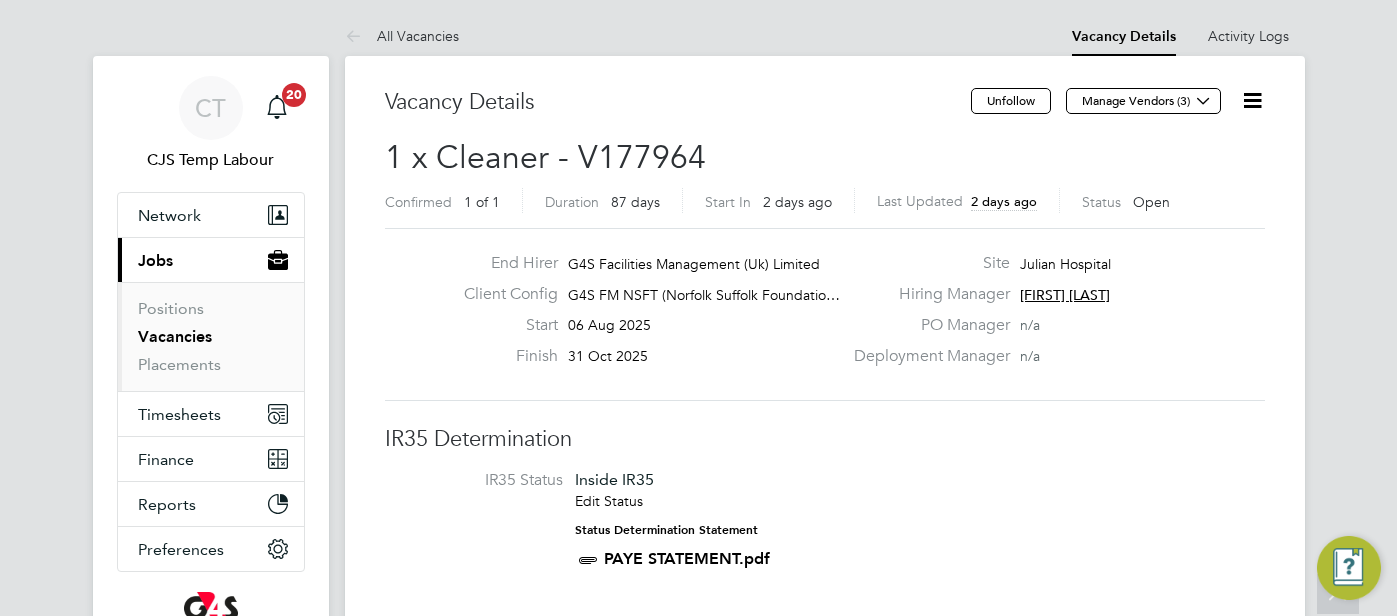 scroll, scrollTop: 393, scrollLeft: 0, axis: vertical 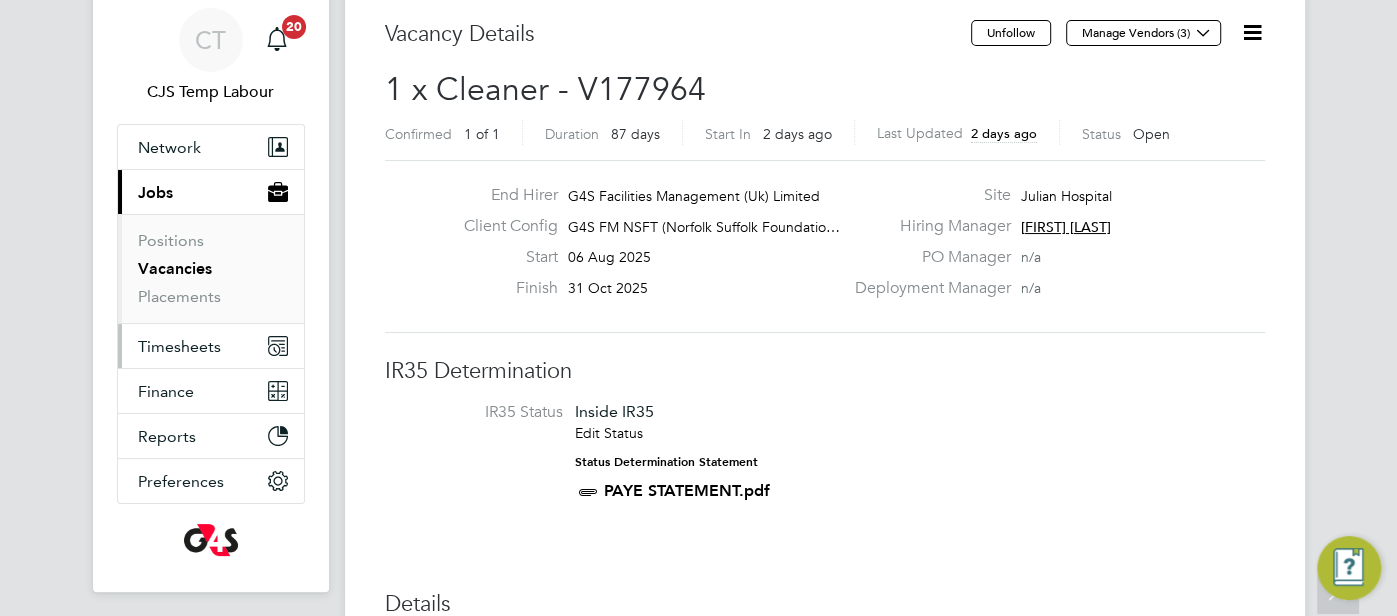 click on "Timesheets" at bounding box center (179, 346) 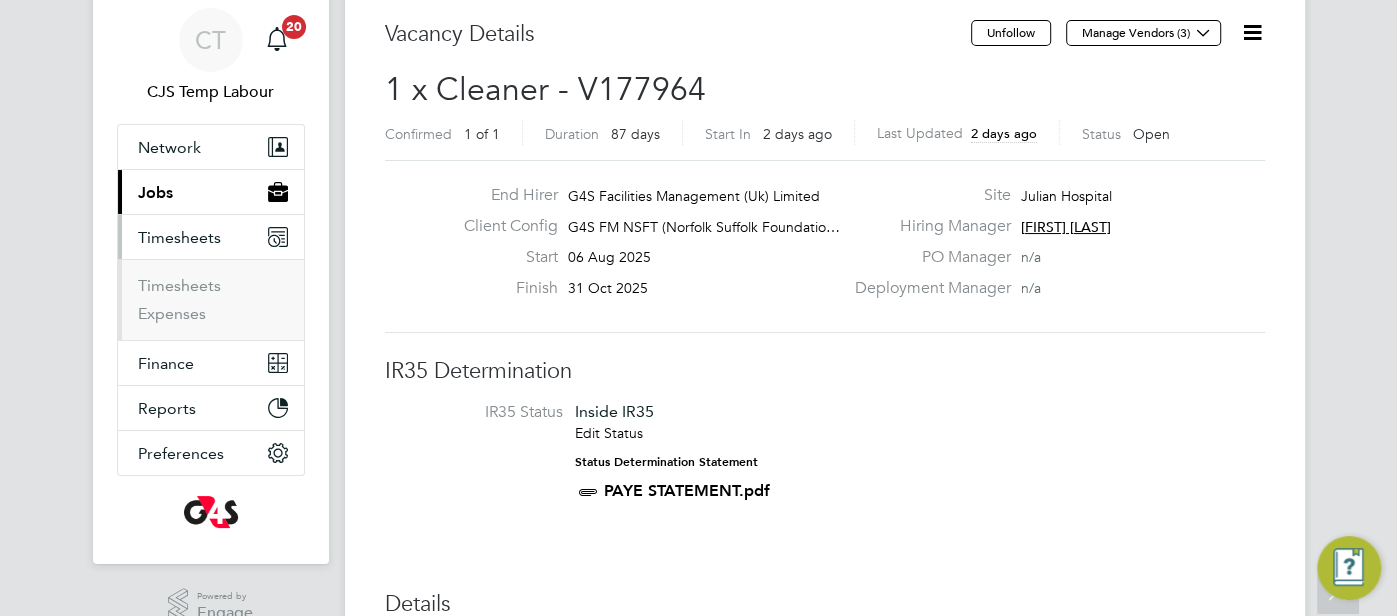 click on "Jobs" at bounding box center [155, 192] 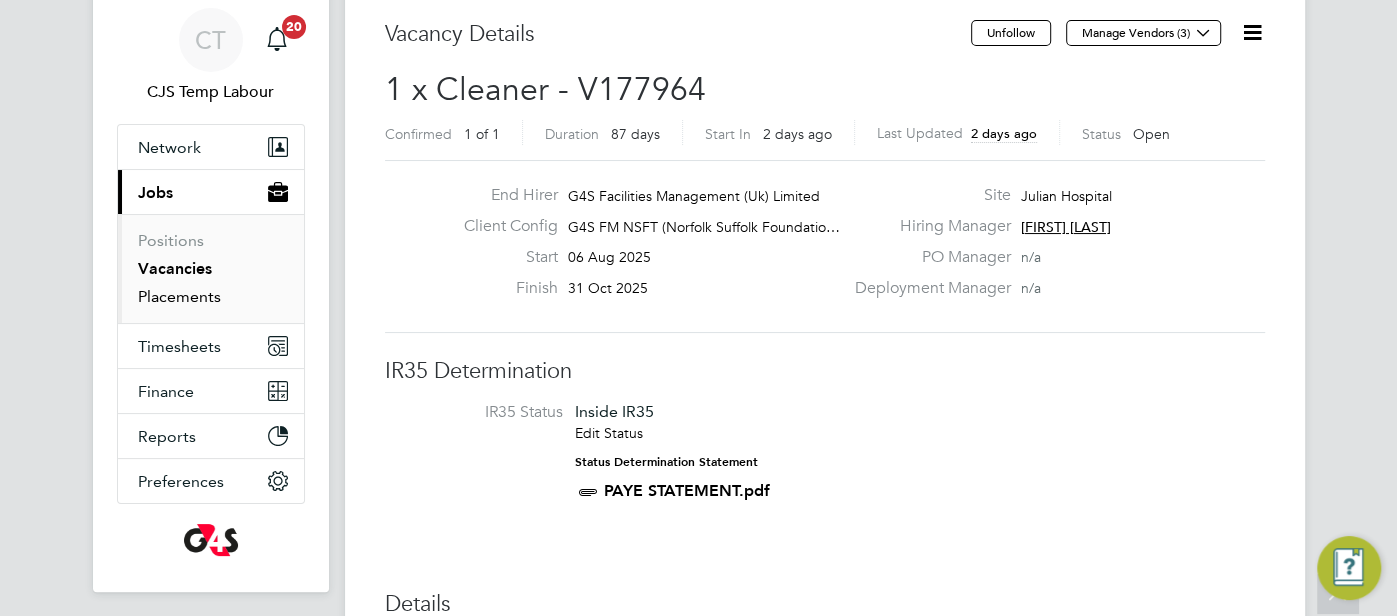 click on "Placements" at bounding box center (179, 296) 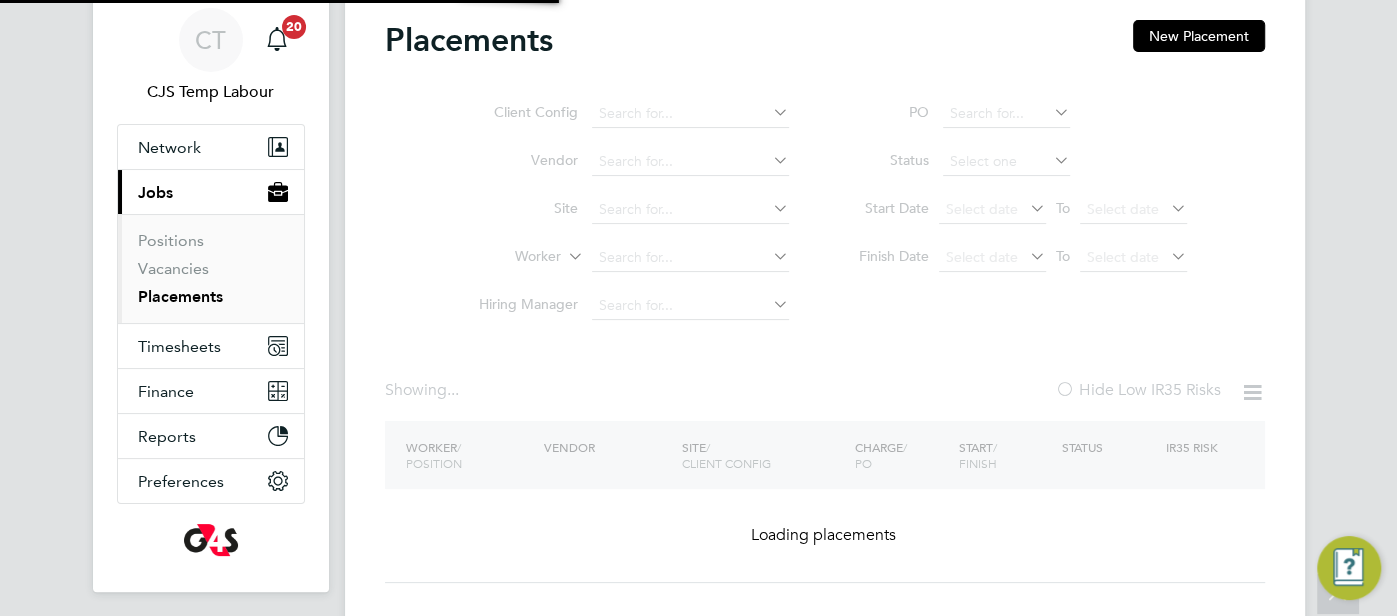 scroll, scrollTop: 0, scrollLeft: 0, axis: both 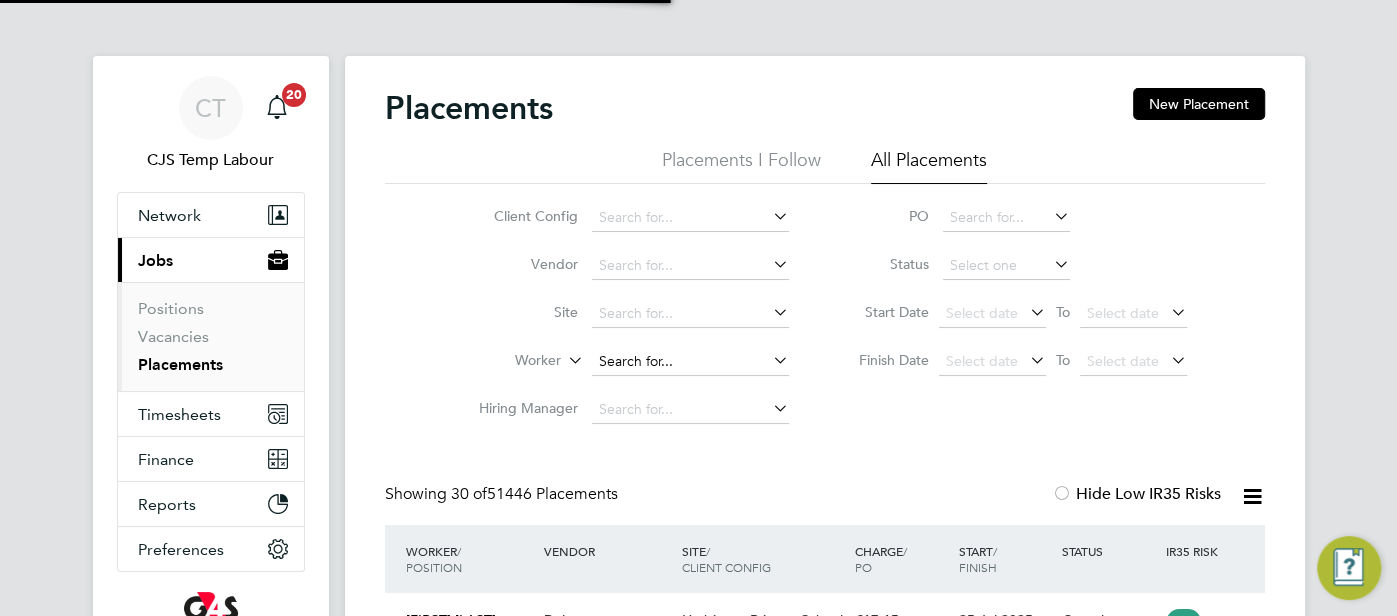 click 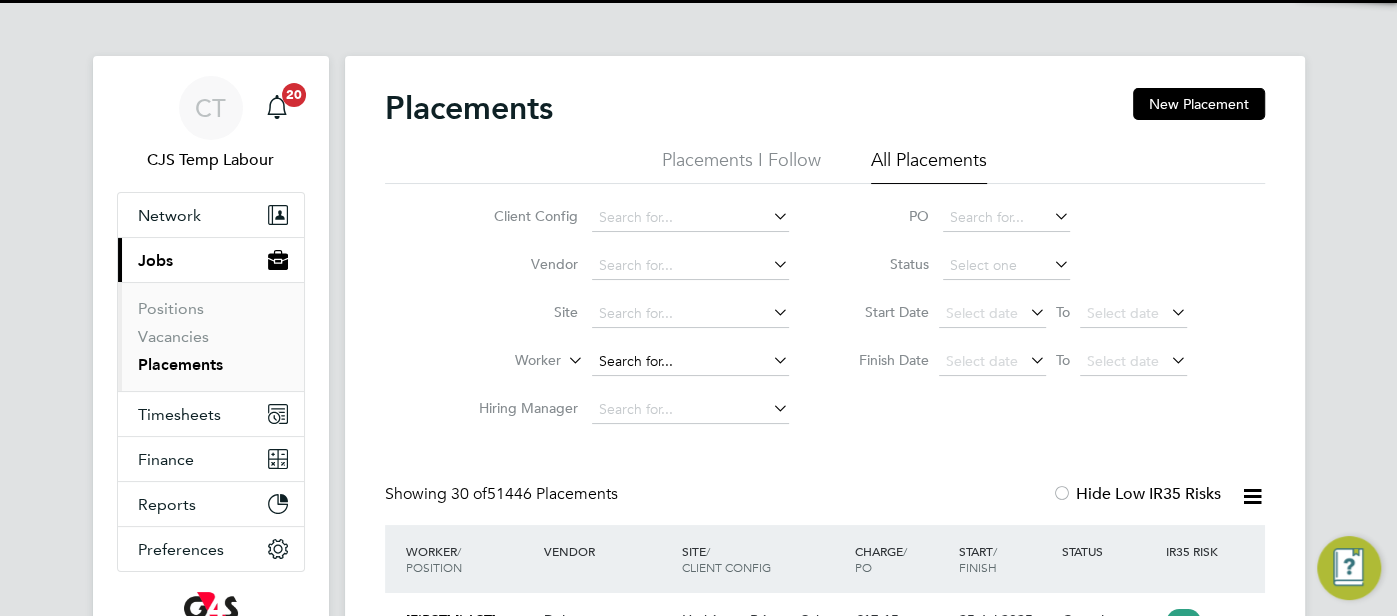 scroll, scrollTop: 10, scrollLeft: 9, axis: both 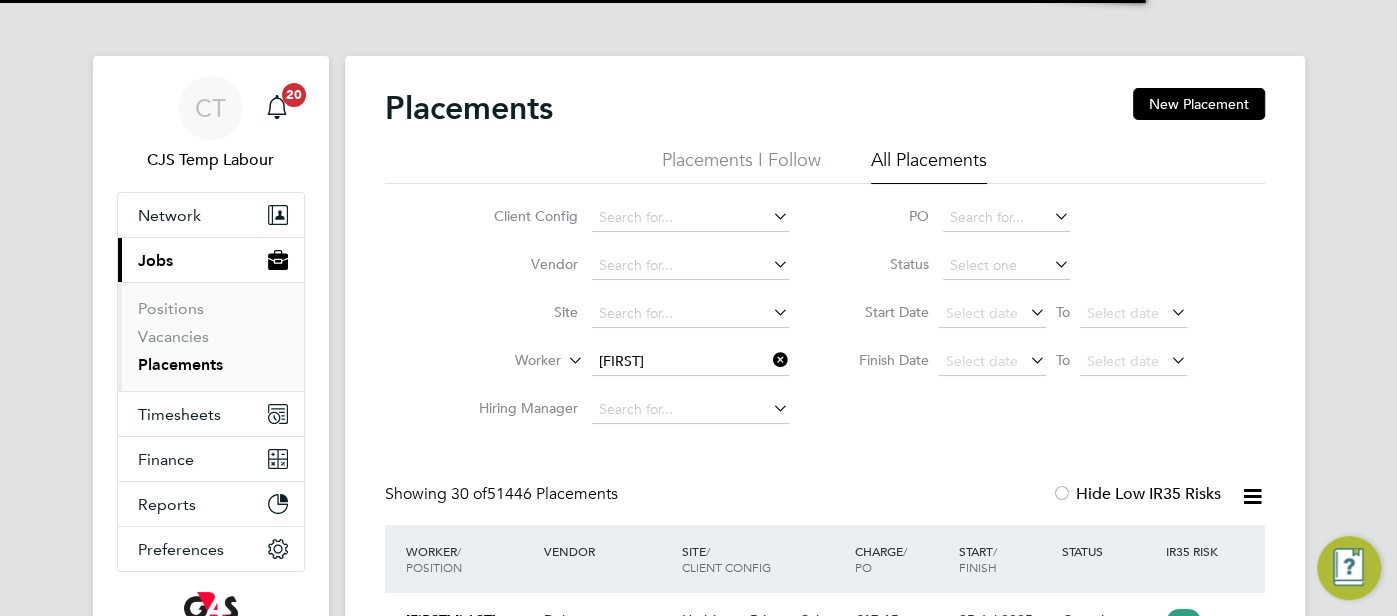 click on "Jauli no Gomes Amaral" 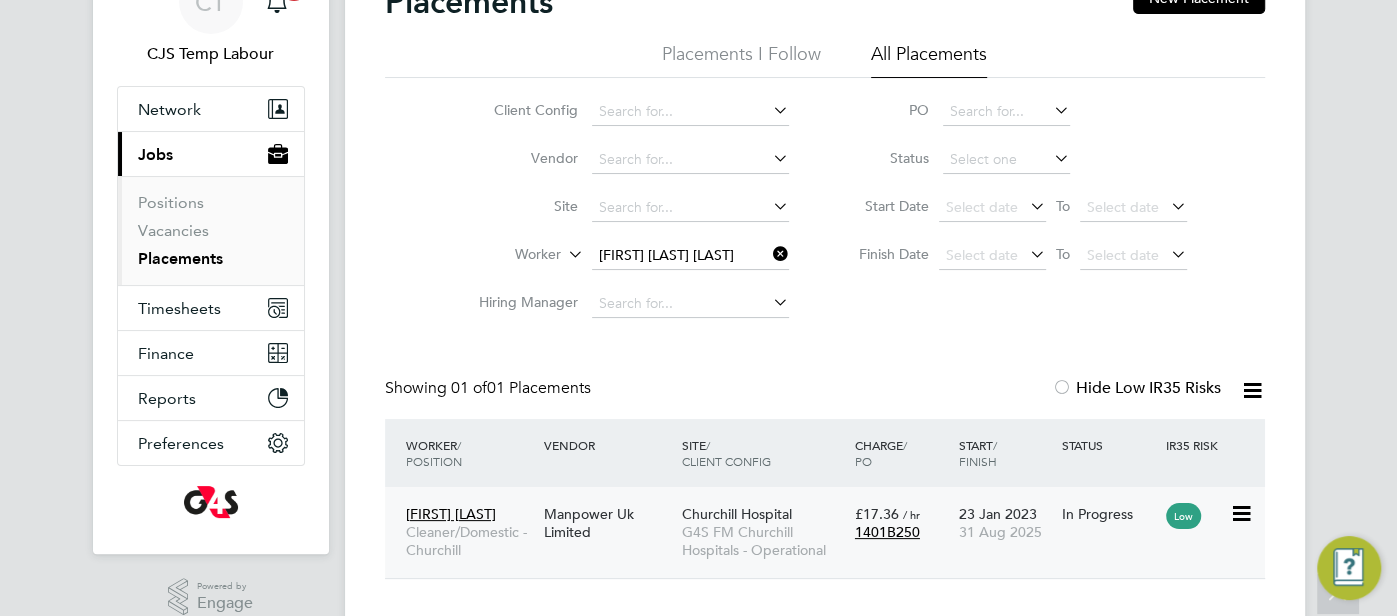 click on "23 Jan 2023 31 Aug 2025" 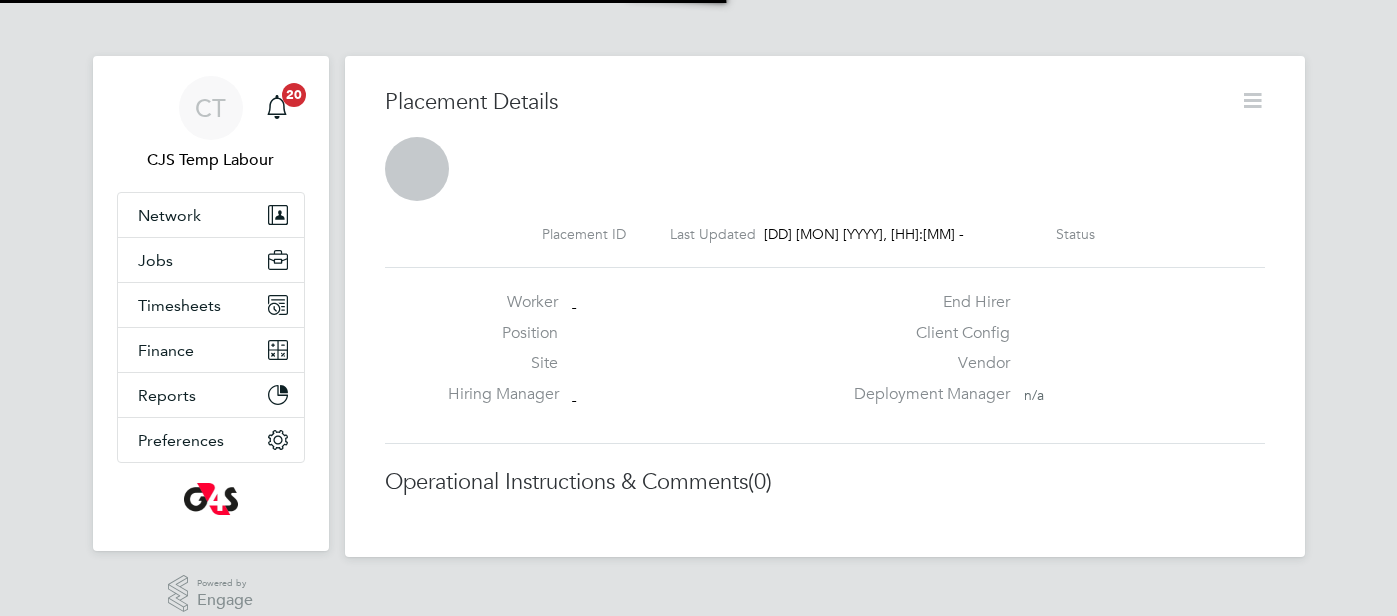 scroll, scrollTop: 0, scrollLeft: 0, axis: both 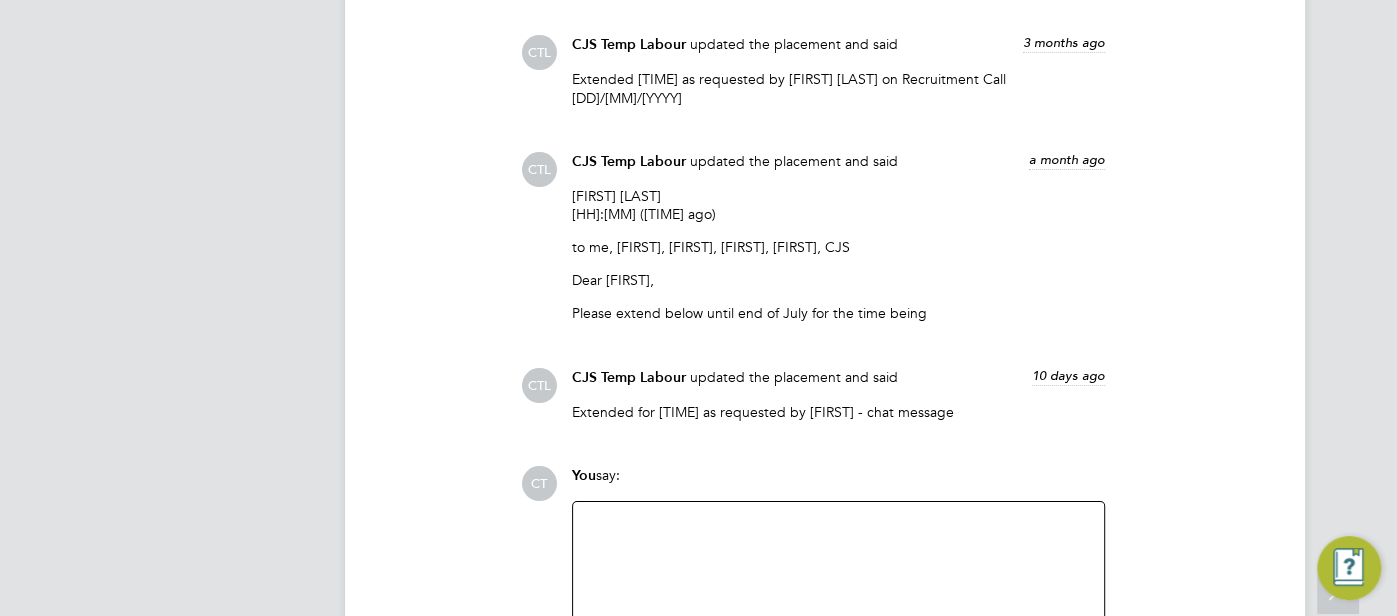 click 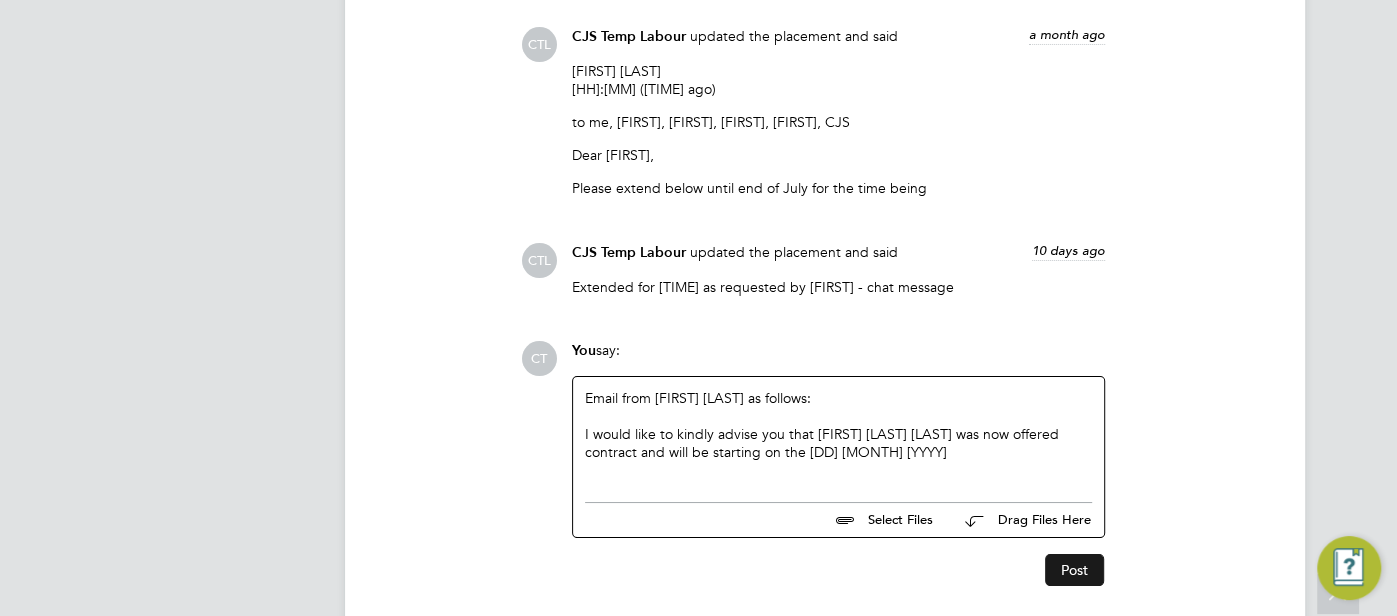 click on "Post" 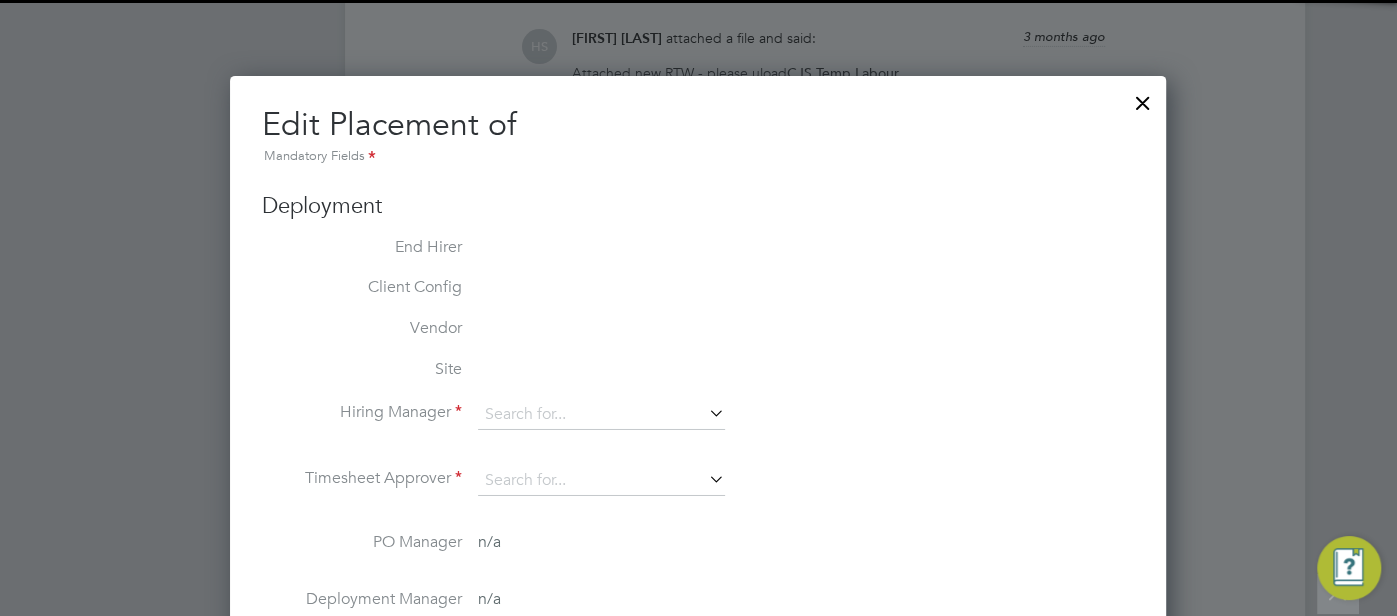 type on "Jodie Massingham" 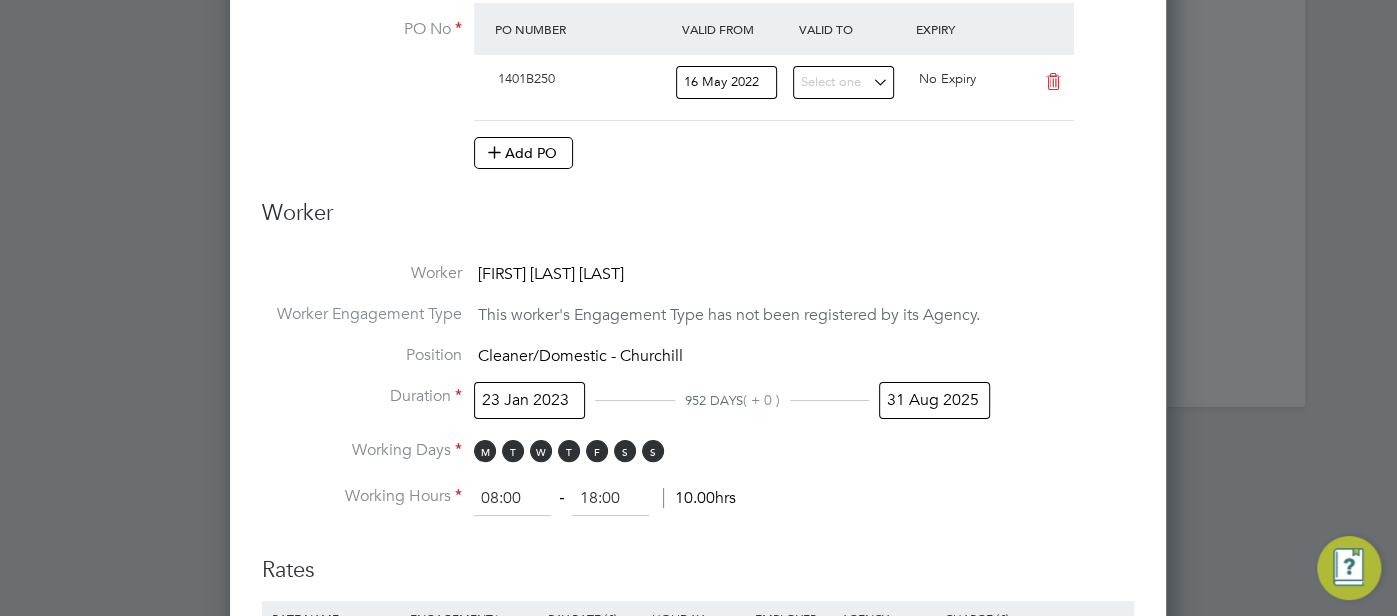 click on "31 Aug 2025" at bounding box center (934, 400) 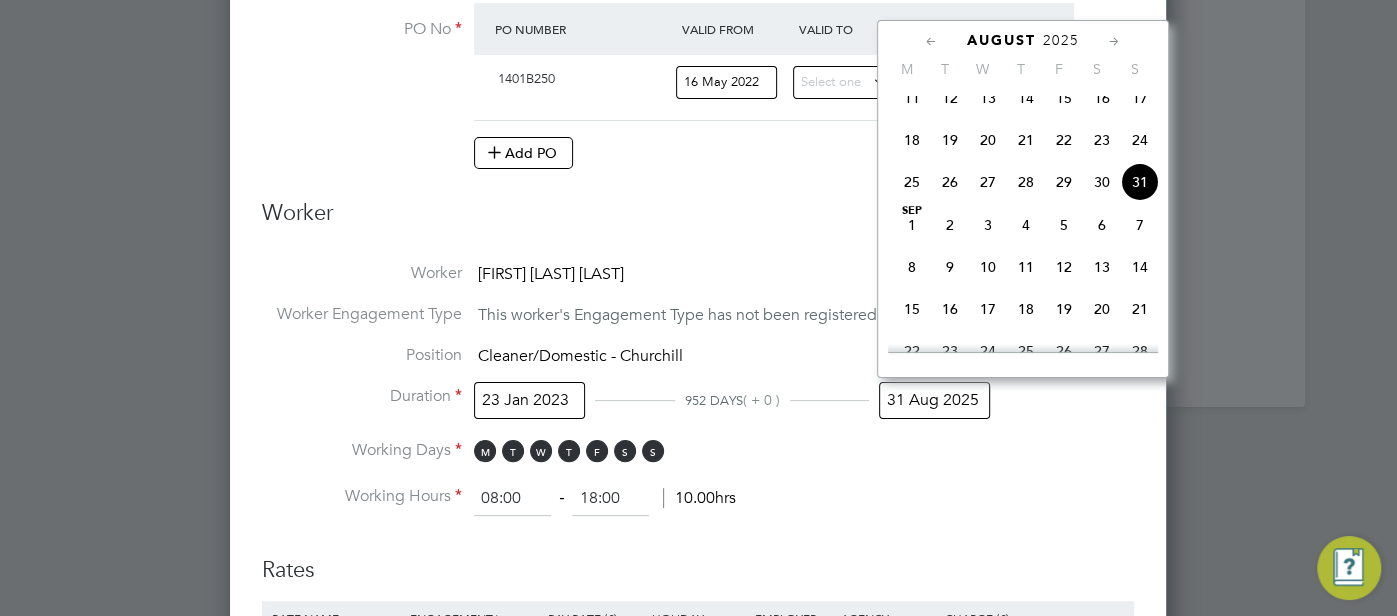 click on "24" 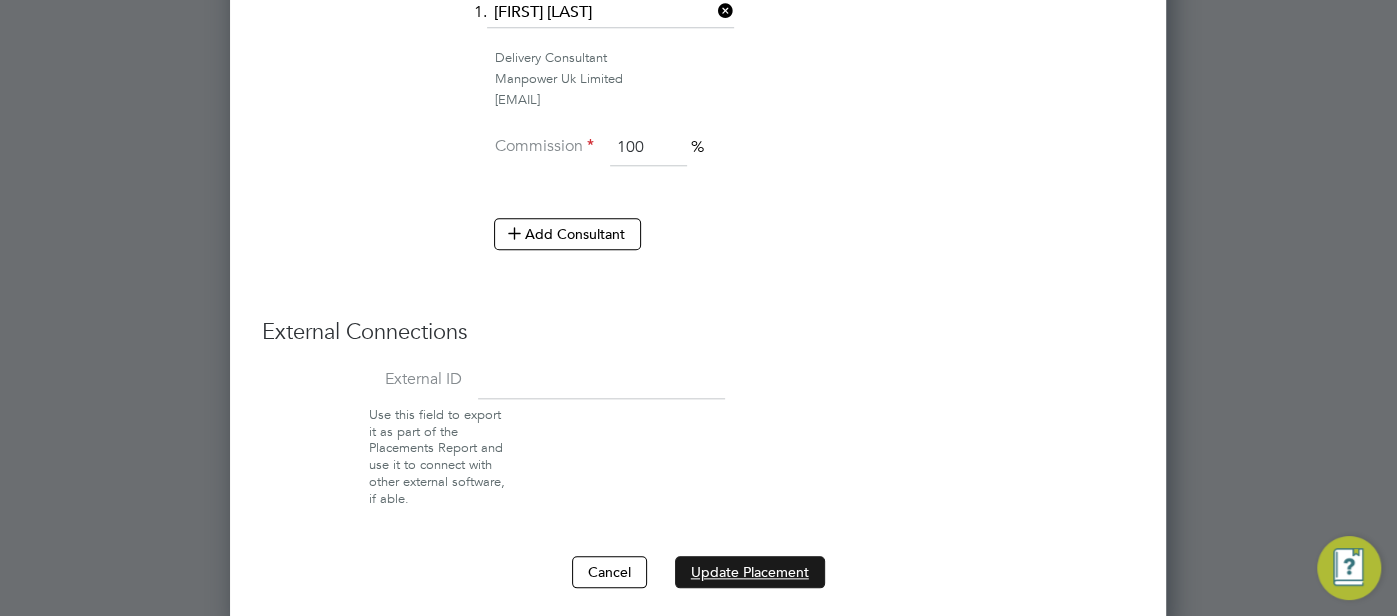 click on "Update Placement" at bounding box center (750, 572) 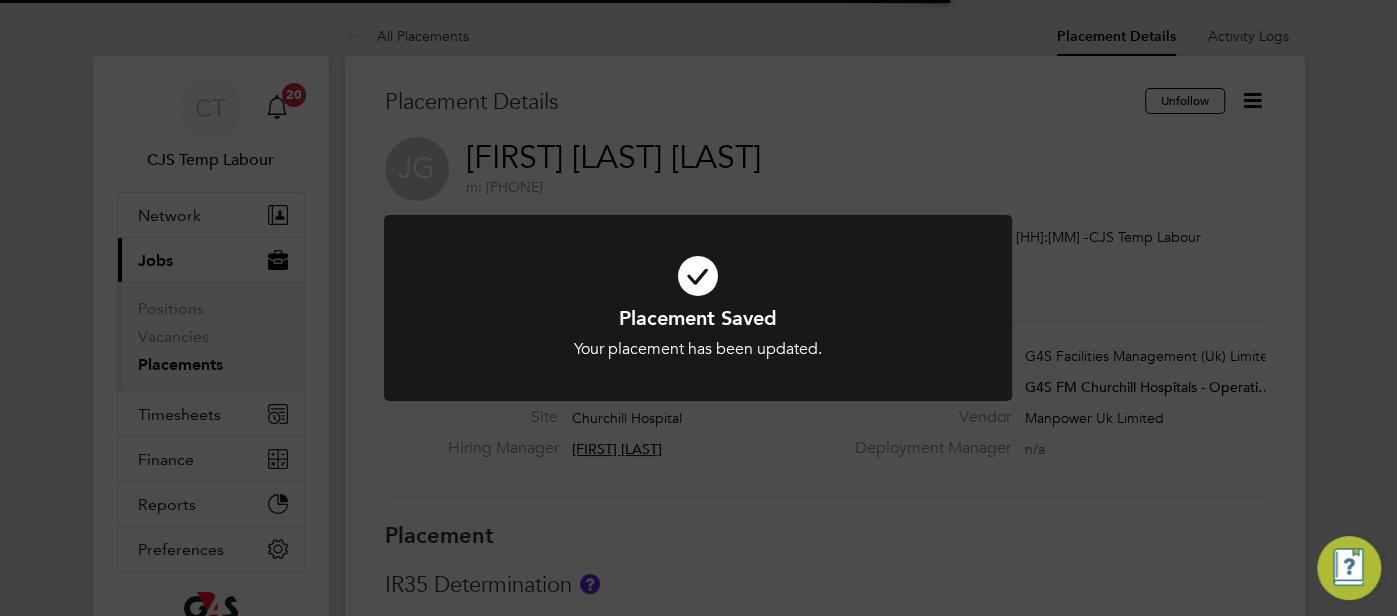 click at bounding box center [698, 276] 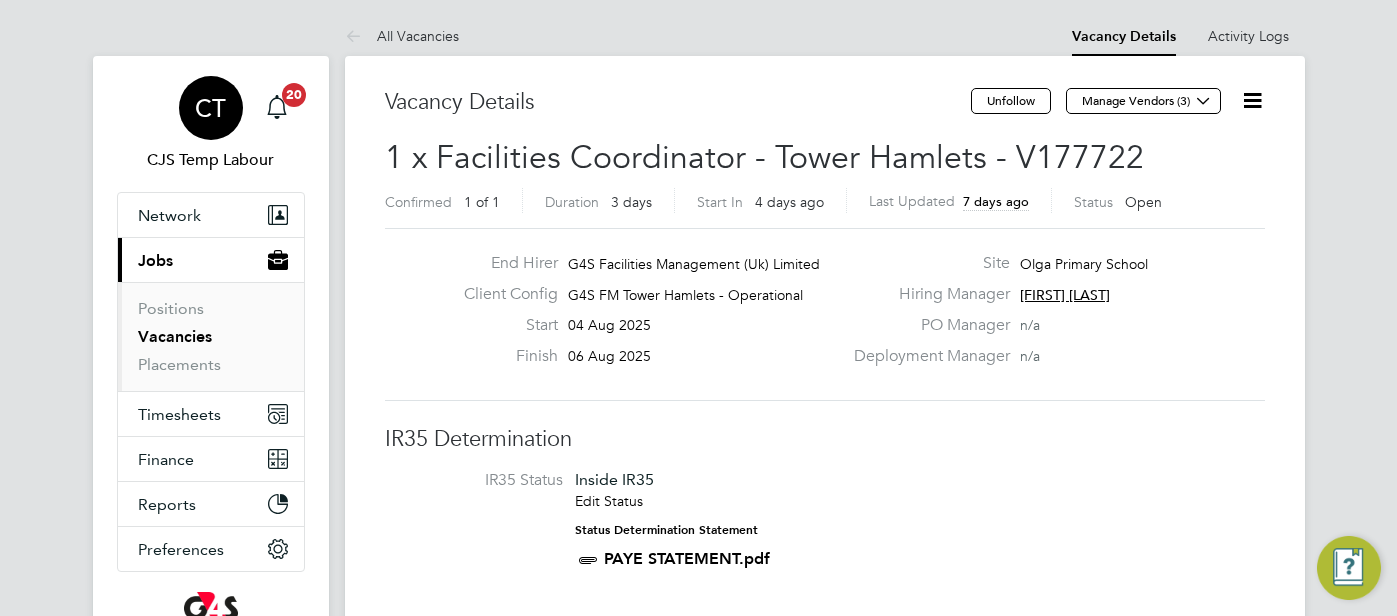 scroll, scrollTop: 0, scrollLeft: 0, axis: both 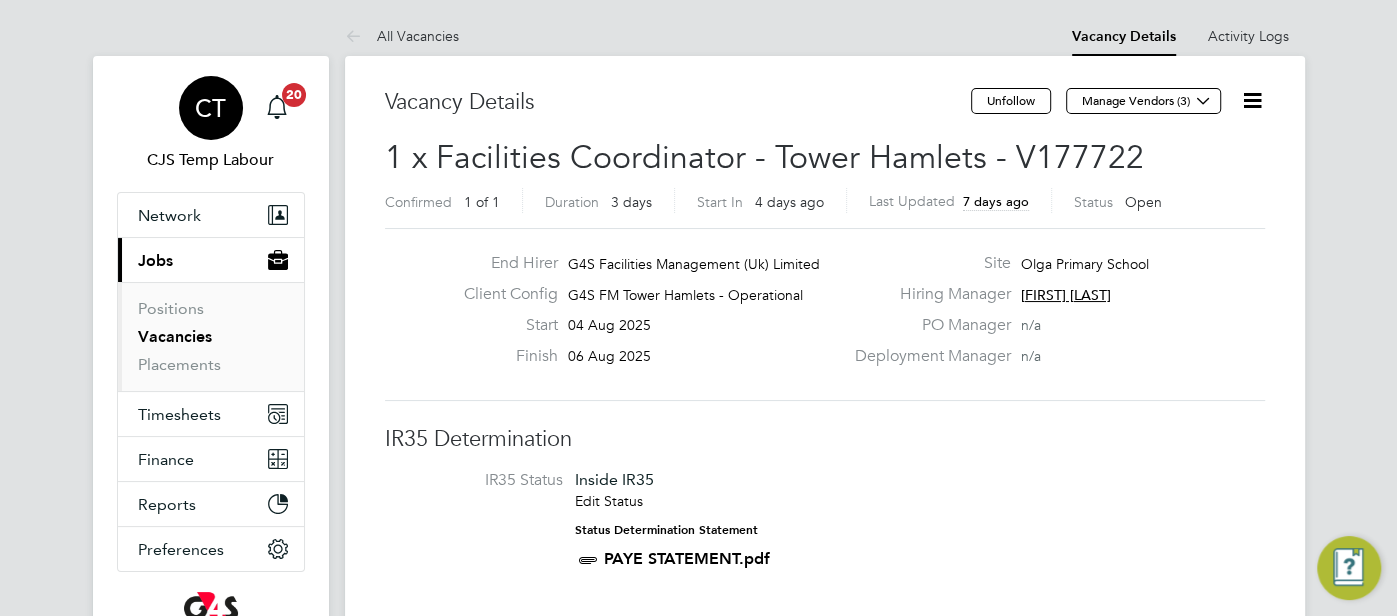 click on "CT" at bounding box center [210, 108] 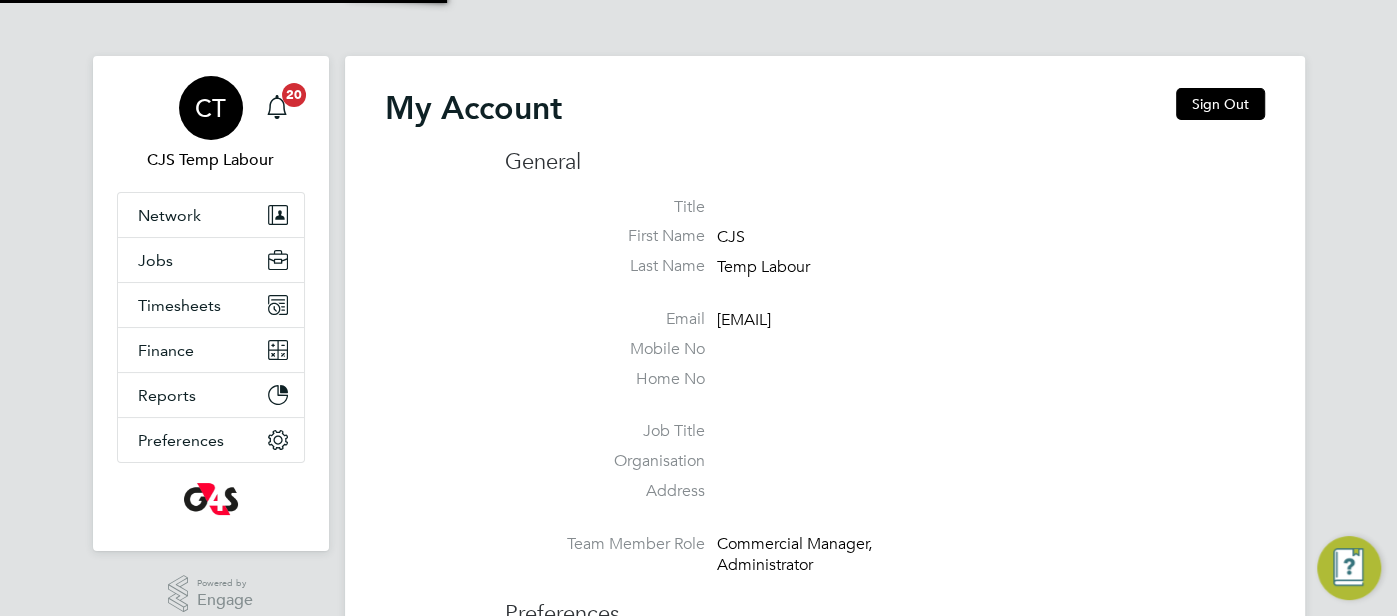 type on "cjs.templabour@uk.g4s.com" 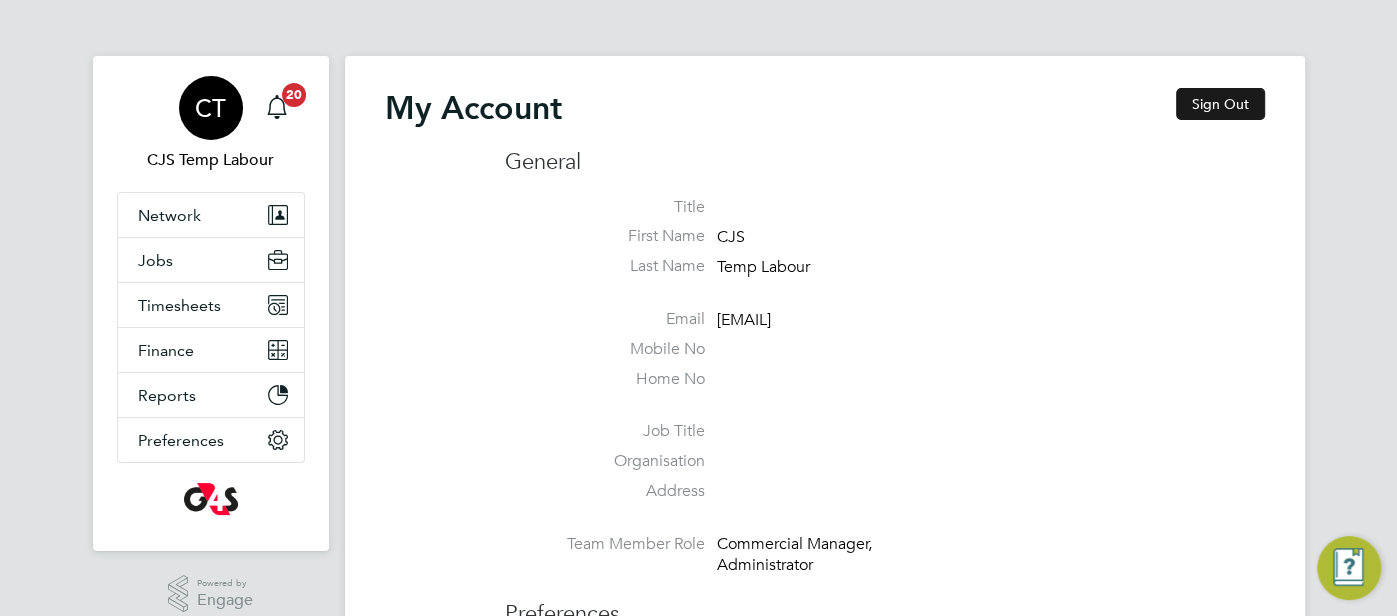 click on "Sign Out" at bounding box center [1220, 104] 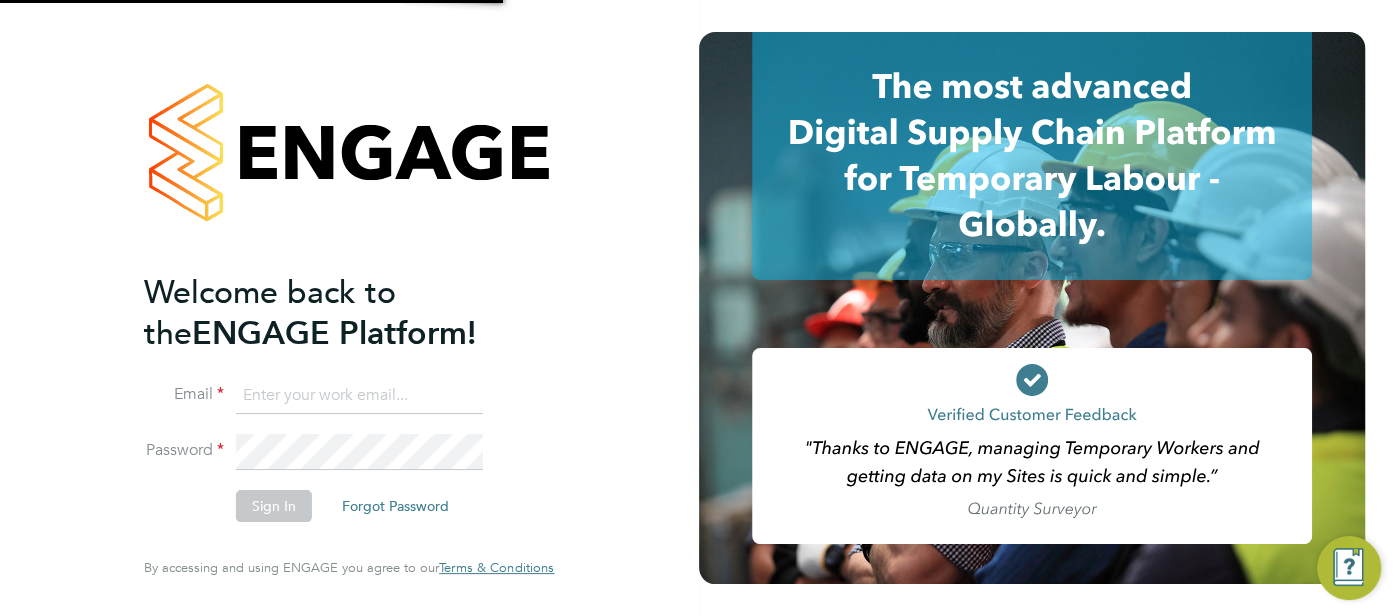 type on "cjs.templabour@uk.g4s.com" 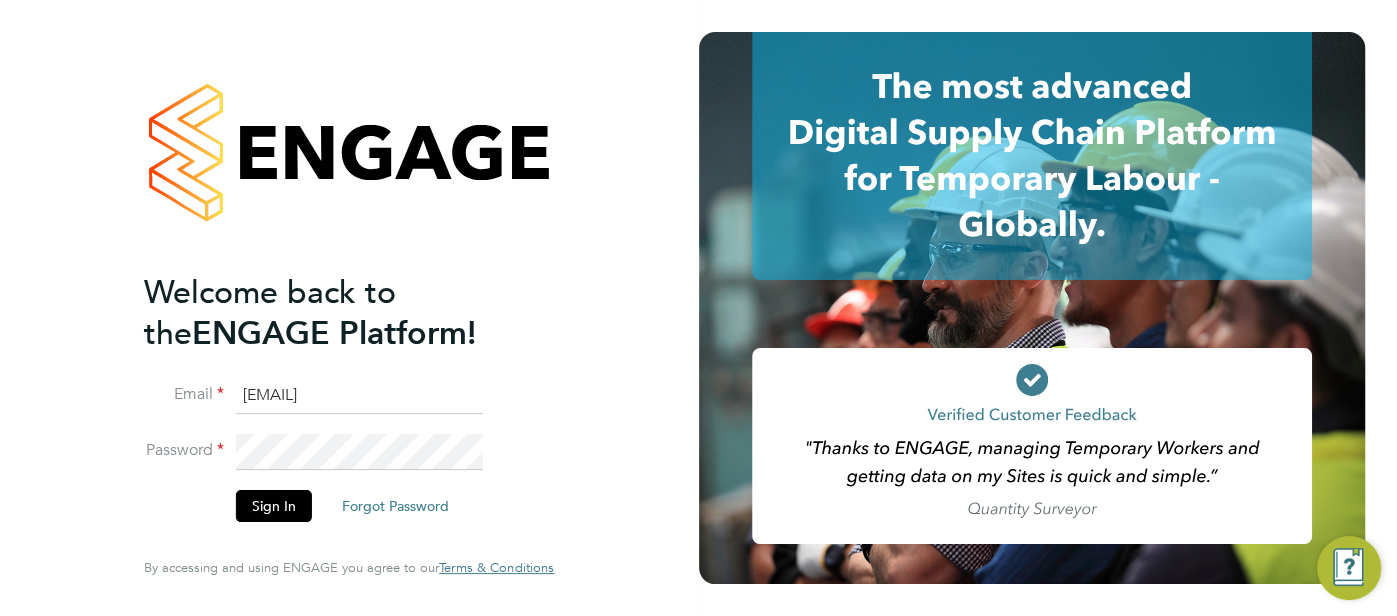 drag, startPoint x: 456, startPoint y: 389, endPoint x: 228, endPoint y: 407, distance: 228.70943 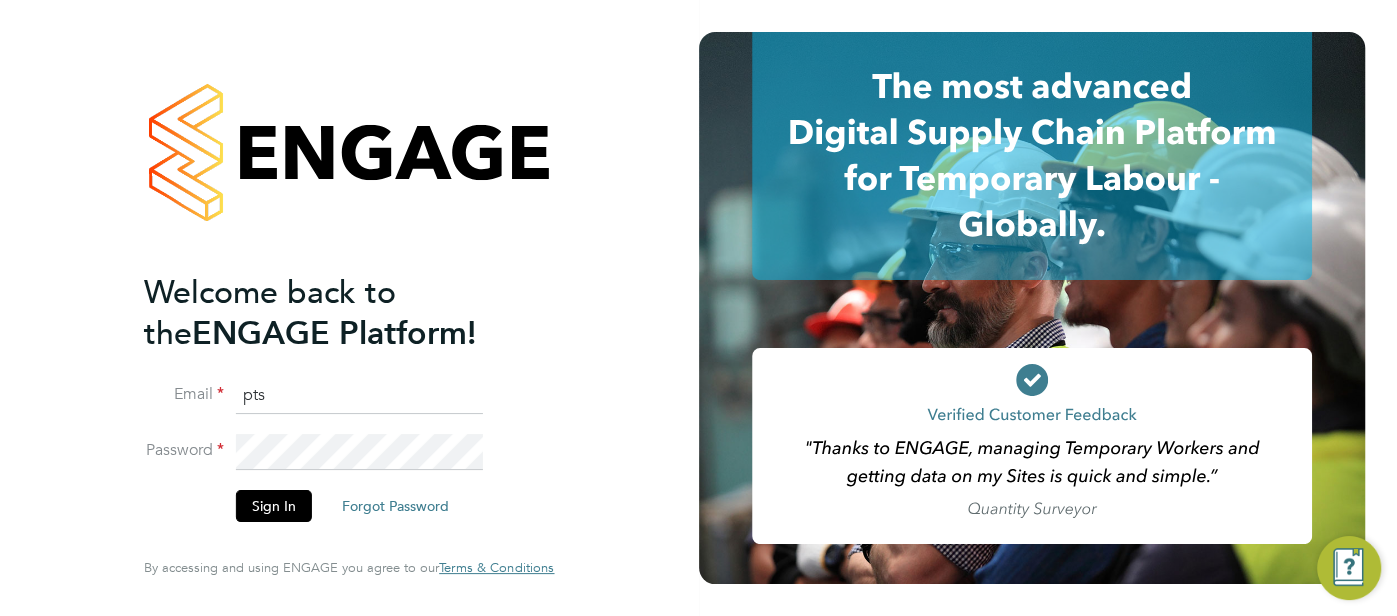type on "pts.templabour@uk.g4s.com" 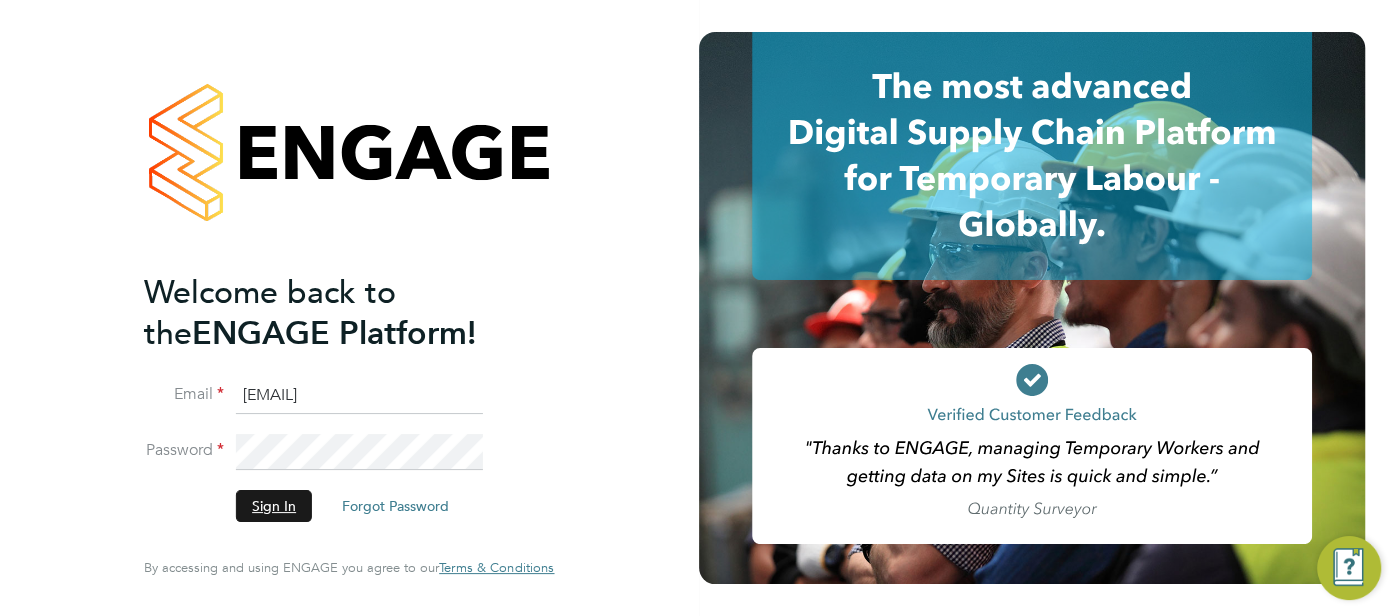 click on "Sign In" 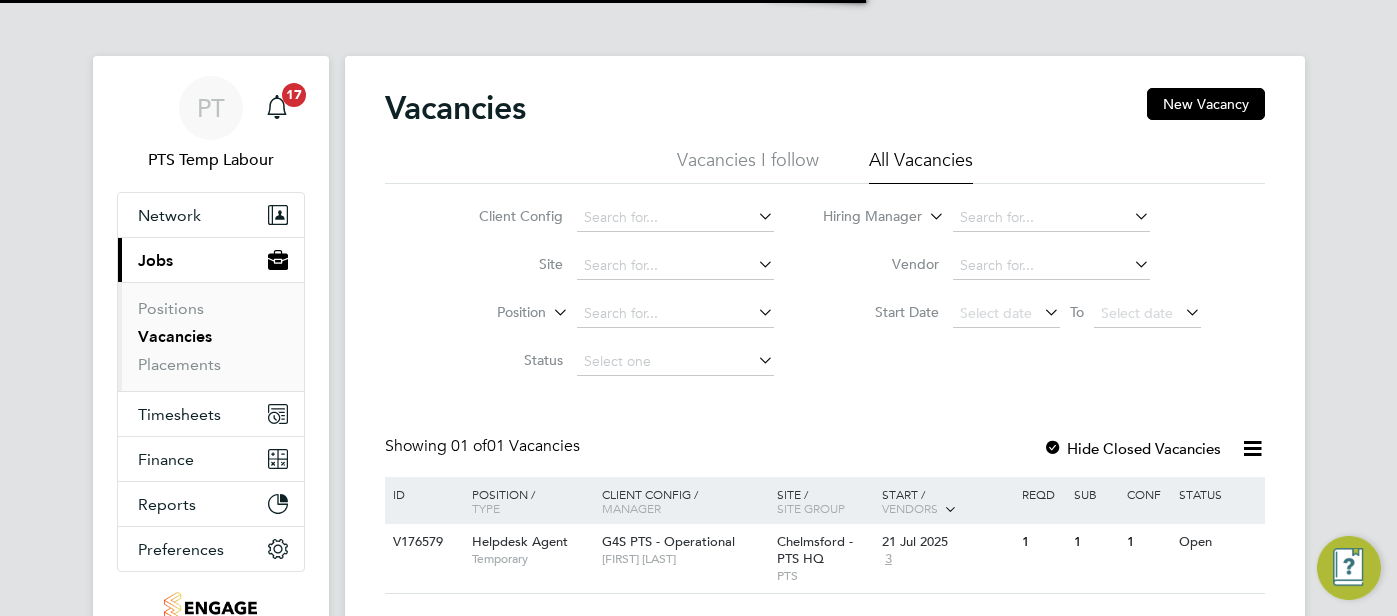 scroll, scrollTop: 0, scrollLeft: 0, axis: both 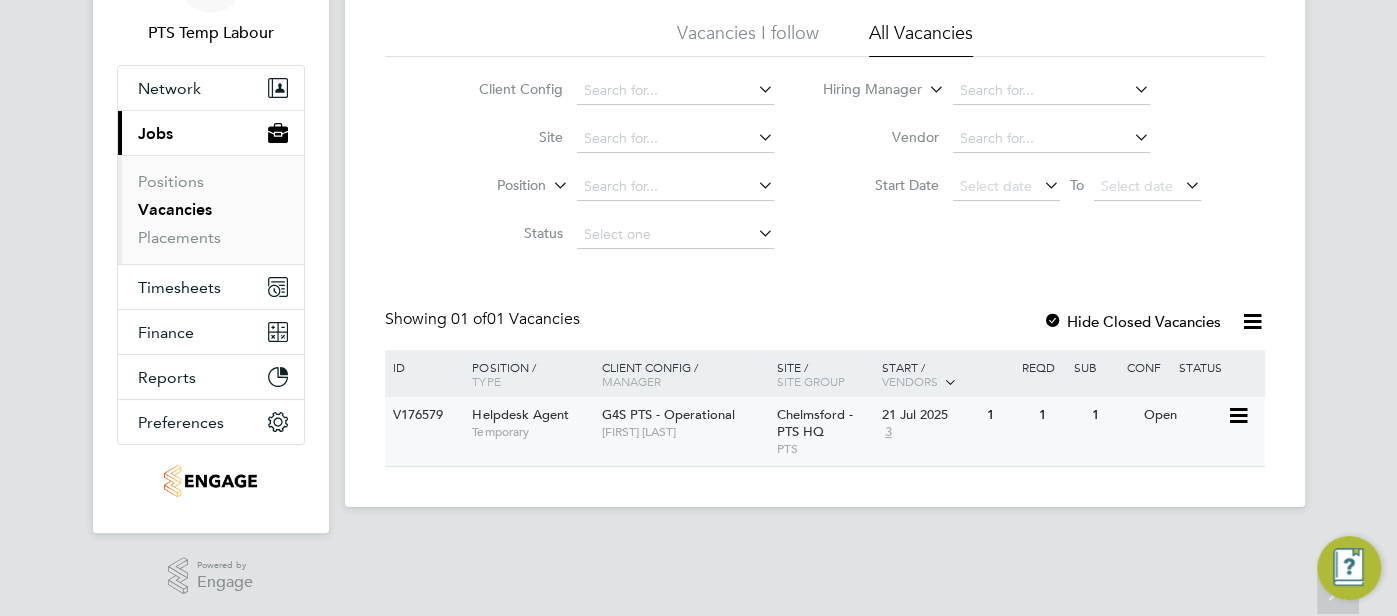 click on "1" 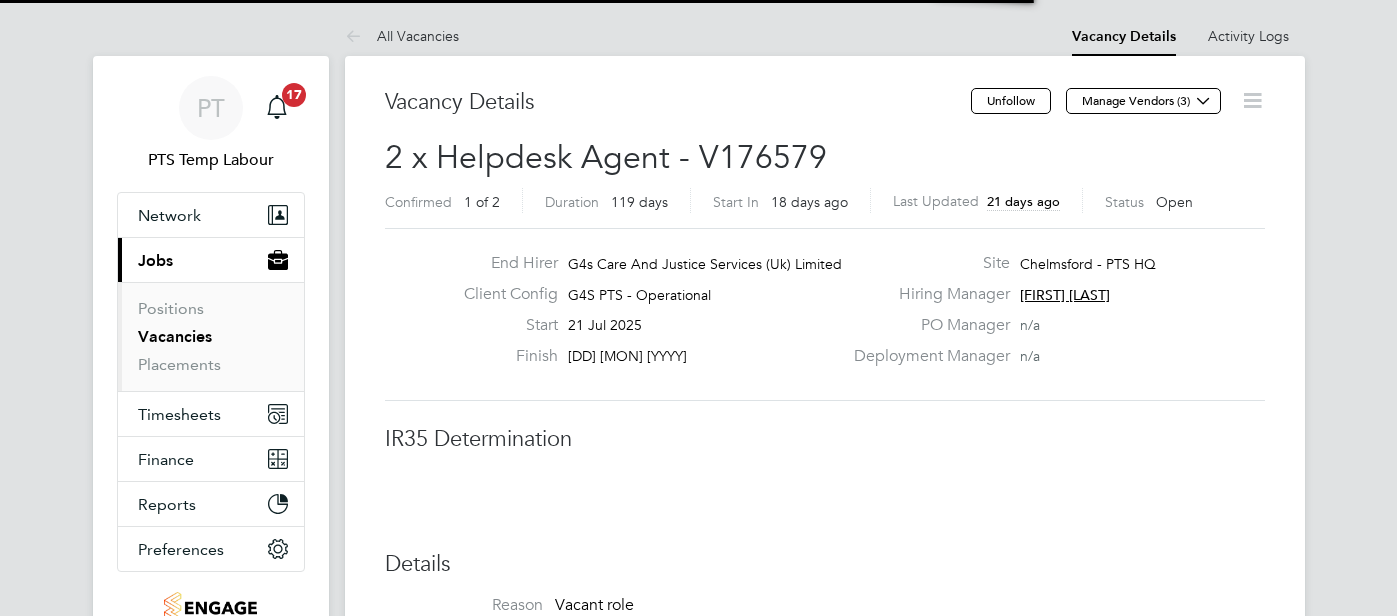 scroll, scrollTop: 0, scrollLeft: 0, axis: both 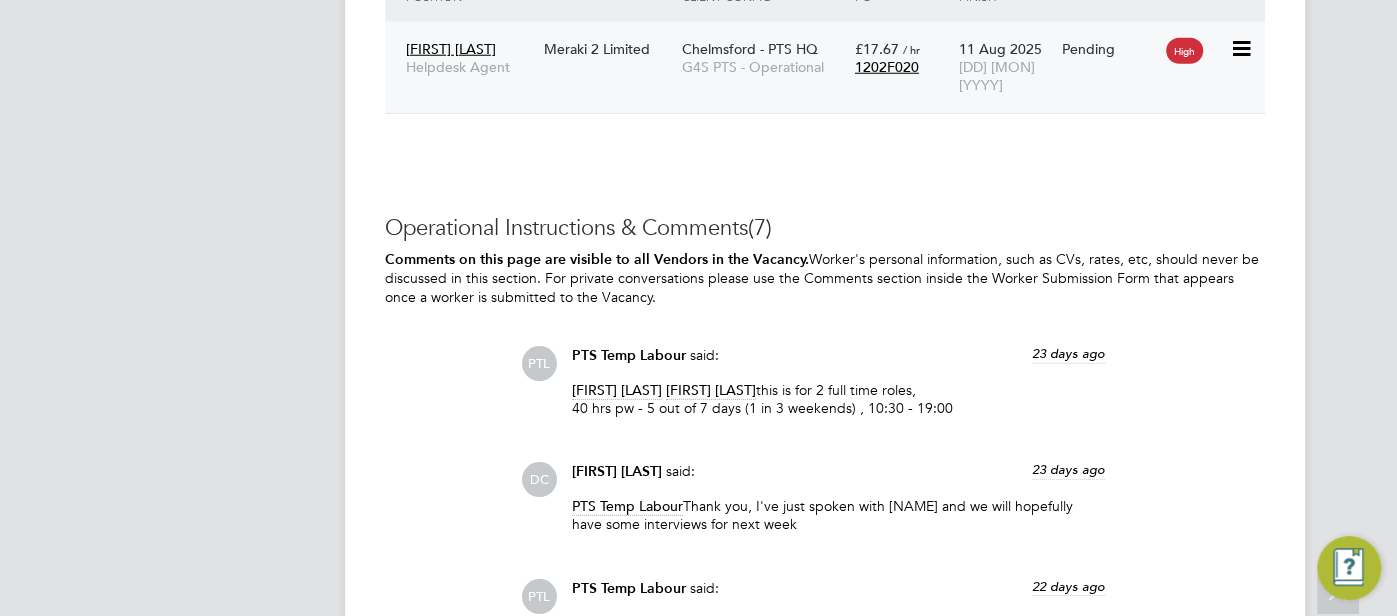 click on "Pending" 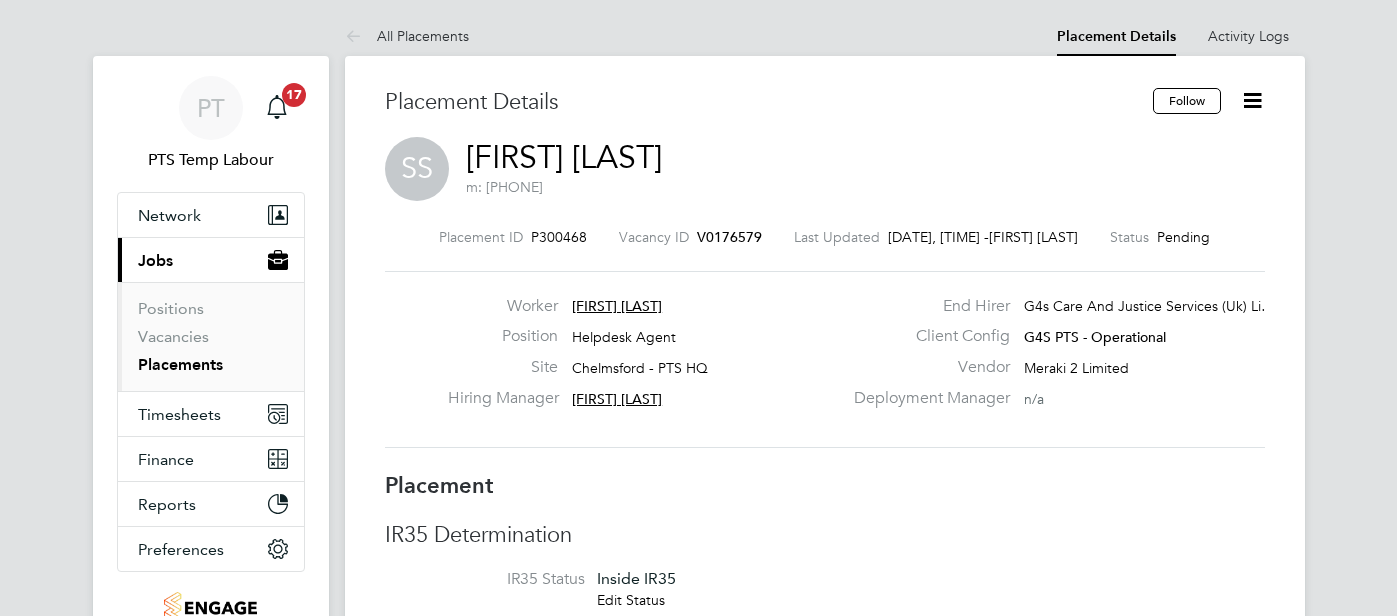 scroll, scrollTop: 0, scrollLeft: 0, axis: both 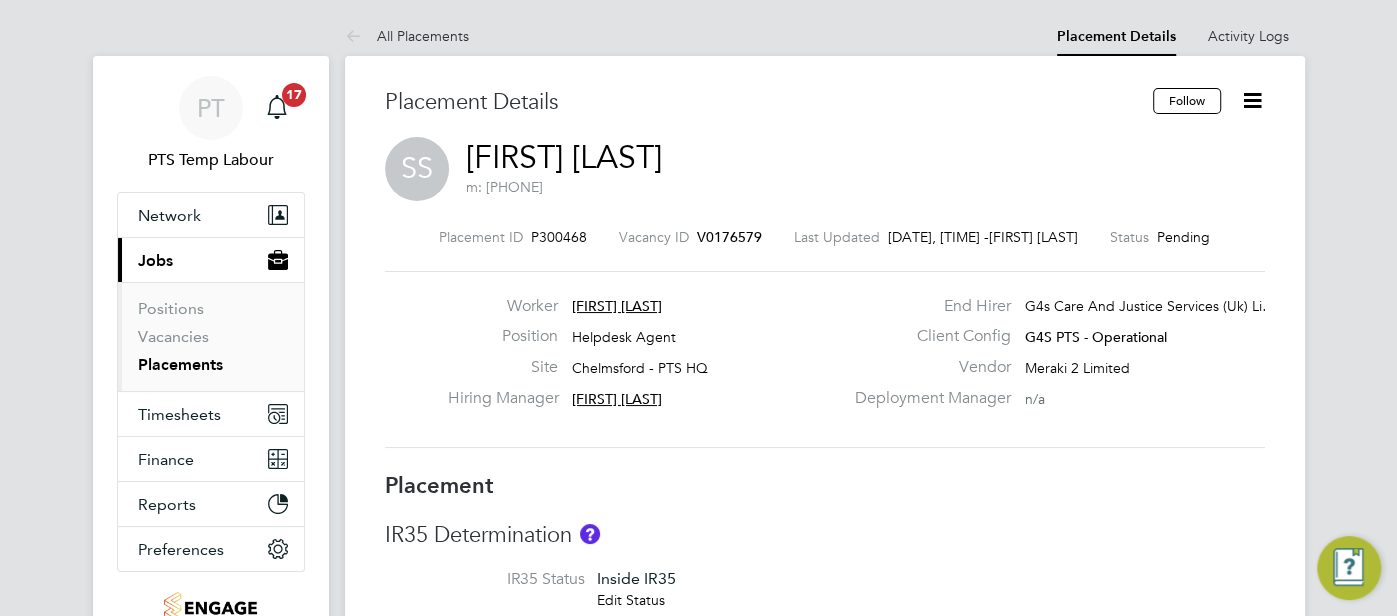click on "[FIRST] [LAST]" 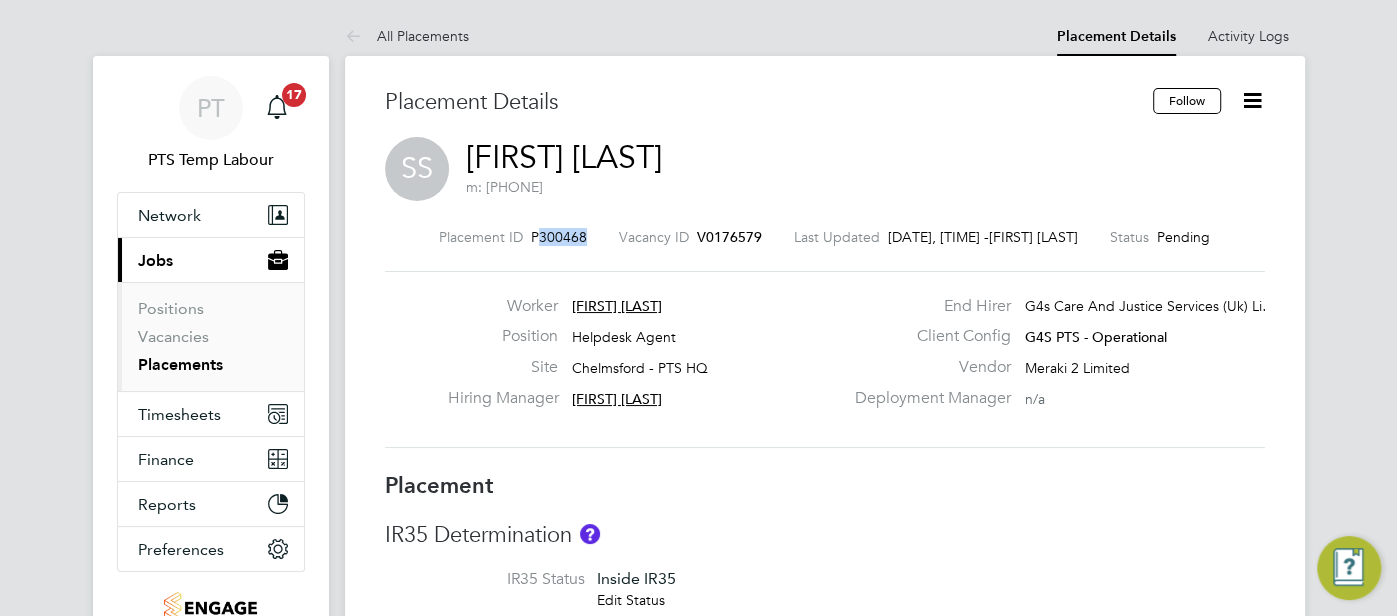 drag, startPoint x: 586, startPoint y: 242, endPoint x: 538, endPoint y: 241, distance: 48.010414 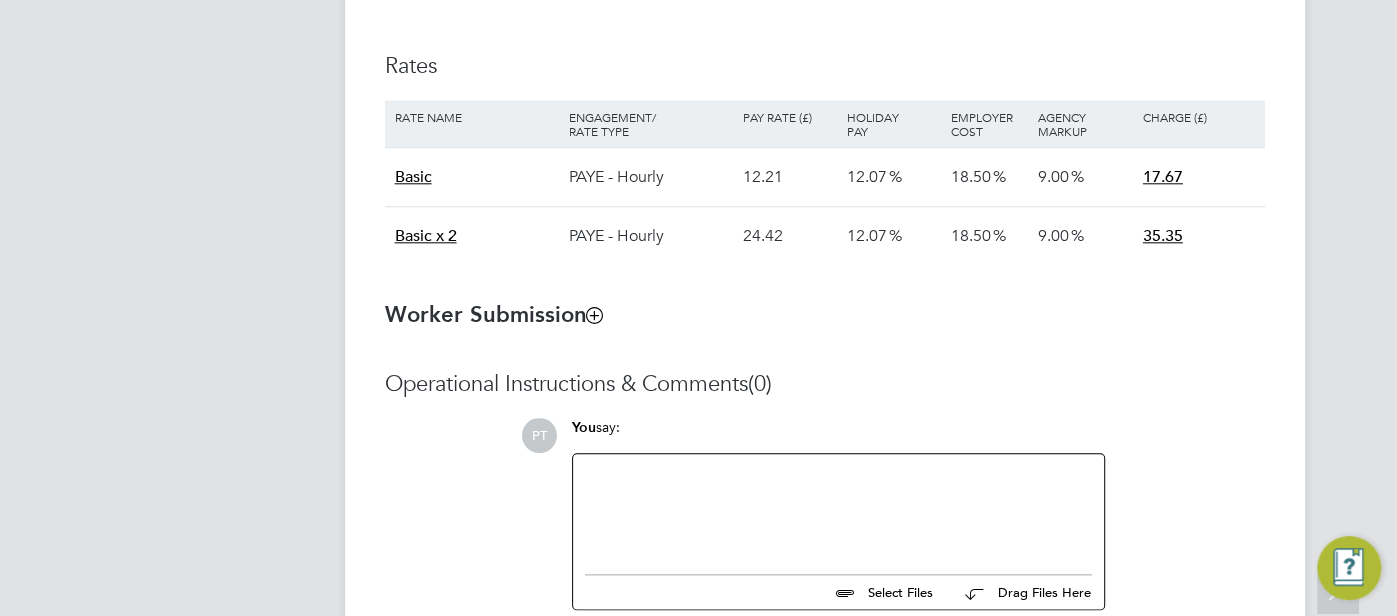 scroll, scrollTop: 1539, scrollLeft: 0, axis: vertical 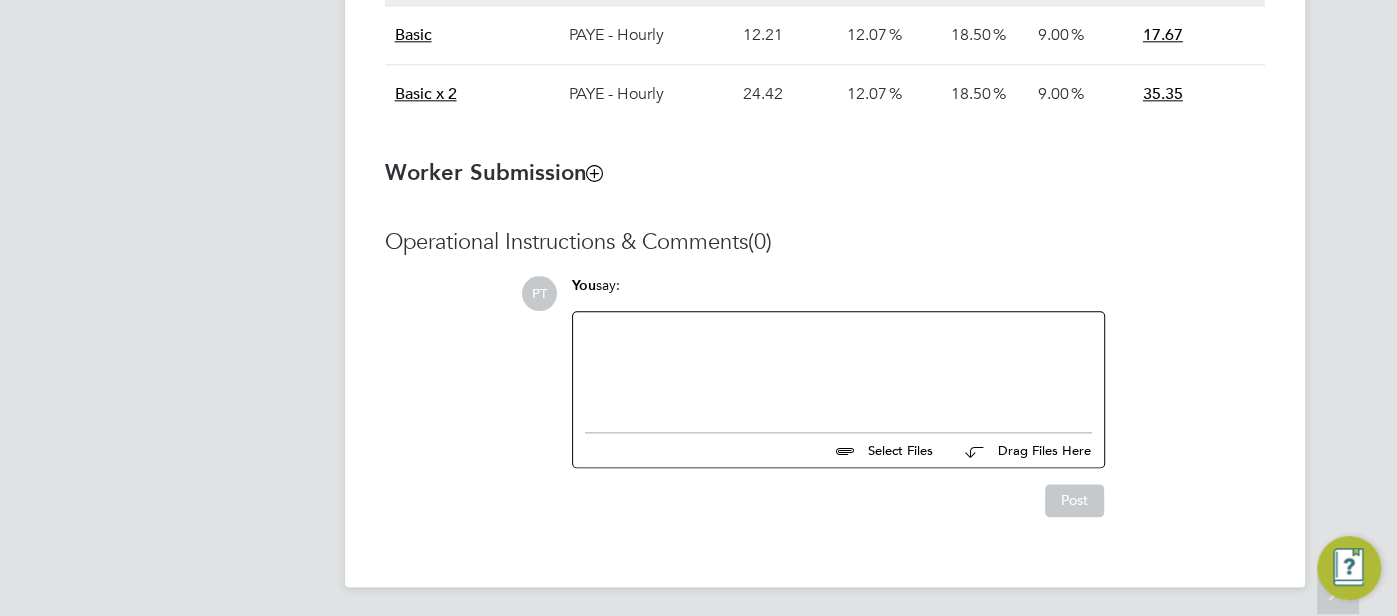 click at bounding box center (594, 172) 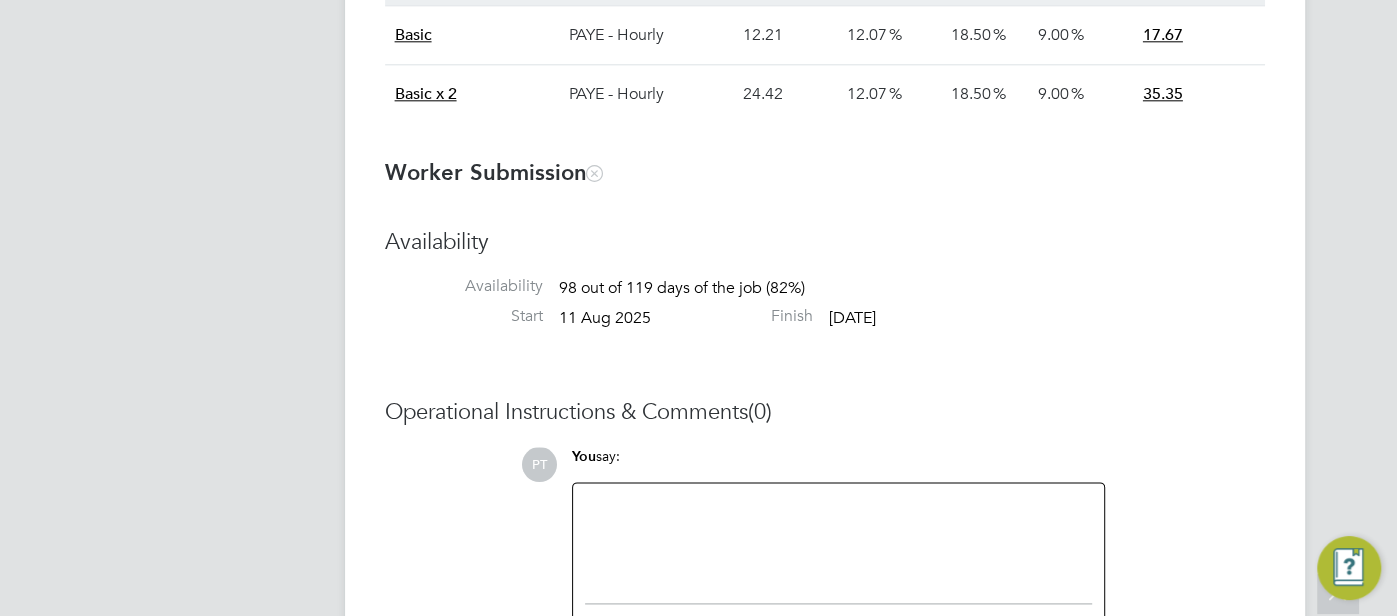 scroll, scrollTop: 10, scrollLeft: 9, axis: both 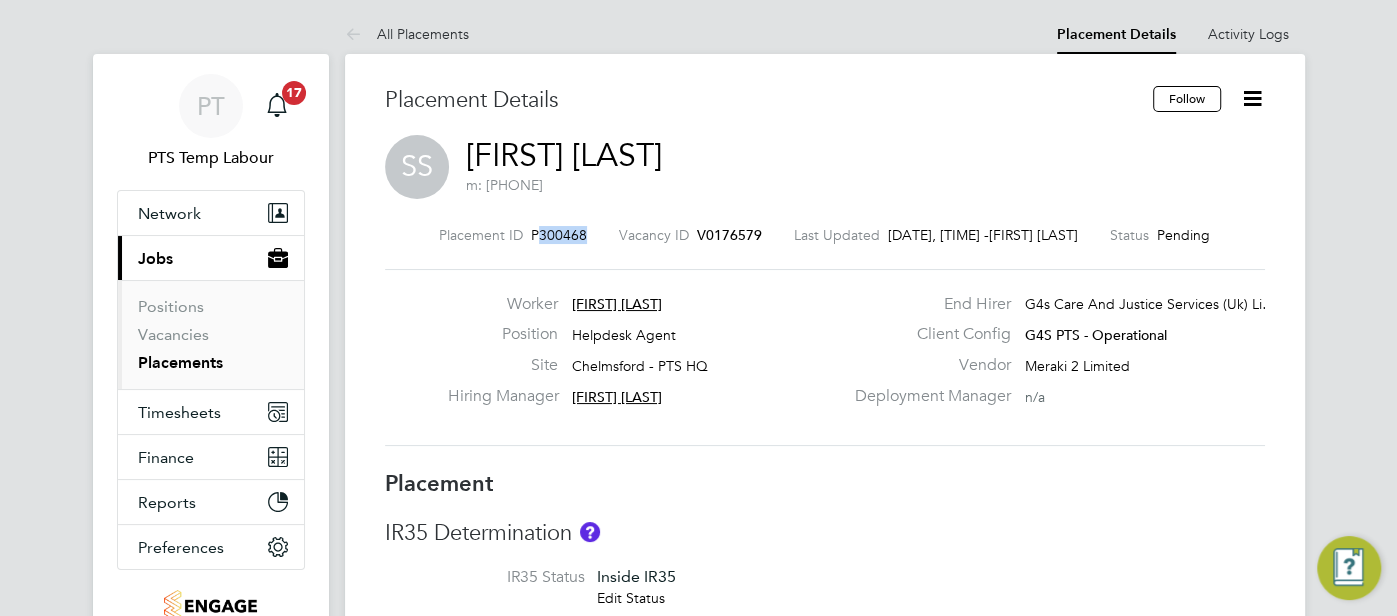 click on "Sonia Samuel" 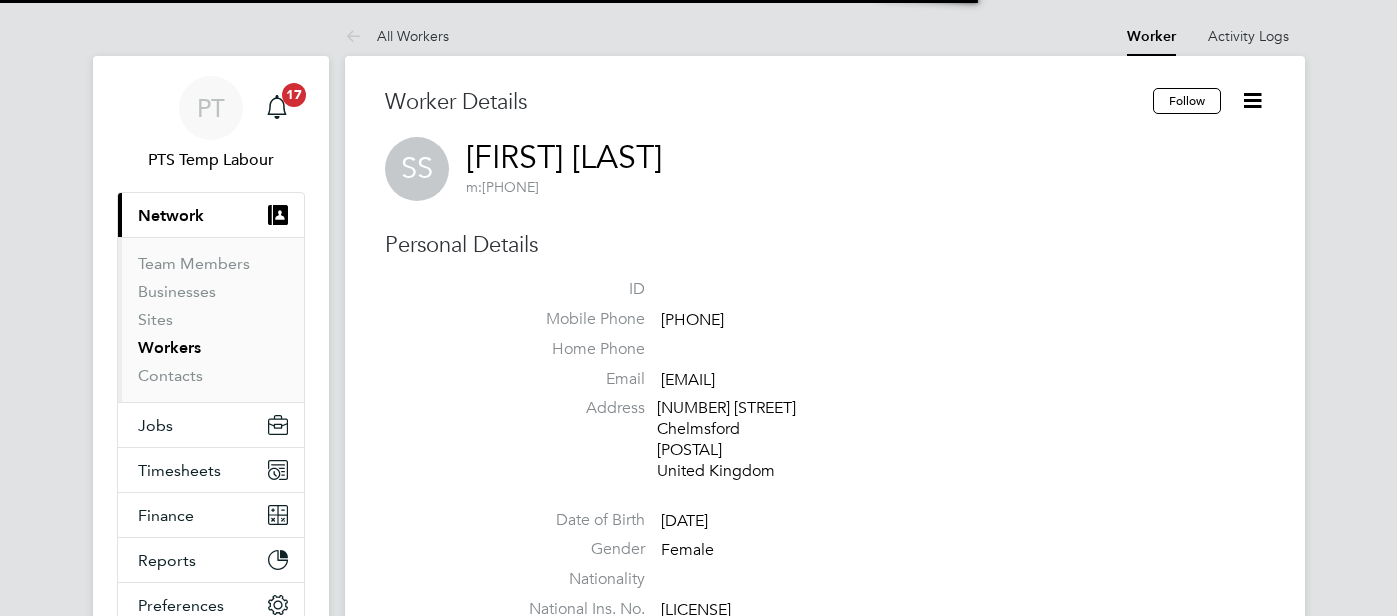 scroll, scrollTop: 0, scrollLeft: 0, axis: both 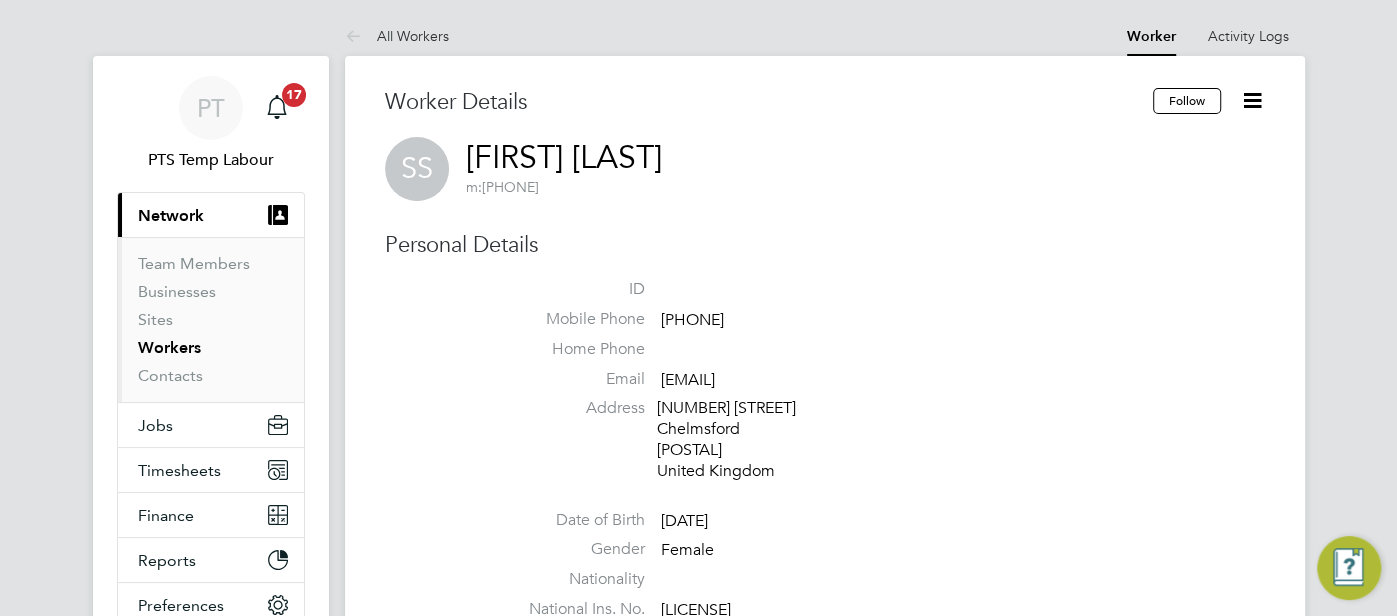 drag, startPoint x: 461, startPoint y: 140, endPoint x: 664, endPoint y: 157, distance: 203.71059 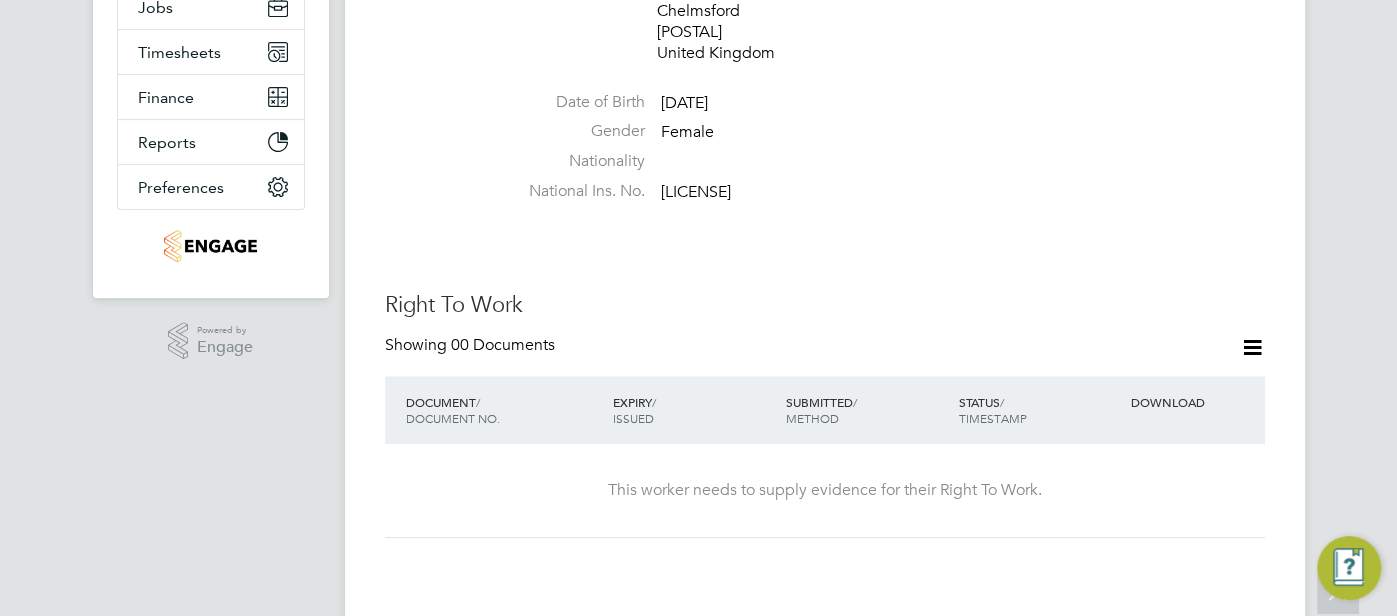 scroll, scrollTop: 655, scrollLeft: 0, axis: vertical 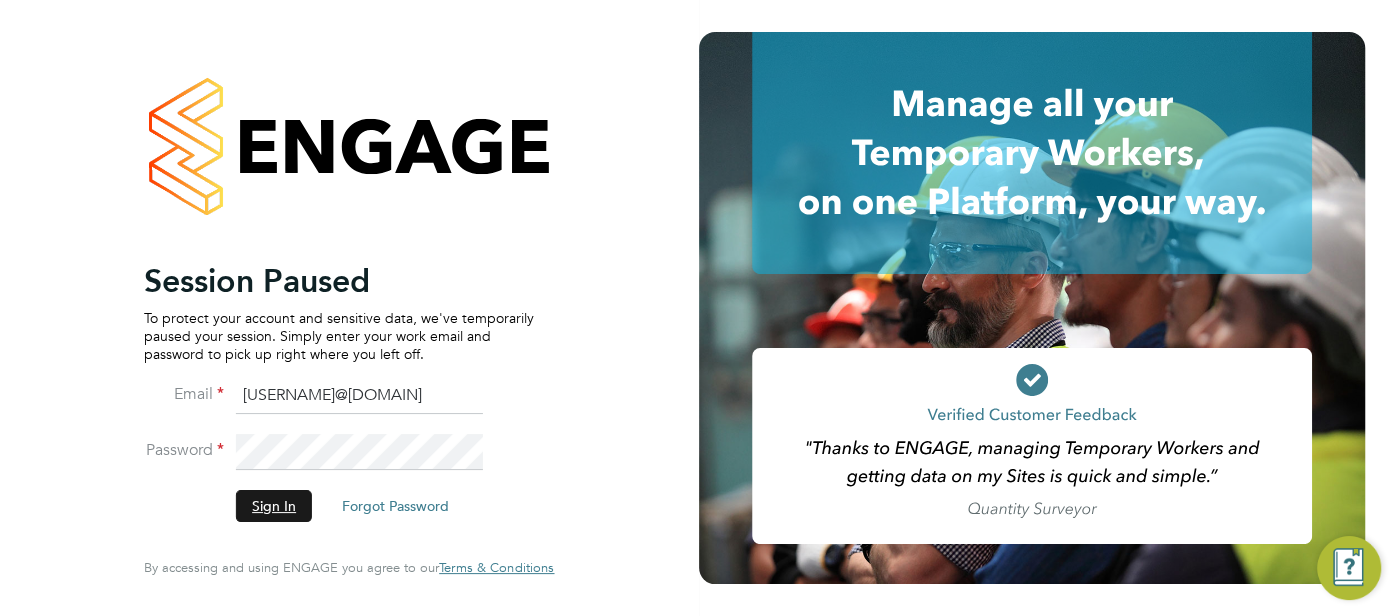 click on "Sign In" 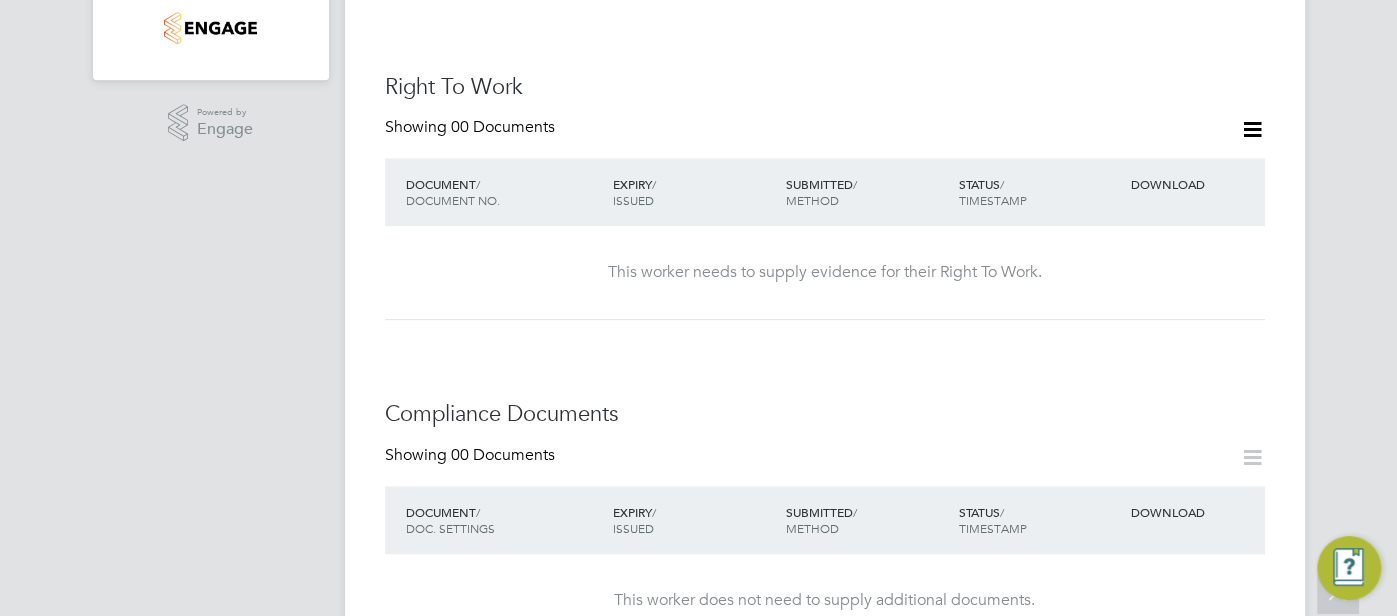 scroll, scrollTop: 918, scrollLeft: 0, axis: vertical 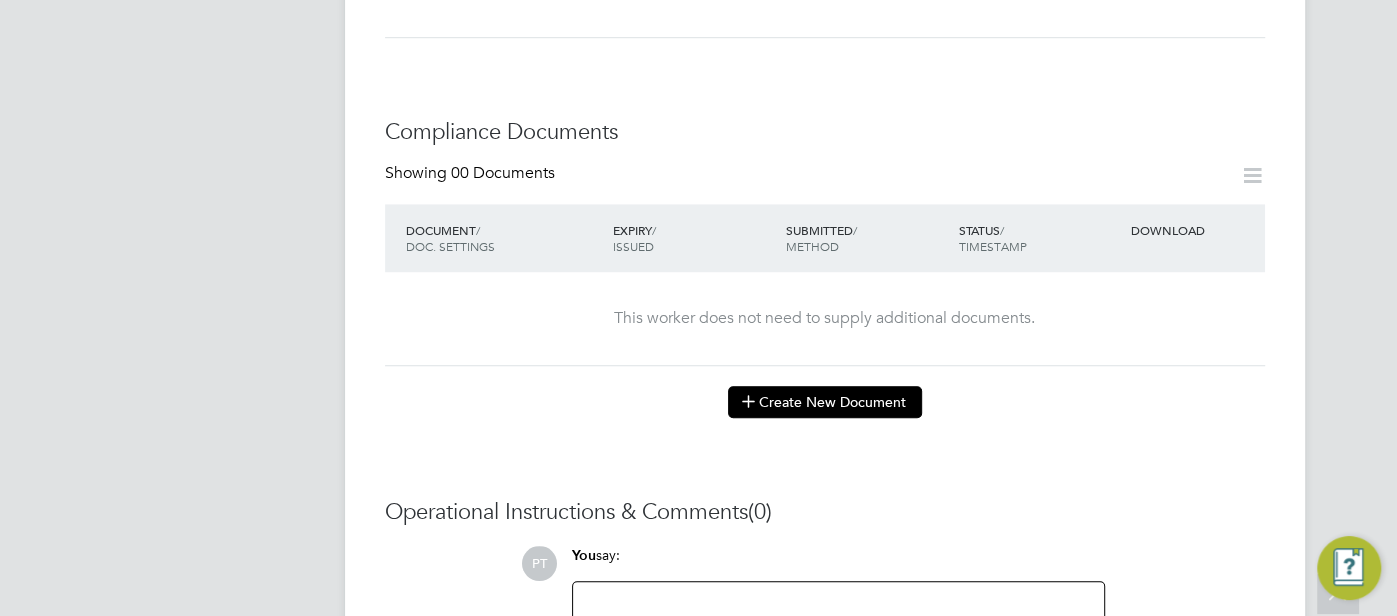 click on "Create New Document" 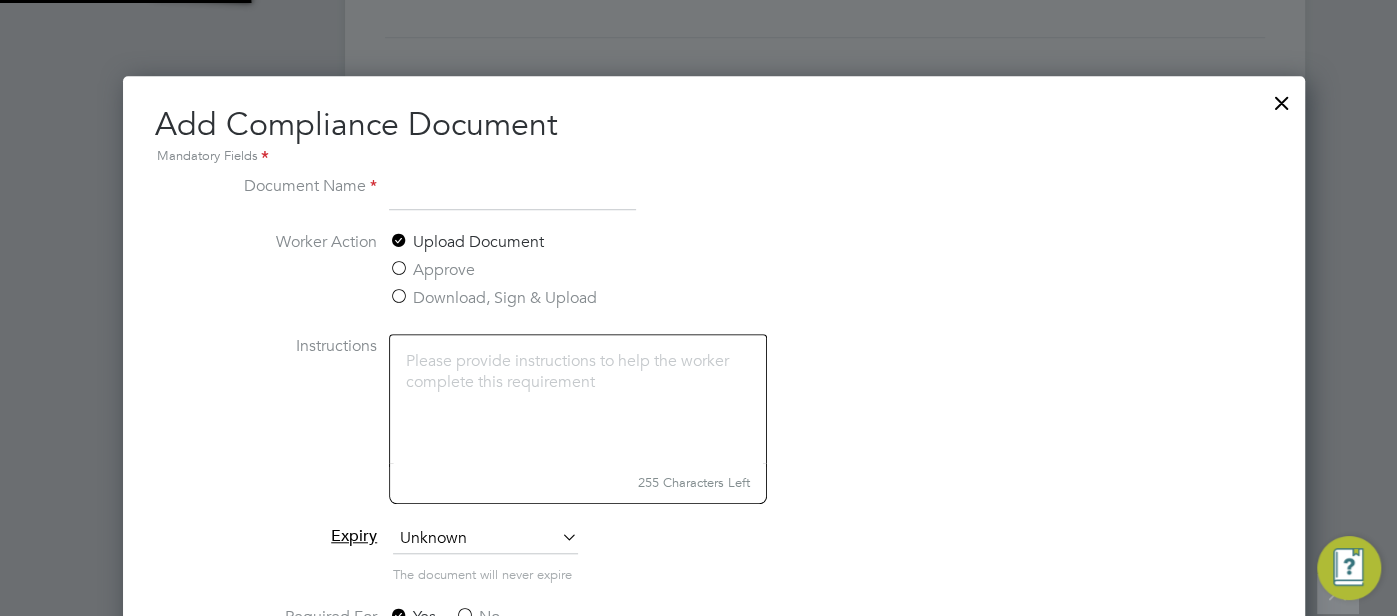 scroll, scrollTop: 10, scrollLeft: 9, axis: both 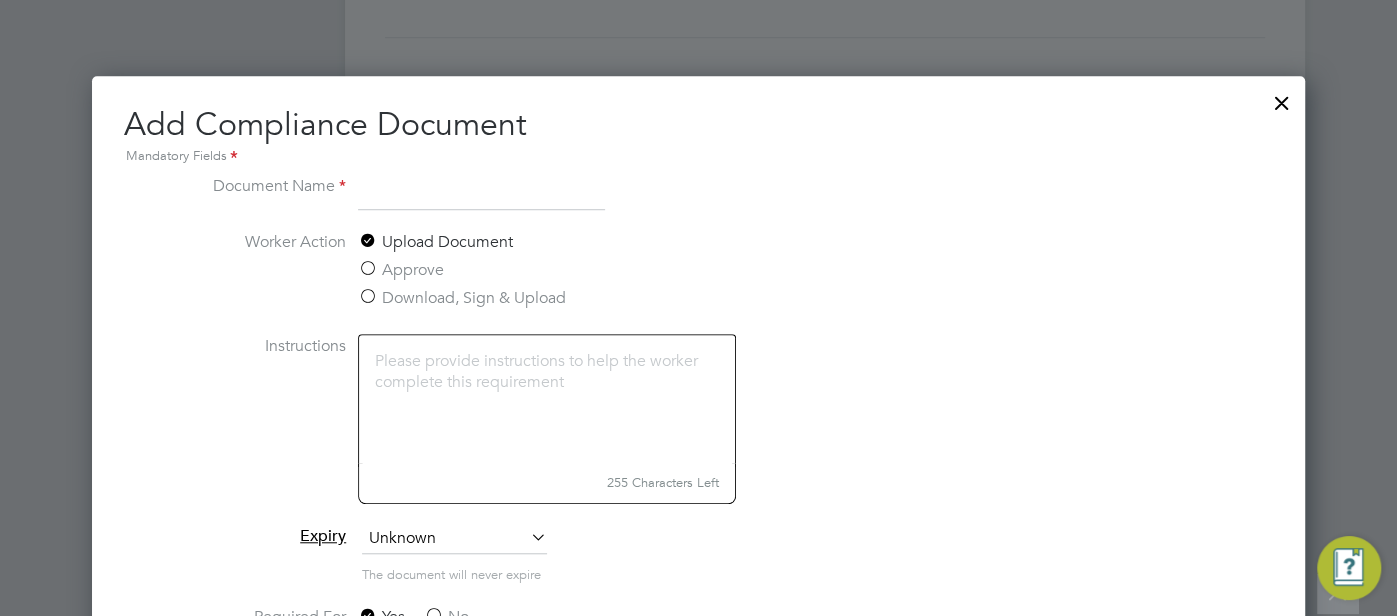 click at bounding box center [481, 192] 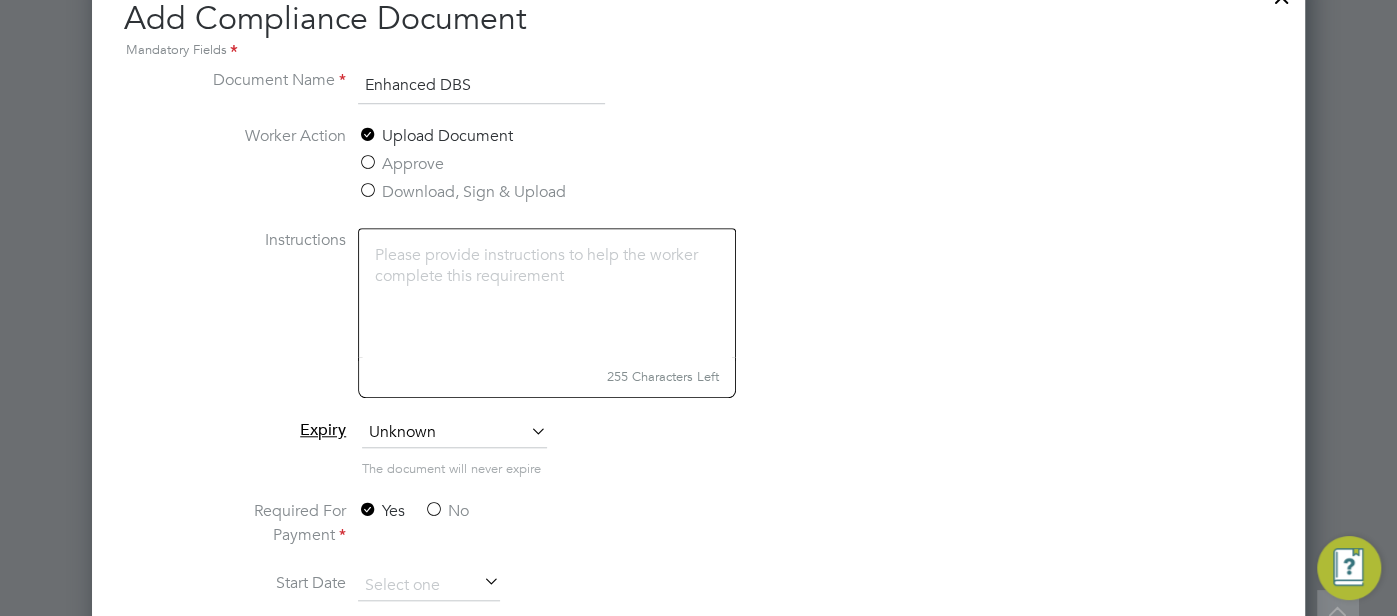scroll, scrollTop: 1025, scrollLeft: 0, axis: vertical 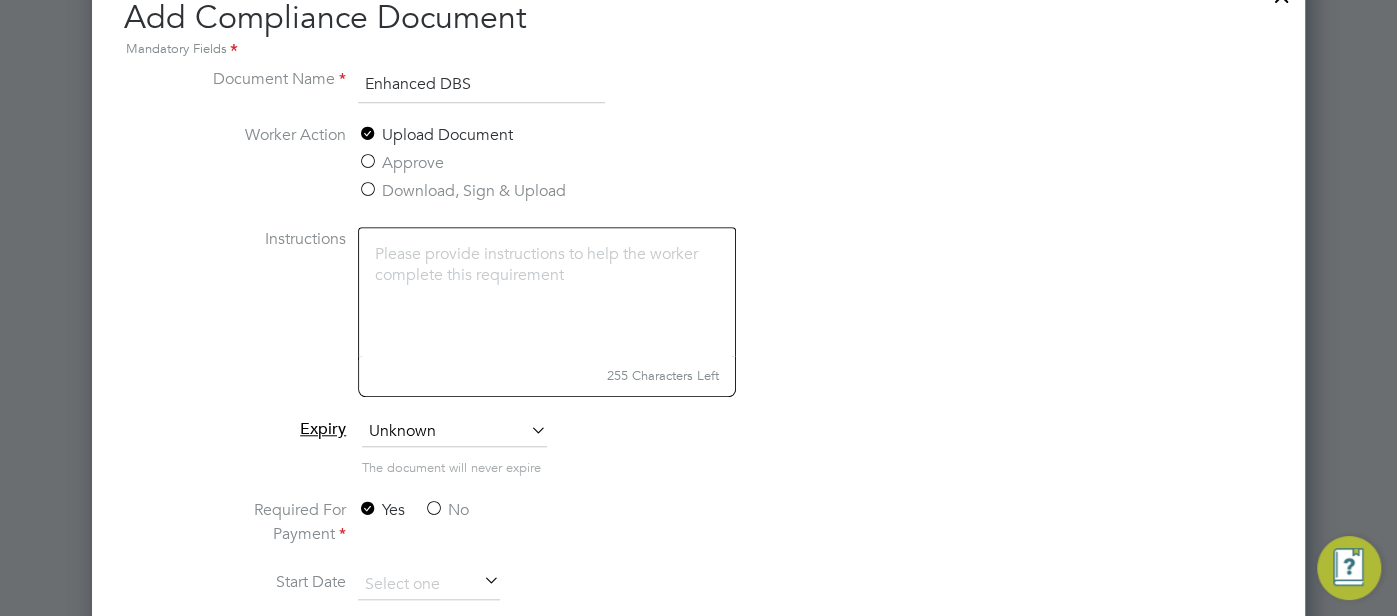 click on "No" at bounding box center [446, 510] 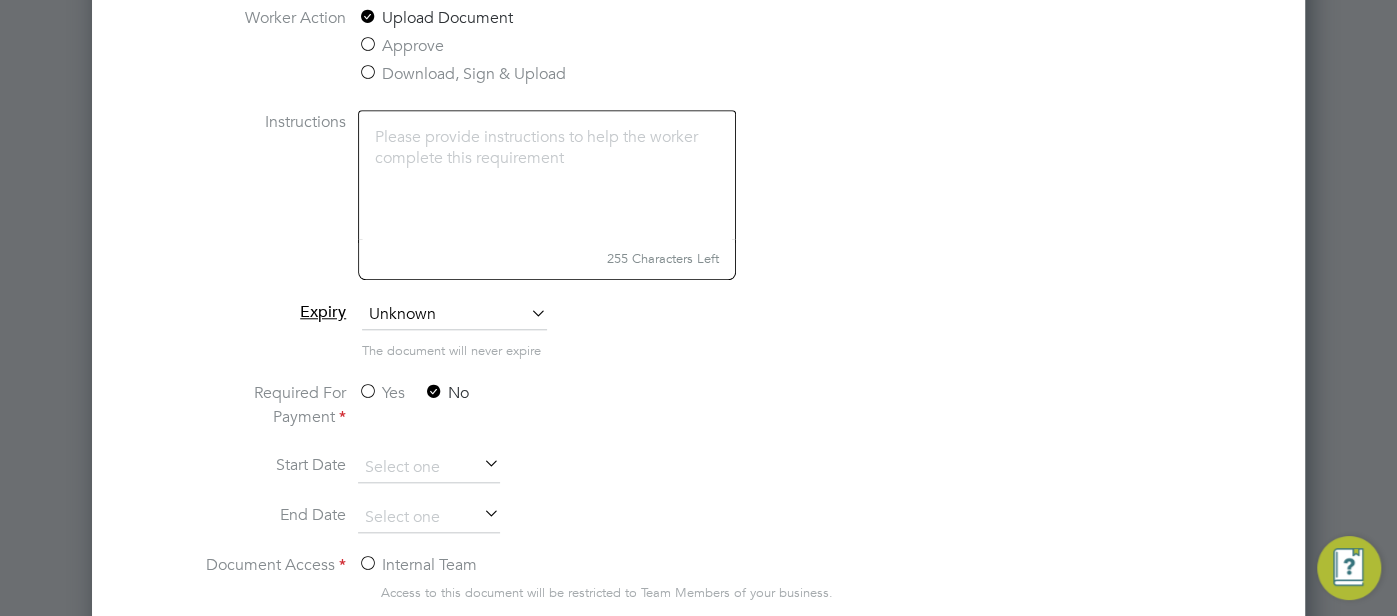 scroll, scrollTop: 1148, scrollLeft: 0, axis: vertical 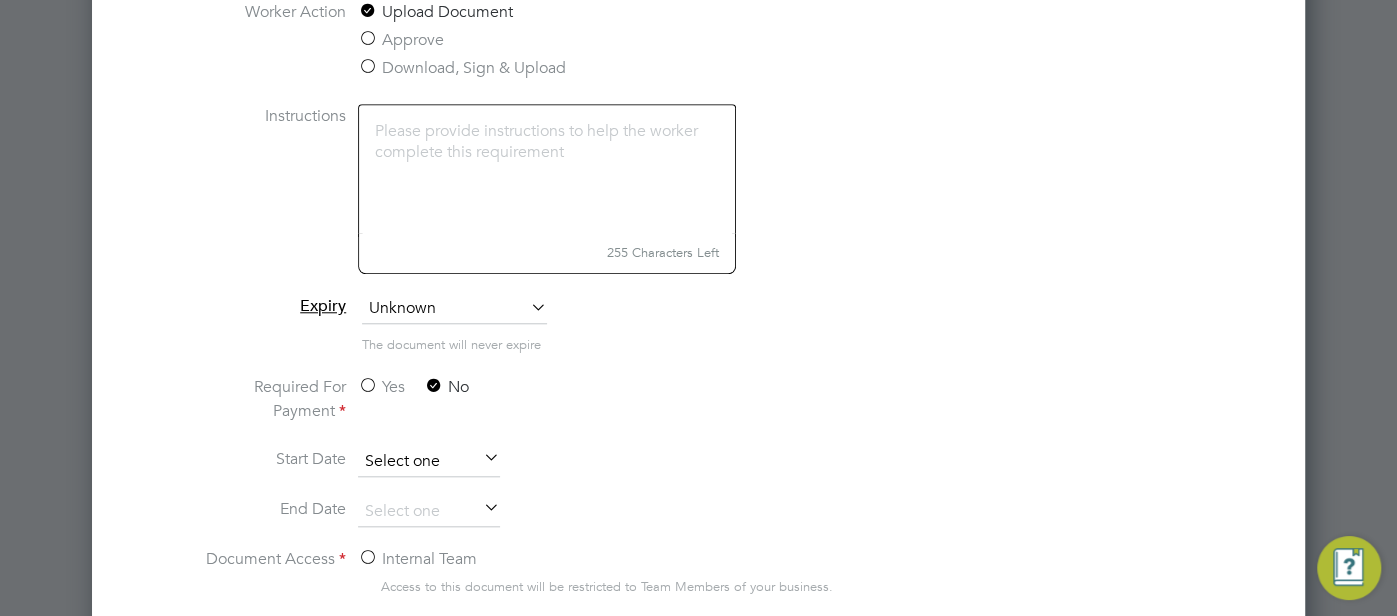 click at bounding box center [429, 462] 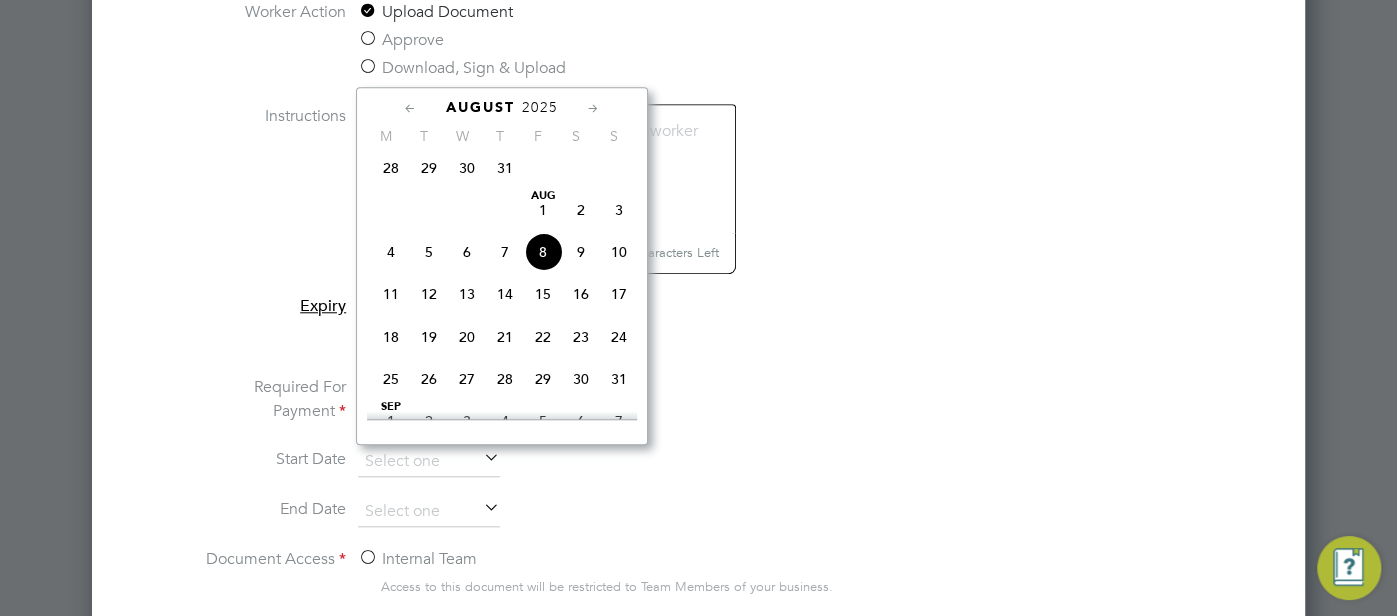 click on "2025" 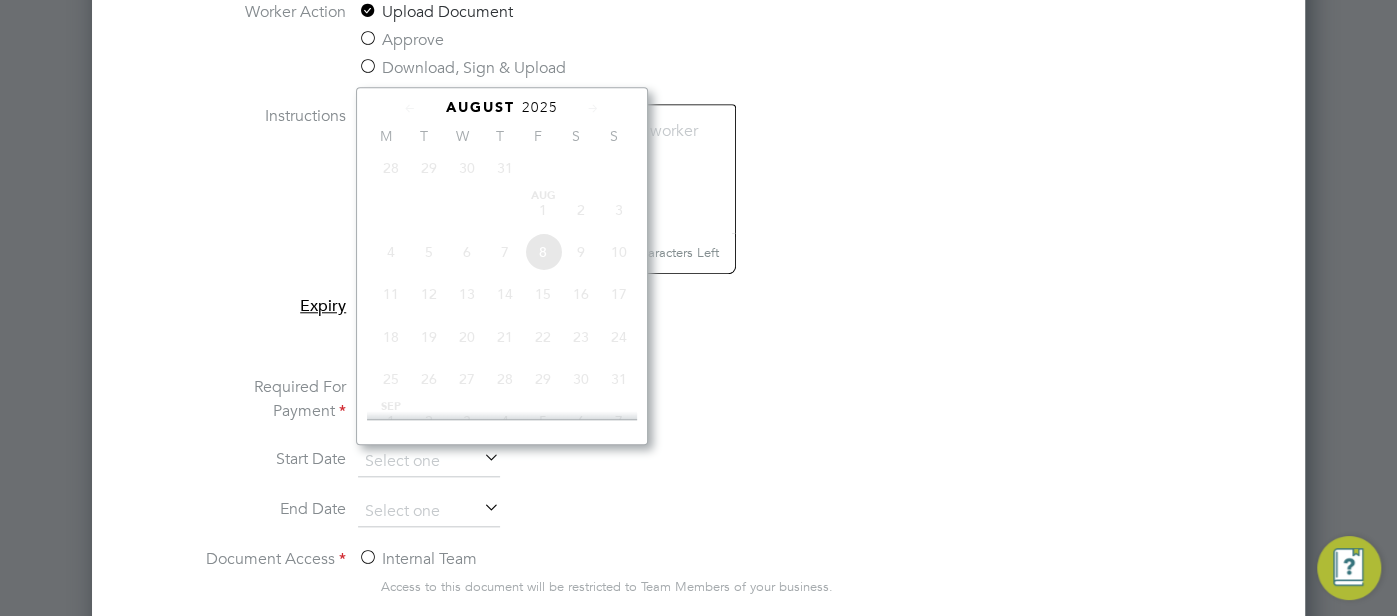scroll, scrollTop: 528, scrollLeft: 0, axis: vertical 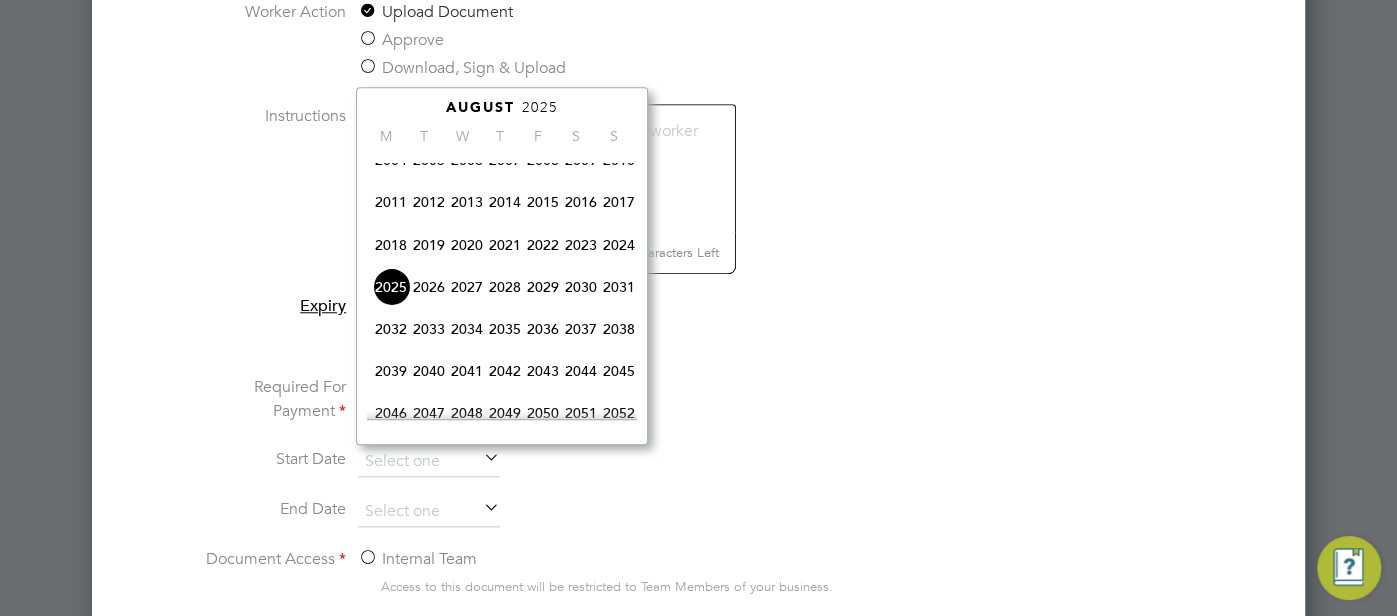 click on "2024" 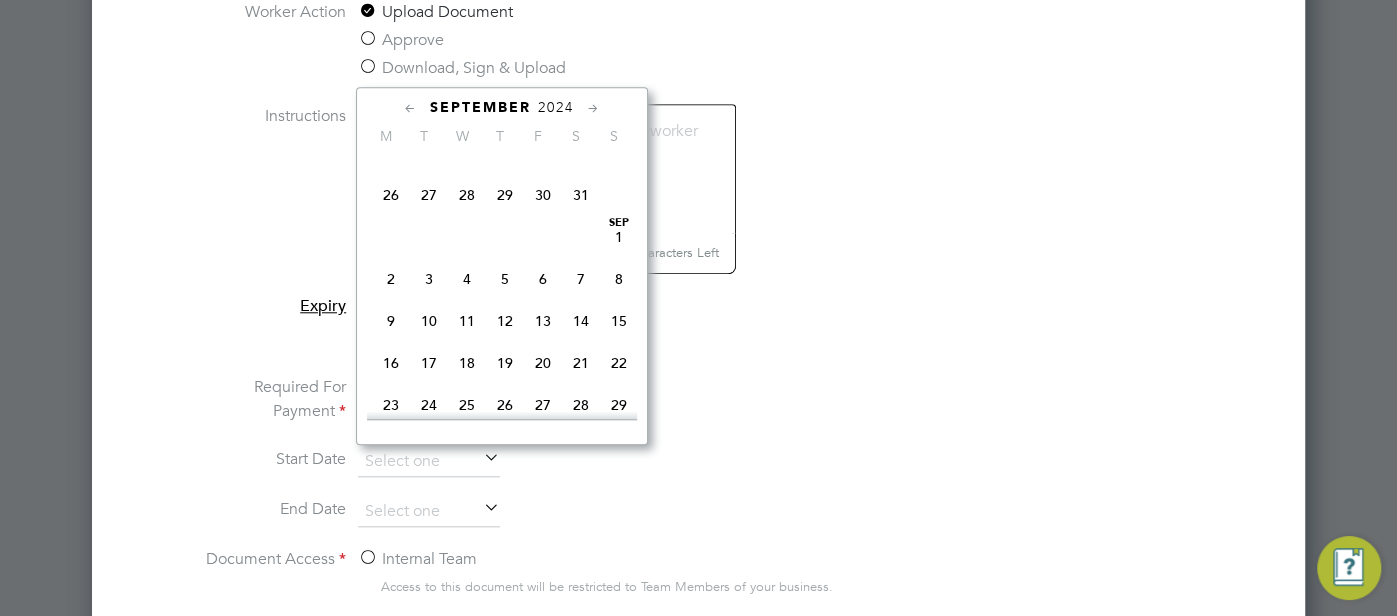 scroll, scrollTop: 801, scrollLeft: 0, axis: vertical 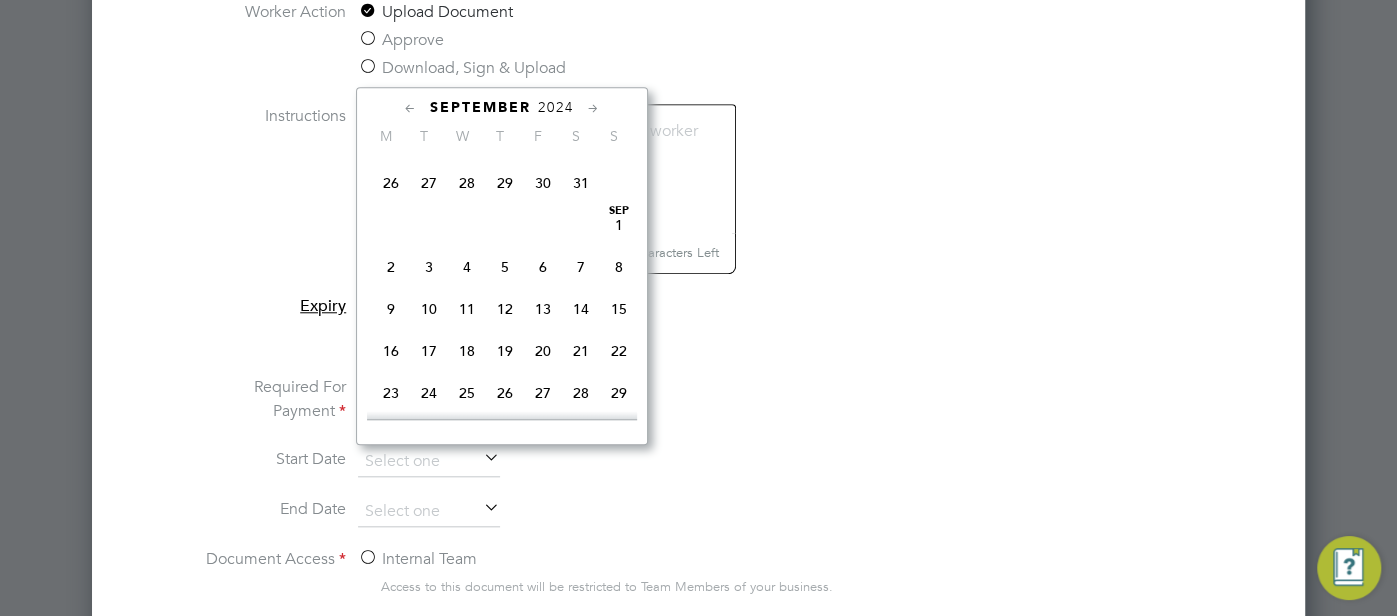 click on "17" 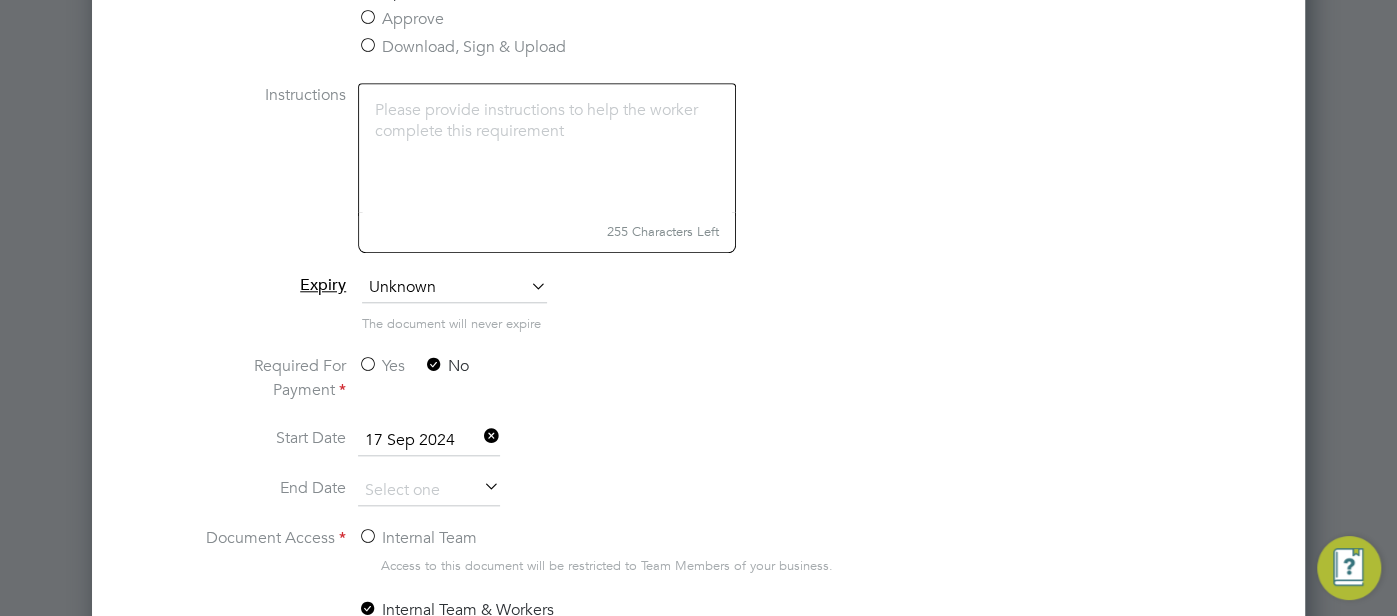 scroll, scrollTop: 1169, scrollLeft: 0, axis: vertical 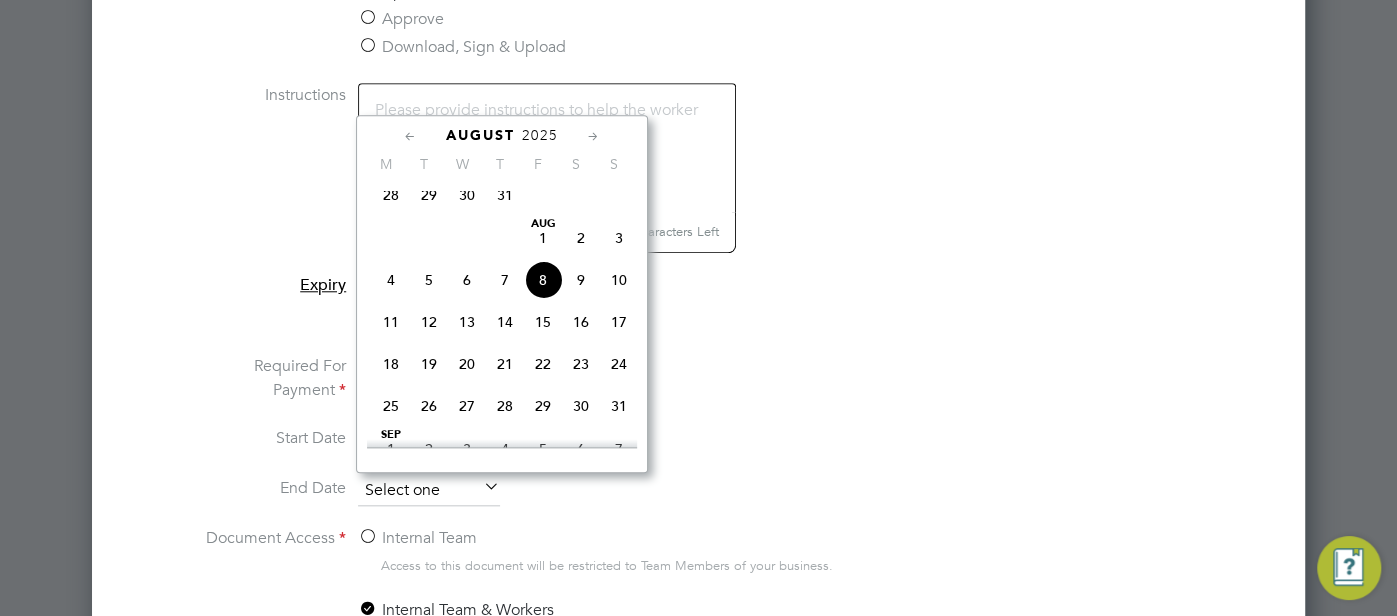 click at bounding box center [429, 491] 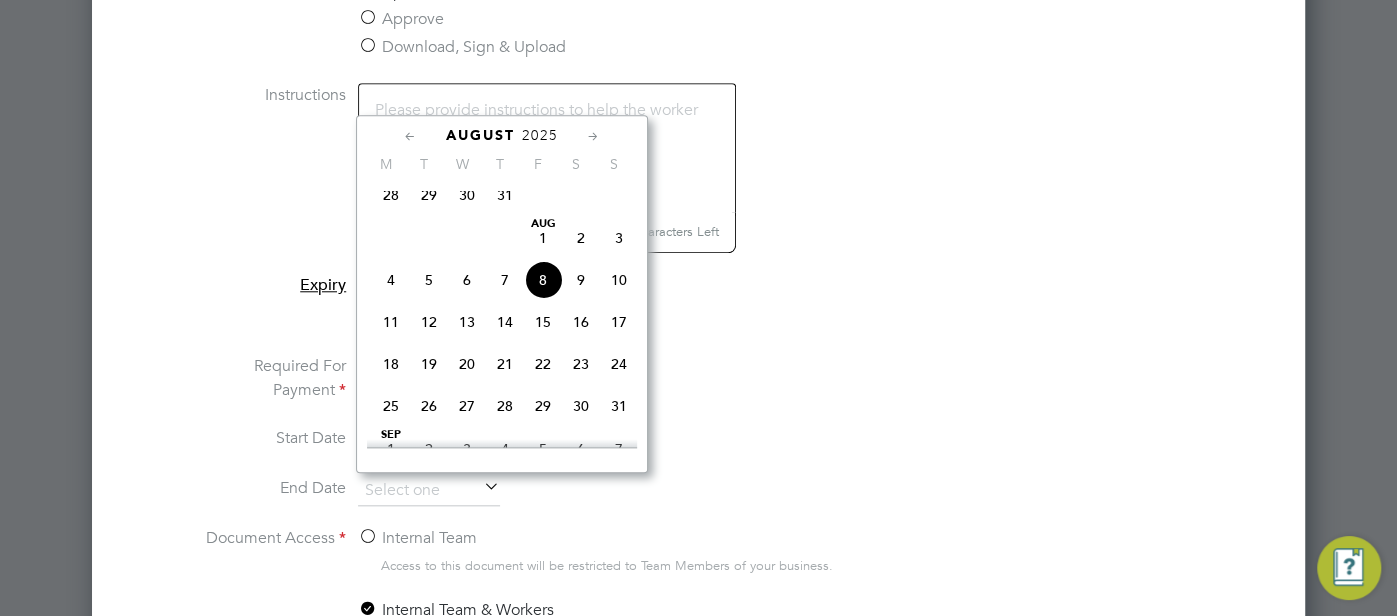 click on "2025" 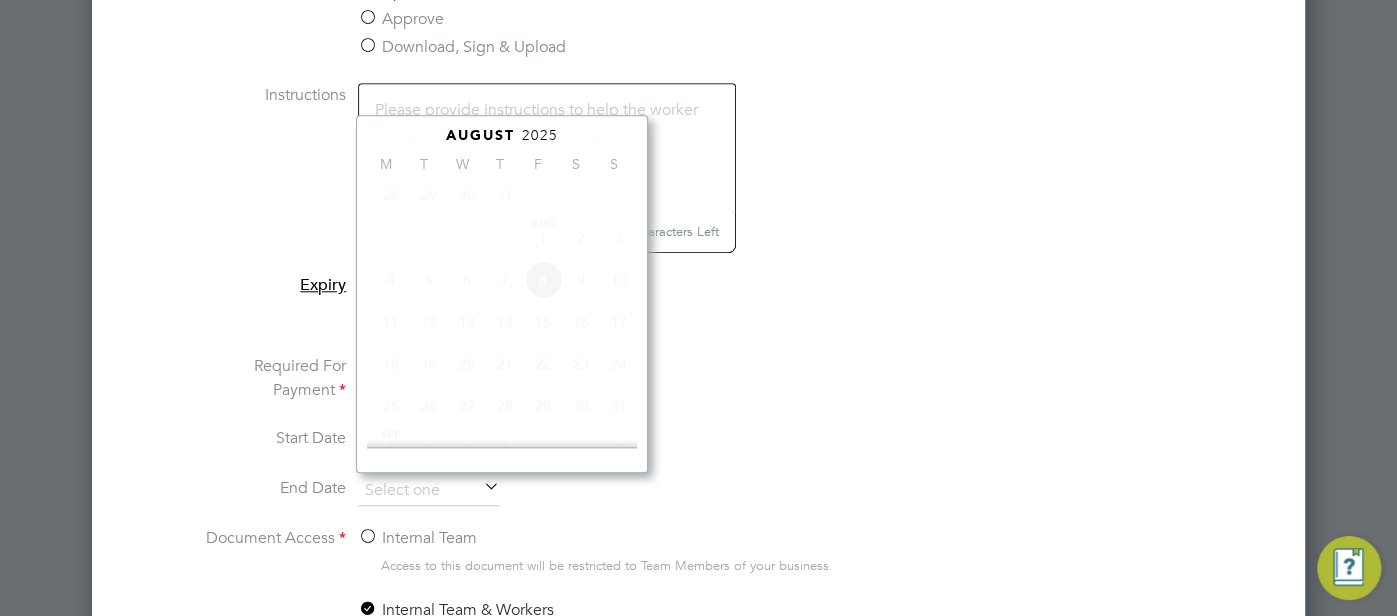 scroll, scrollTop: 528, scrollLeft: 0, axis: vertical 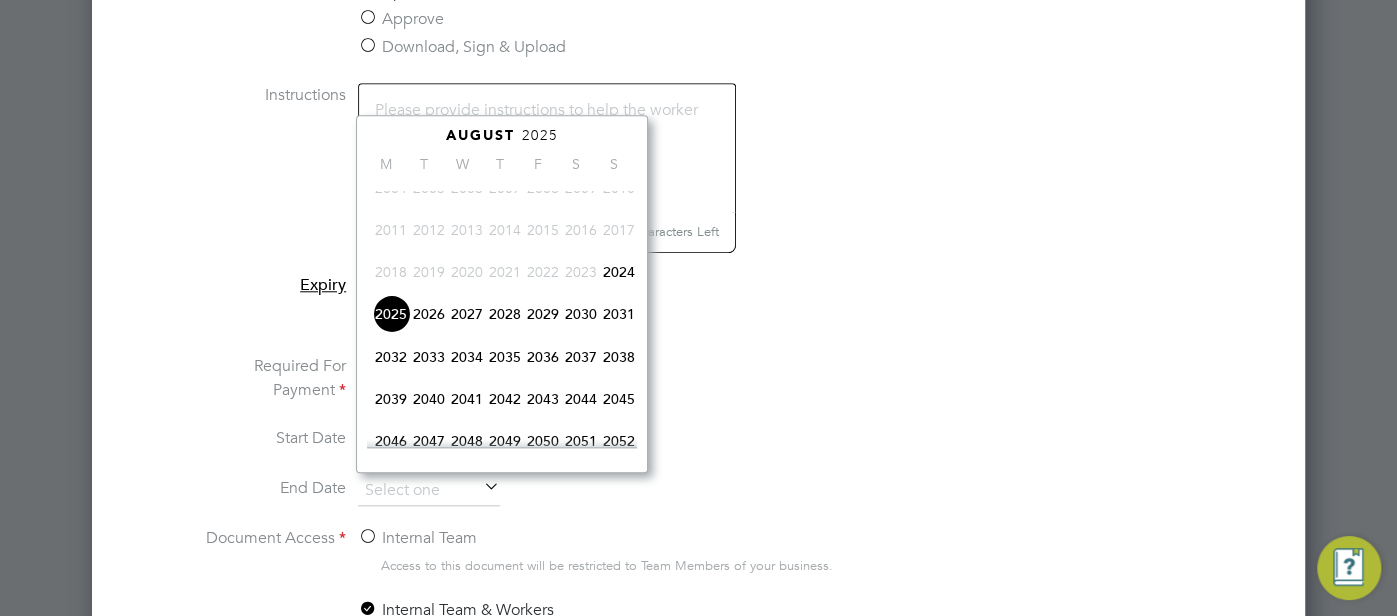 click on "2027" 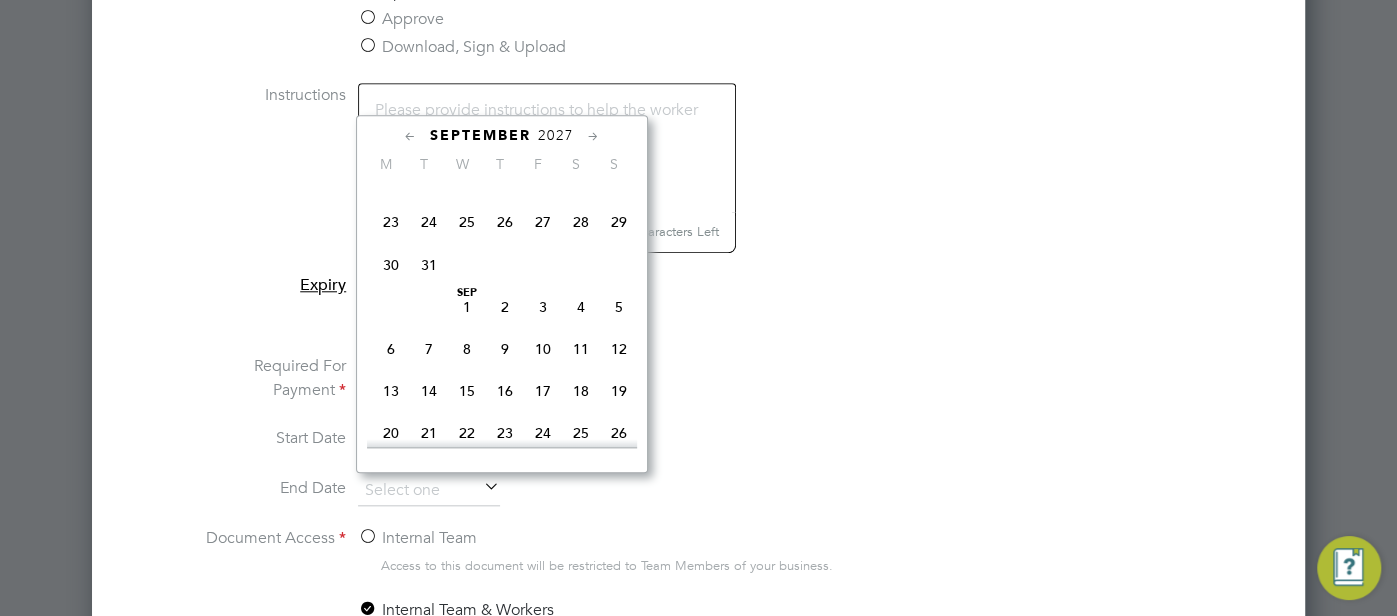 scroll, scrollTop: 835, scrollLeft: 0, axis: vertical 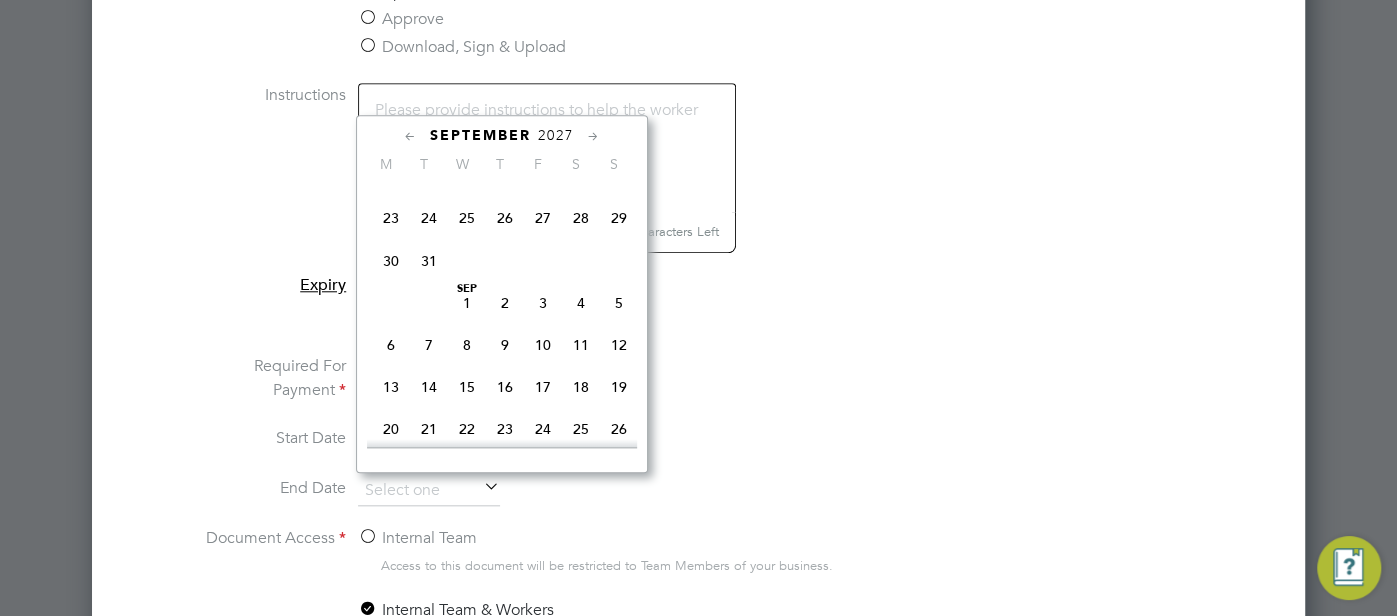 click on "17" 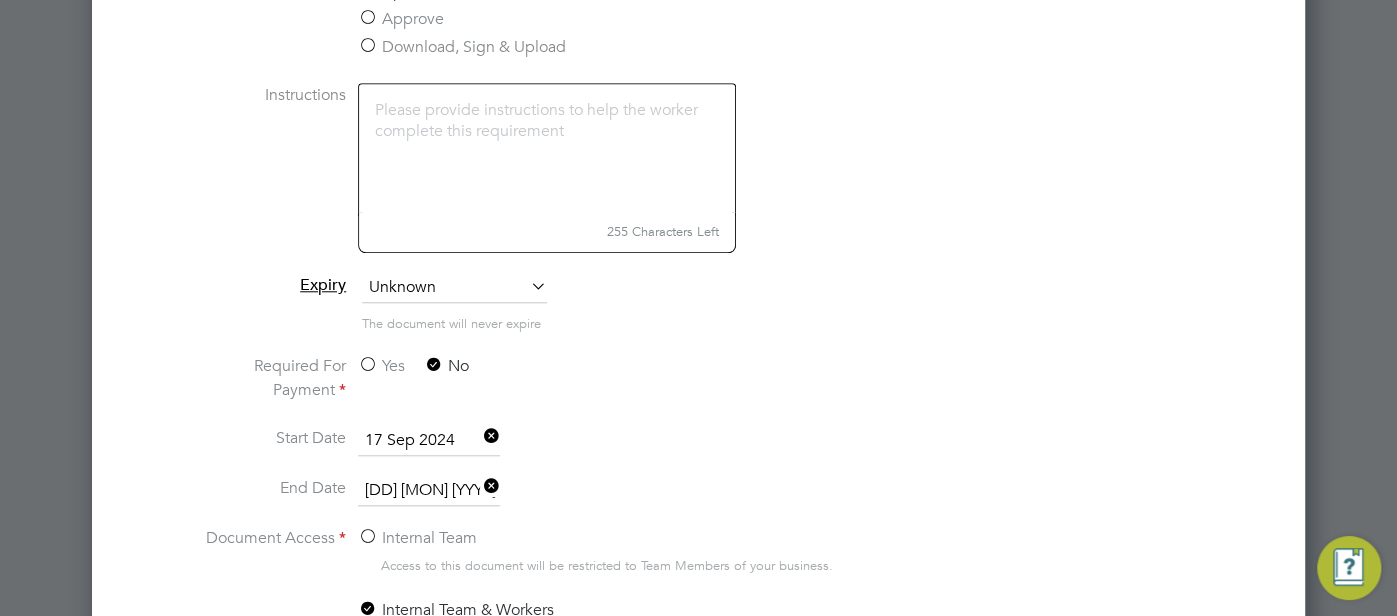 click on "Required For Payment Yes   No" at bounding box center (698, 390) 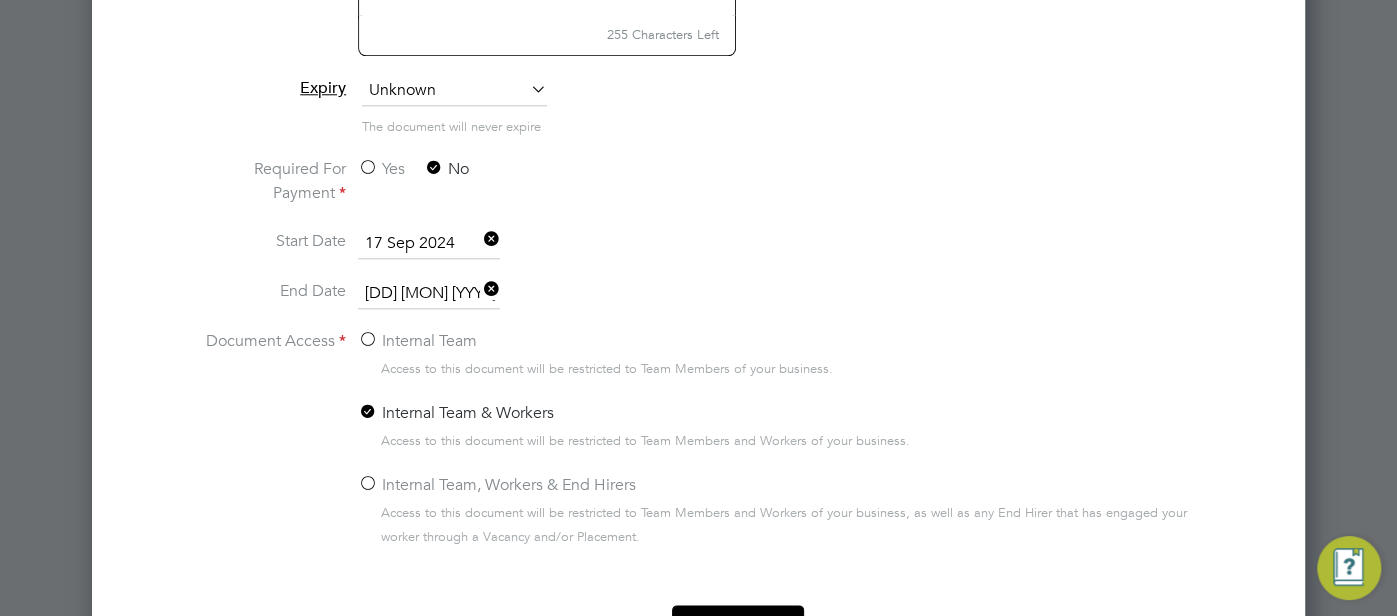 scroll, scrollTop: 1417, scrollLeft: 0, axis: vertical 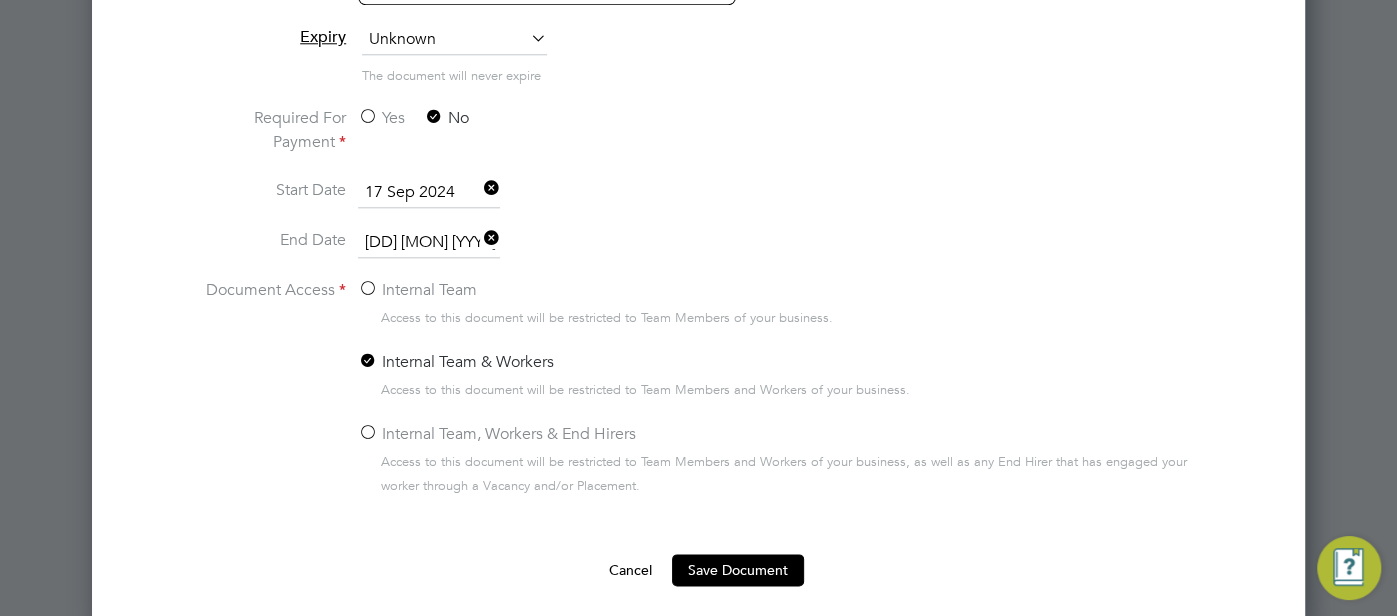 click on "Internal Team, Workers & End Hirers" 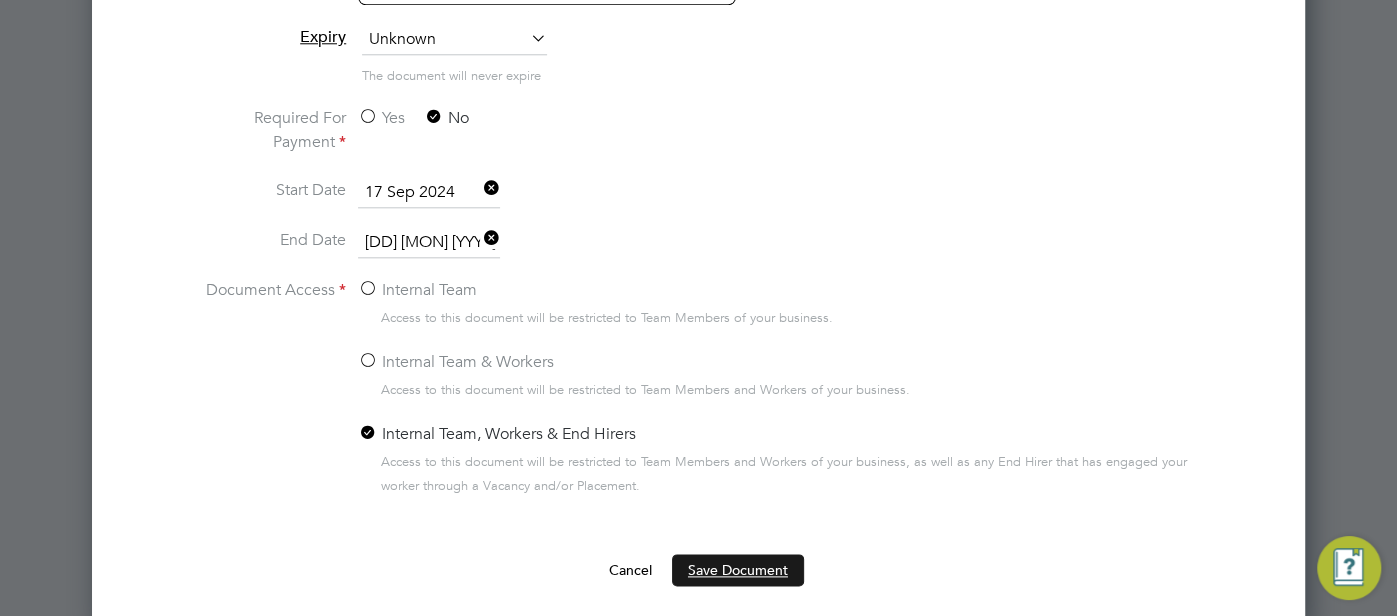 click on "Save Document" at bounding box center [738, 570] 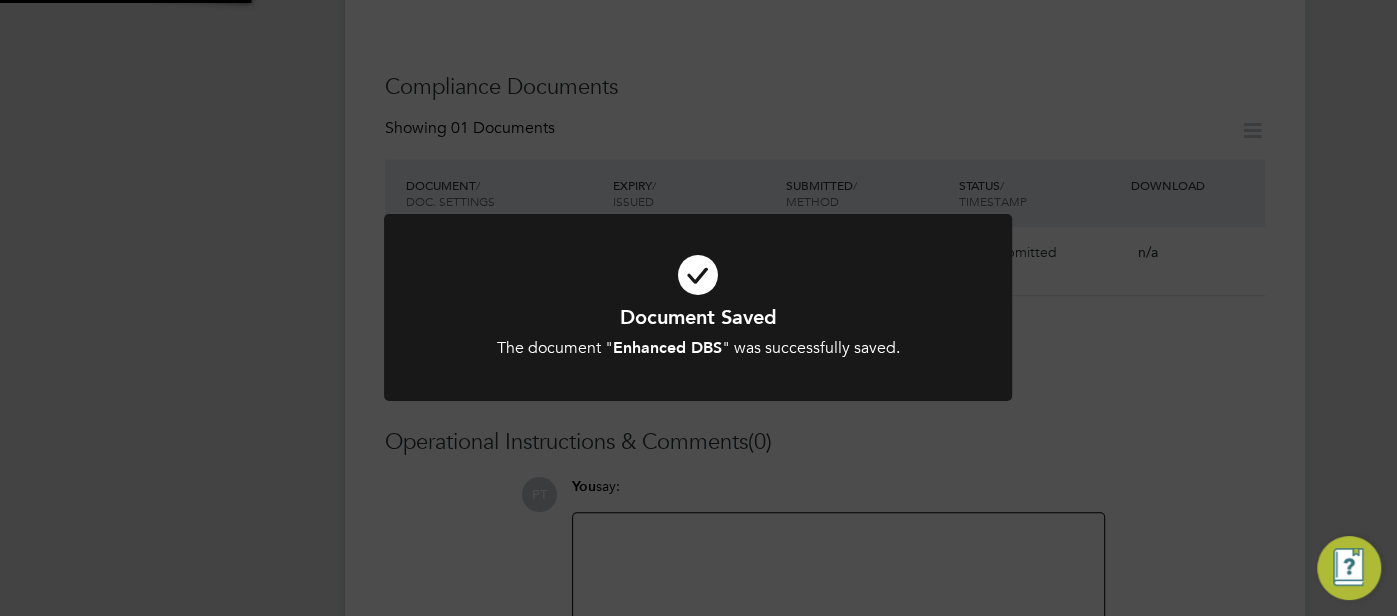 scroll, scrollTop: 918, scrollLeft: 0, axis: vertical 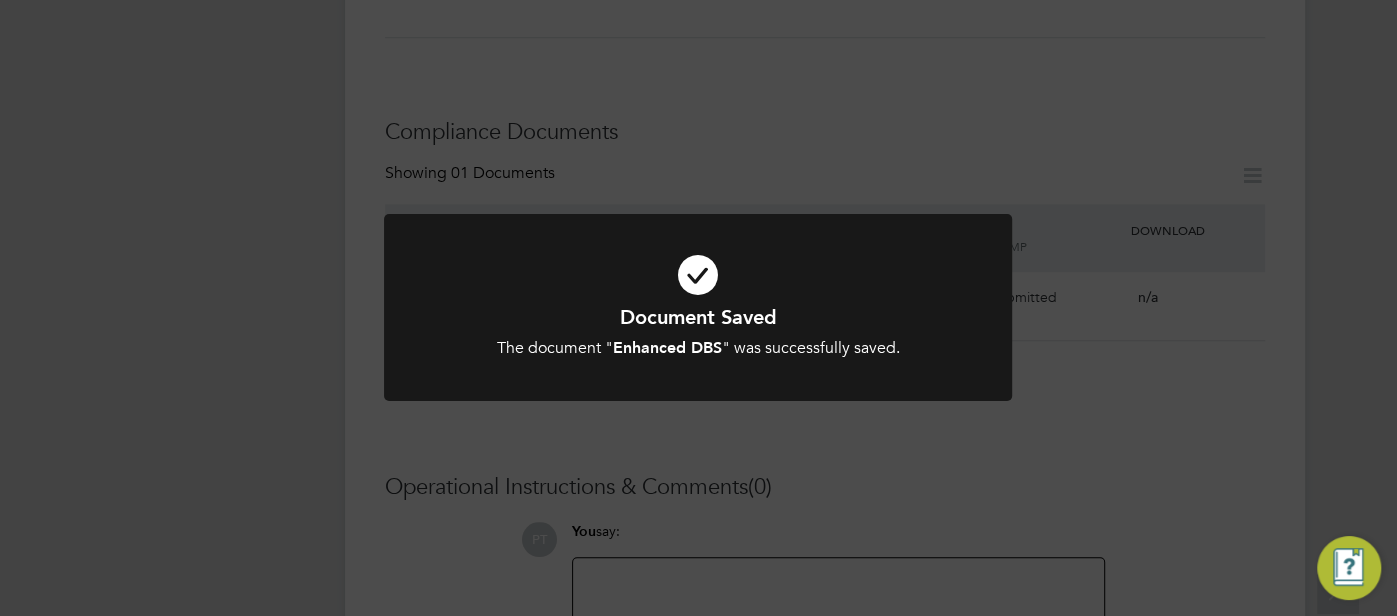click at bounding box center (698, 275) 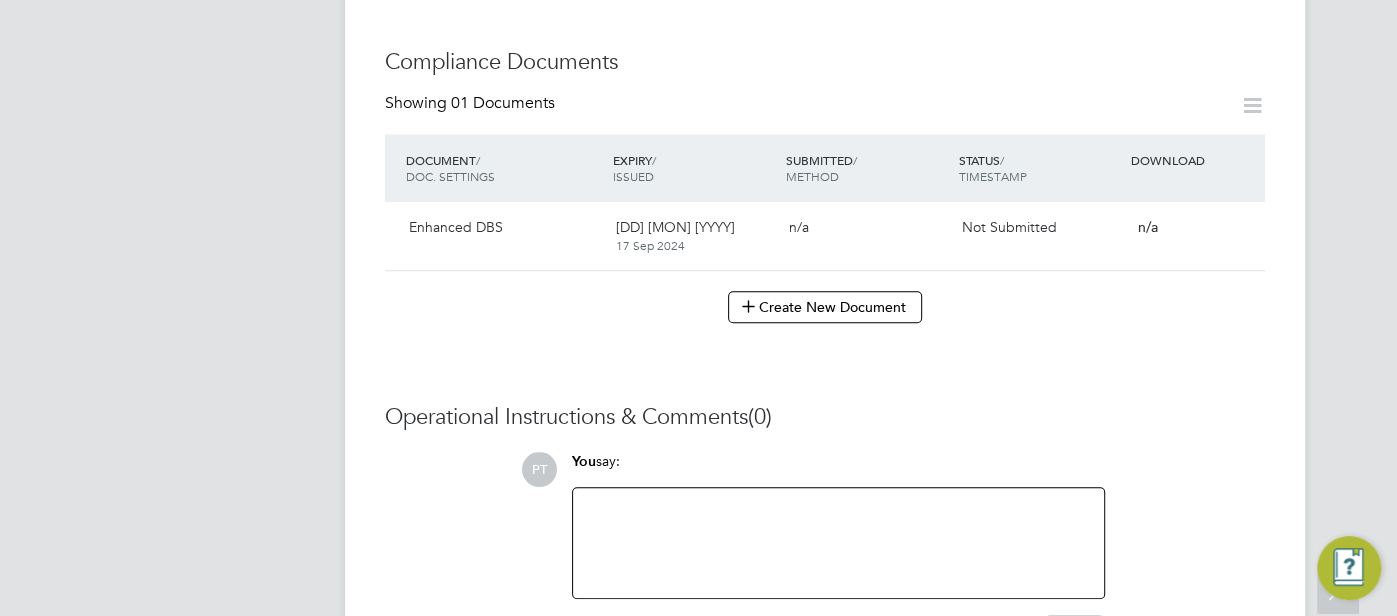scroll, scrollTop: 999, scrollLeft: 0, axis: vertical 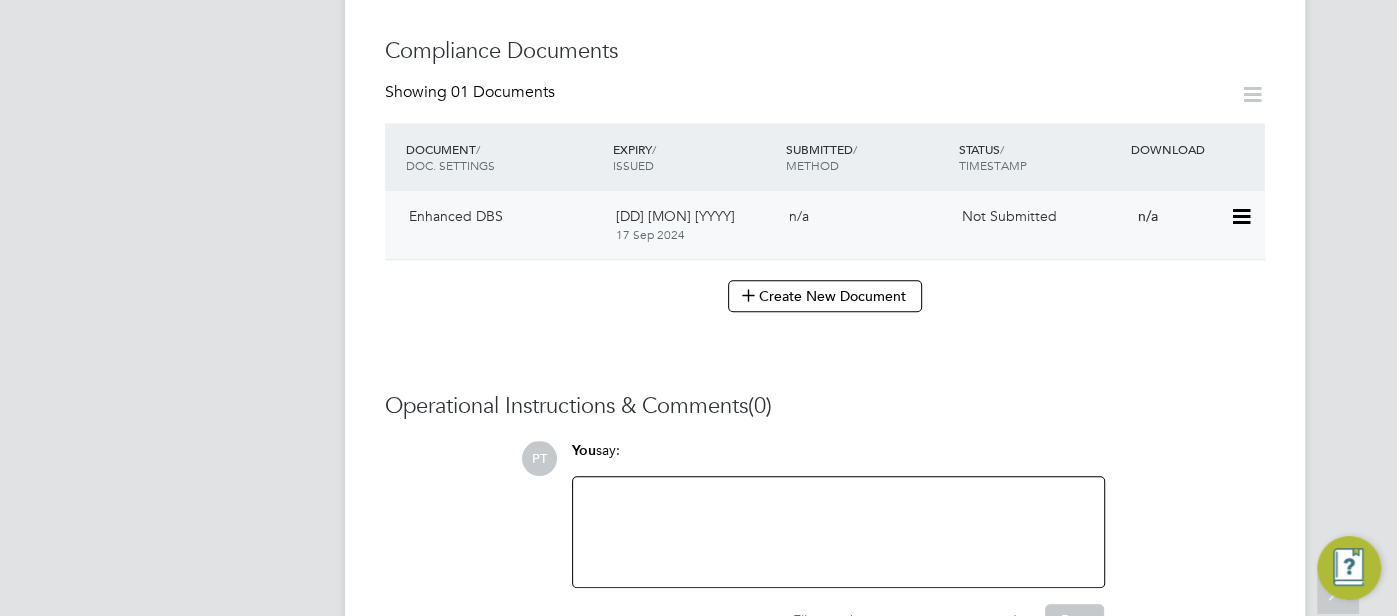 click 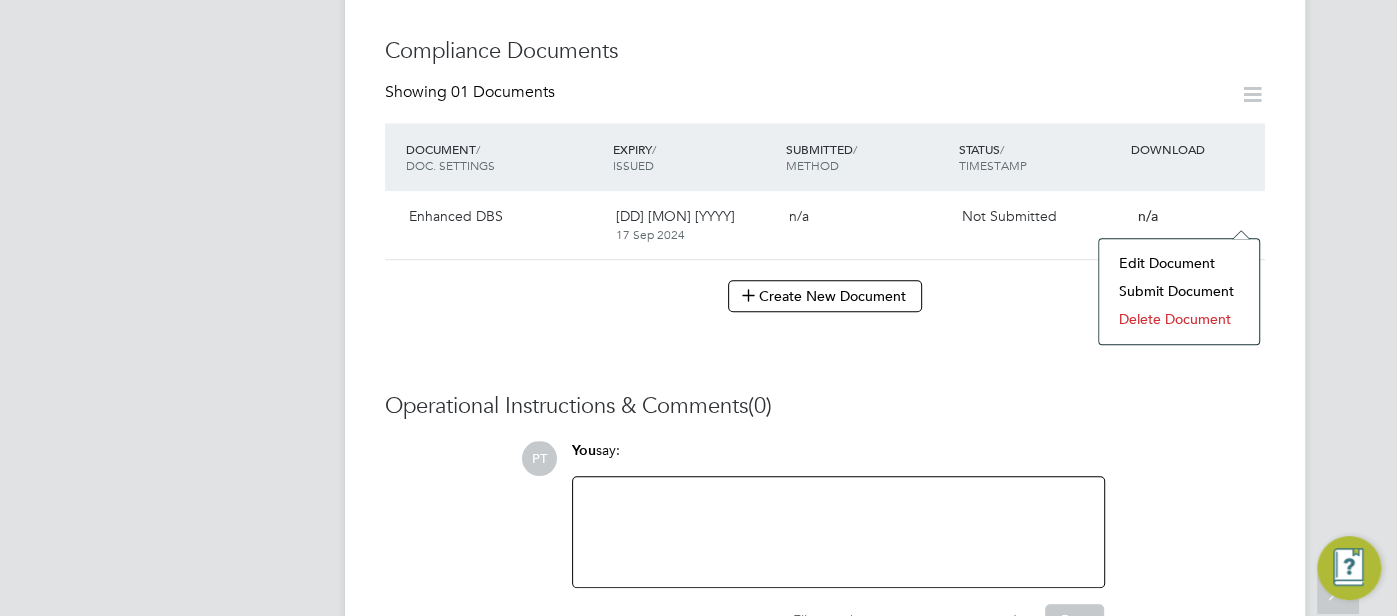 click on "Submit Document" 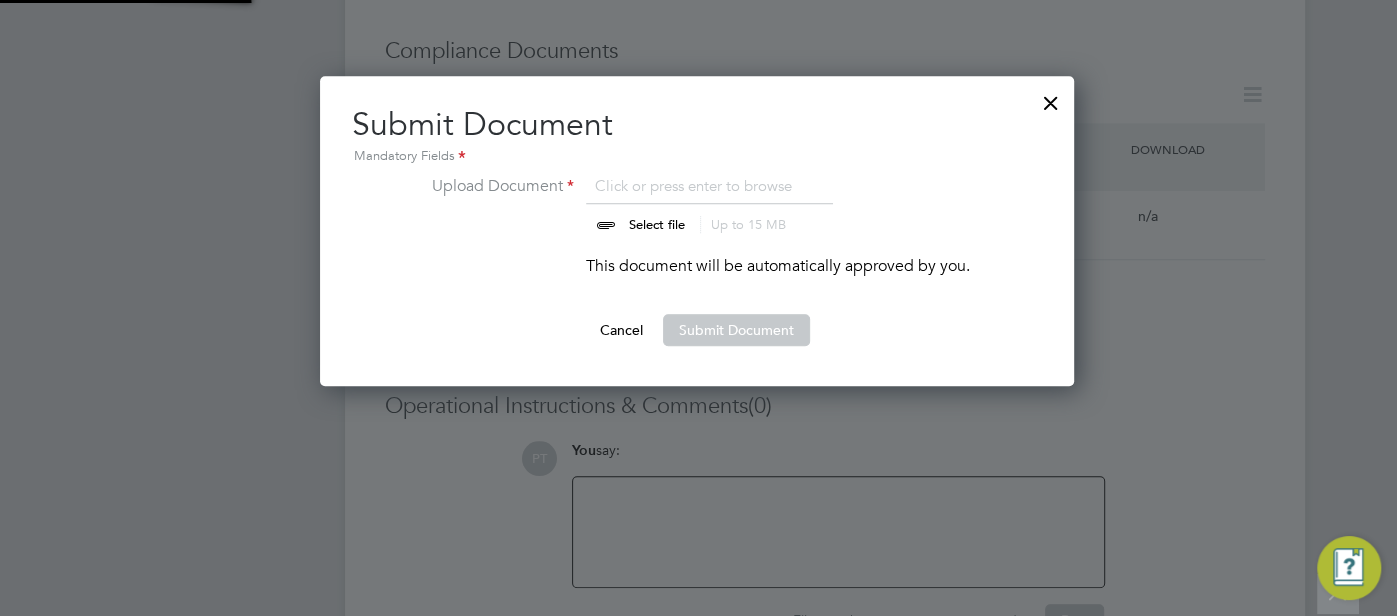 scroll, scrollTop: 10, scrollLeft: 10, axis: both 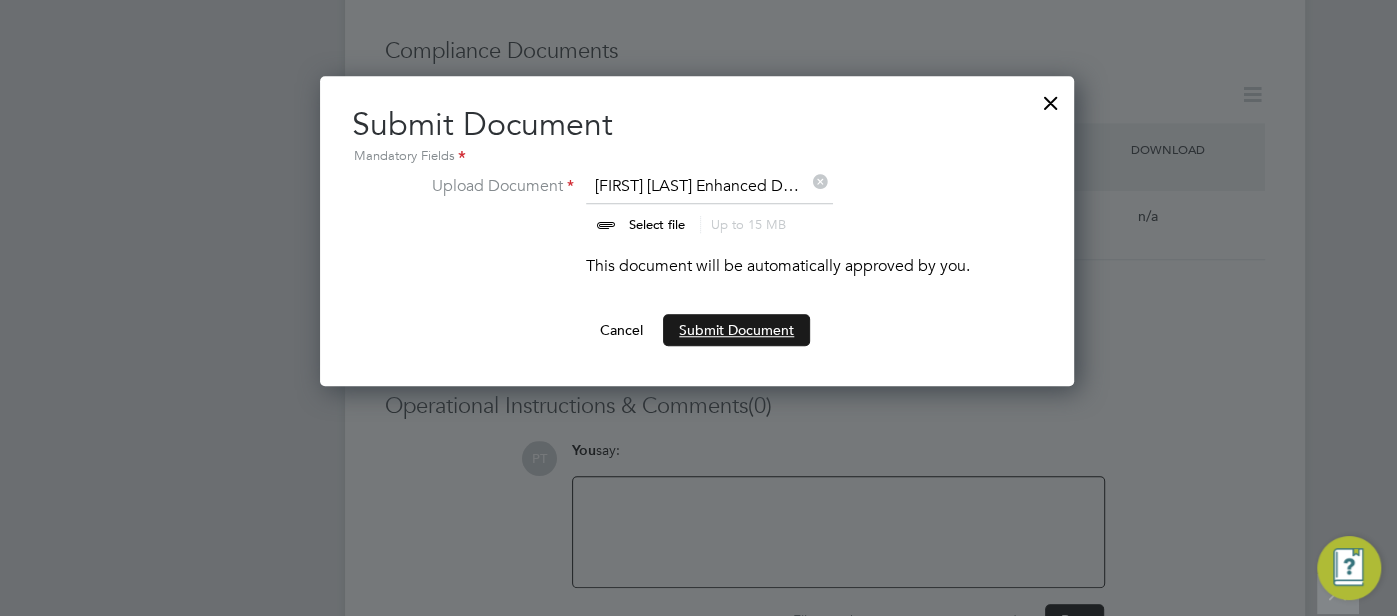 click on "Submit Document" at bounding box center (736, 330) 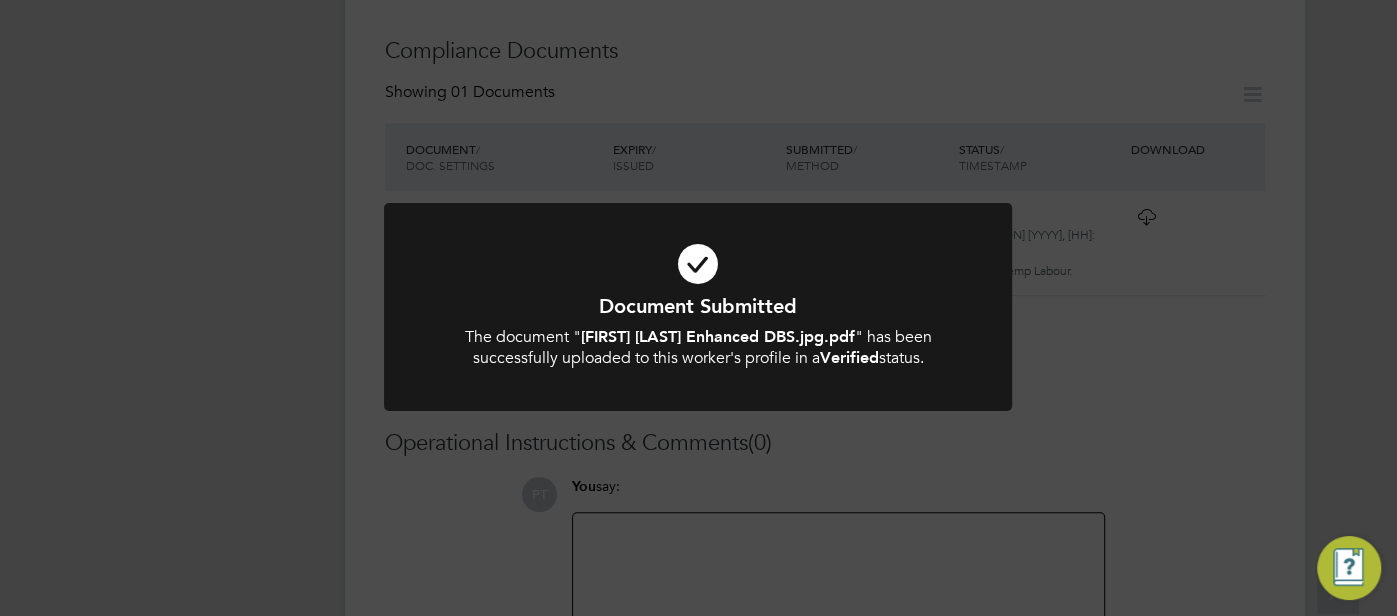 click at bounding box center [698, 264] 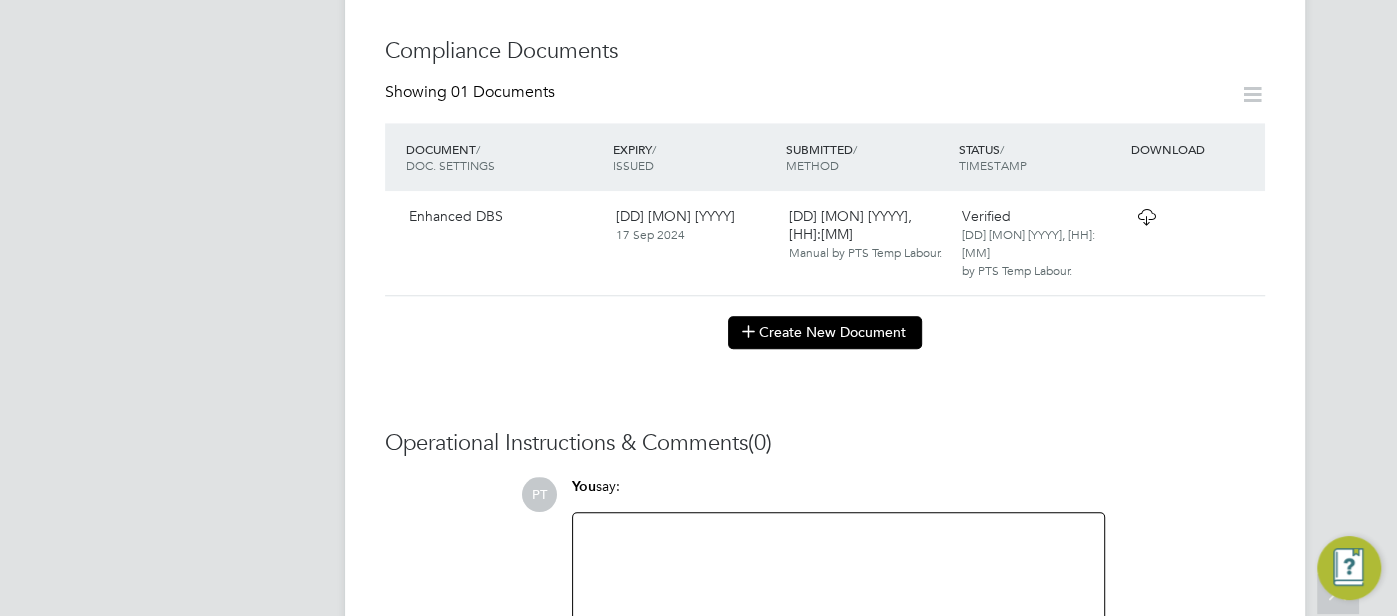 click on "Create New Document" 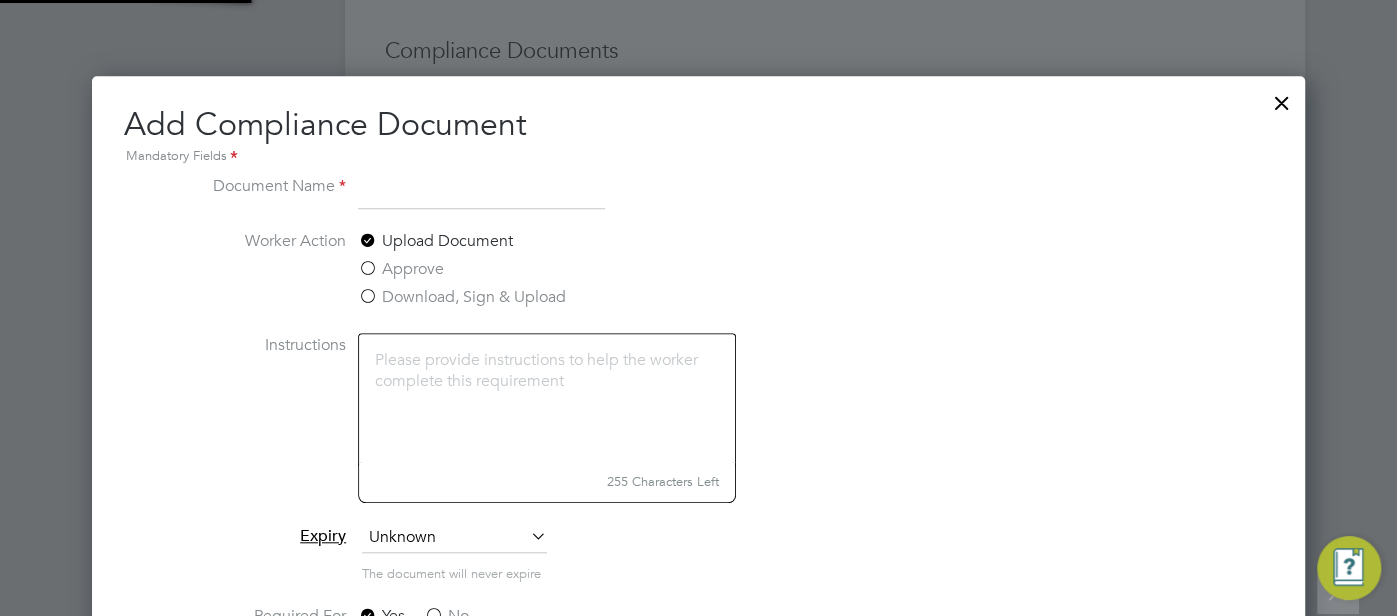 scroll, scrollTop: 10, scrollLeft: 9, axis: both 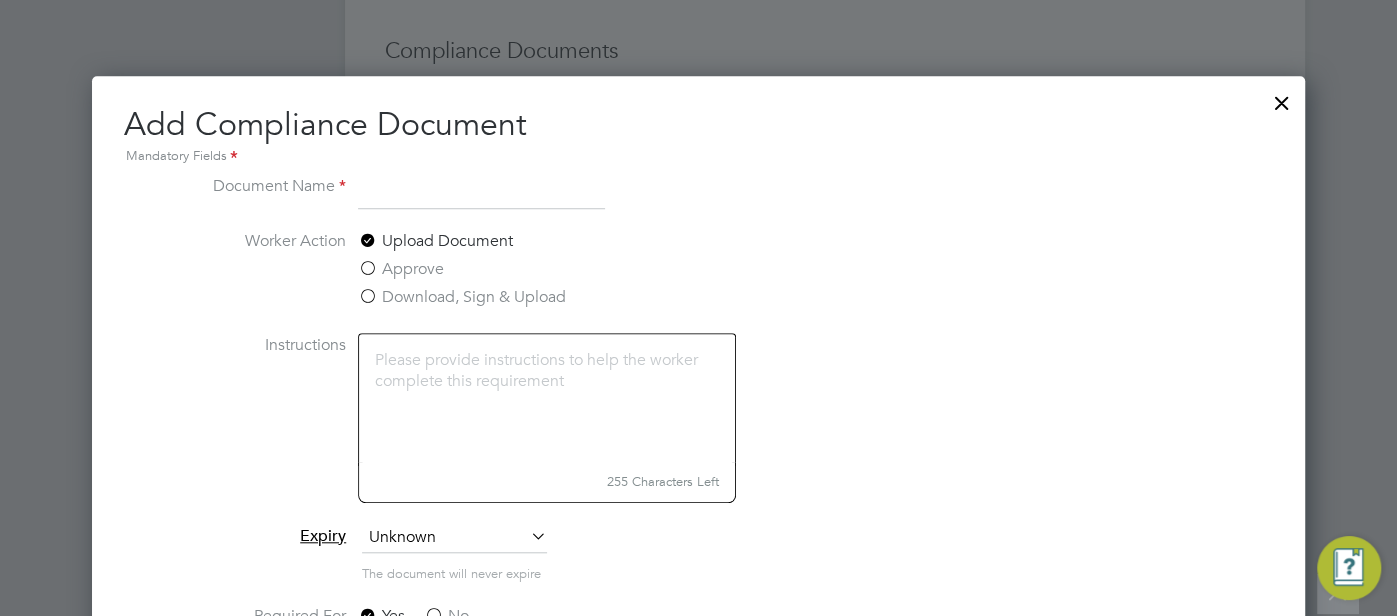 click at bounding box center (481, 192) 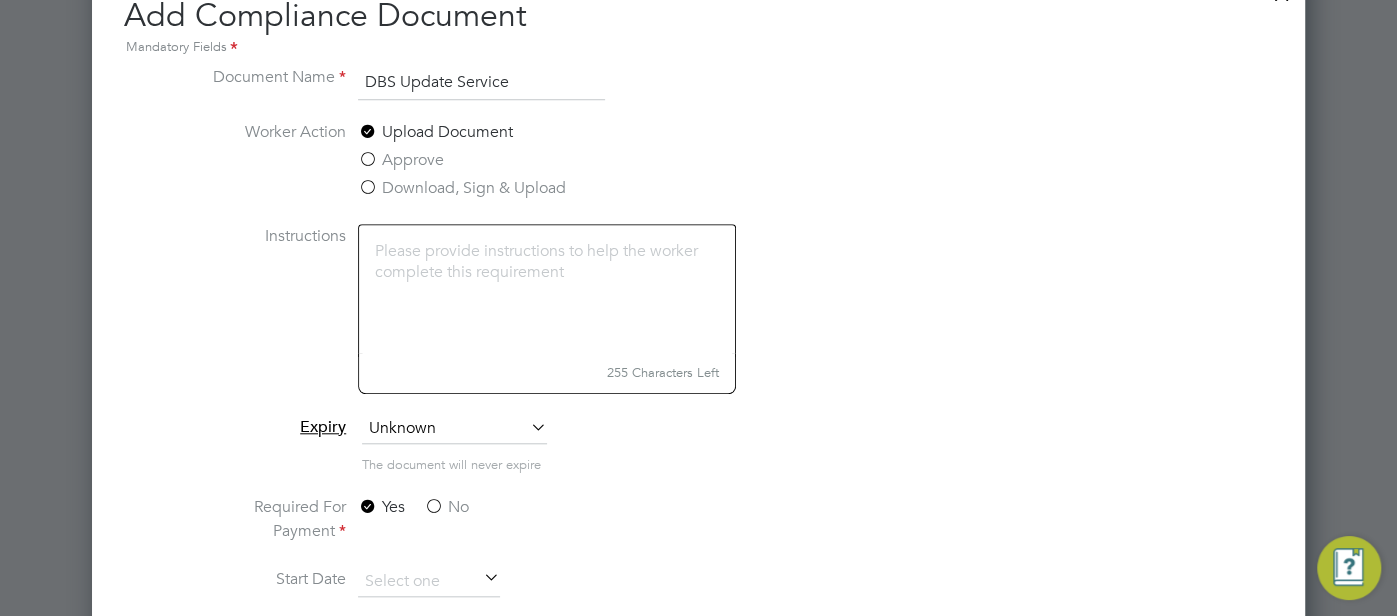 scroll, scrollTop: 1109, scrollLeft: 0, axis: vertical 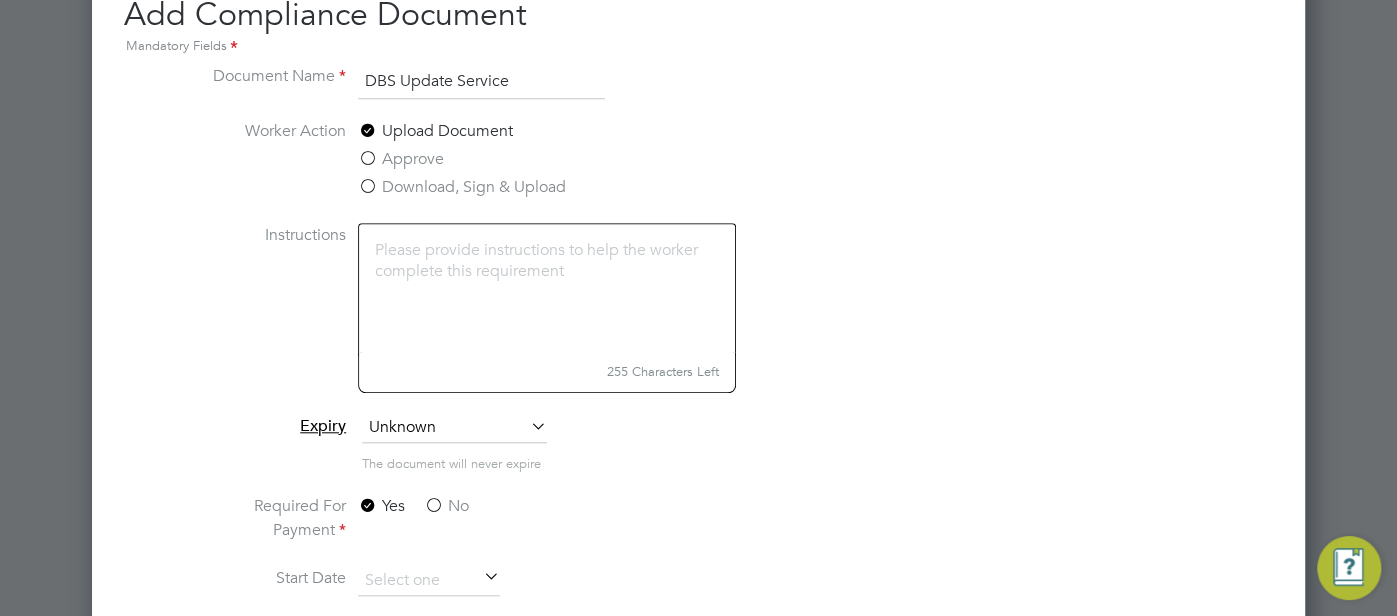 click on "No" at bounding box center (446, 506) 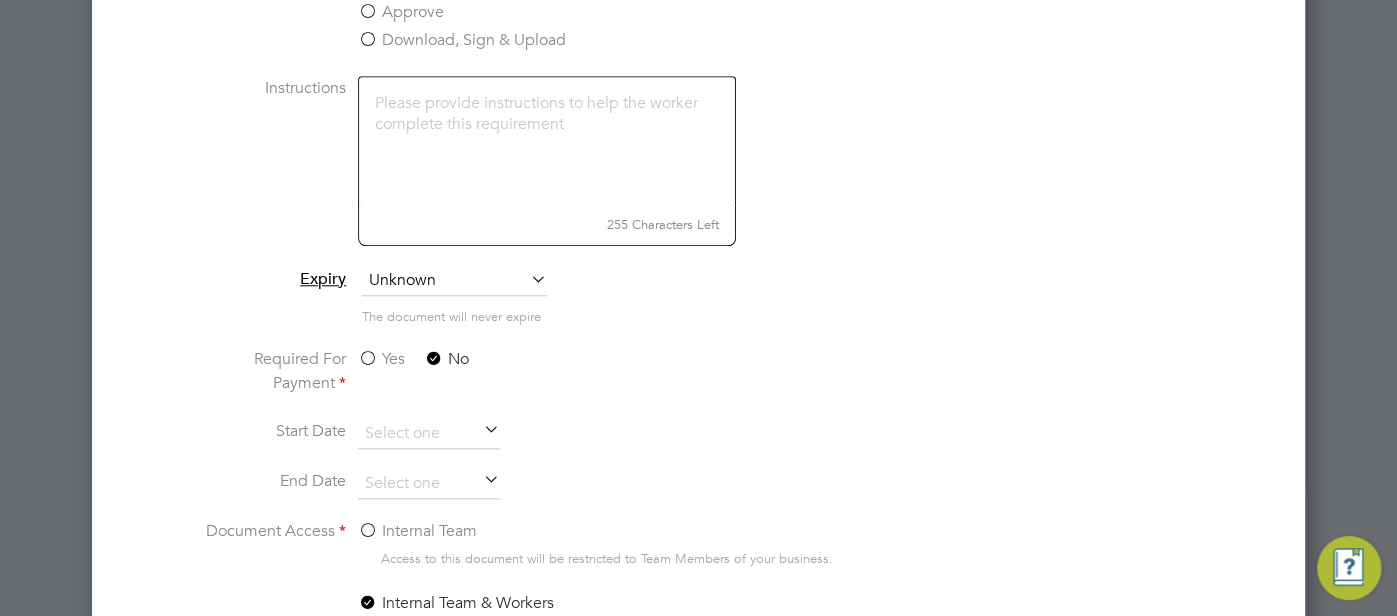 scroll, scrollTop: 1270, scrollLeft: 0, axis: vertical 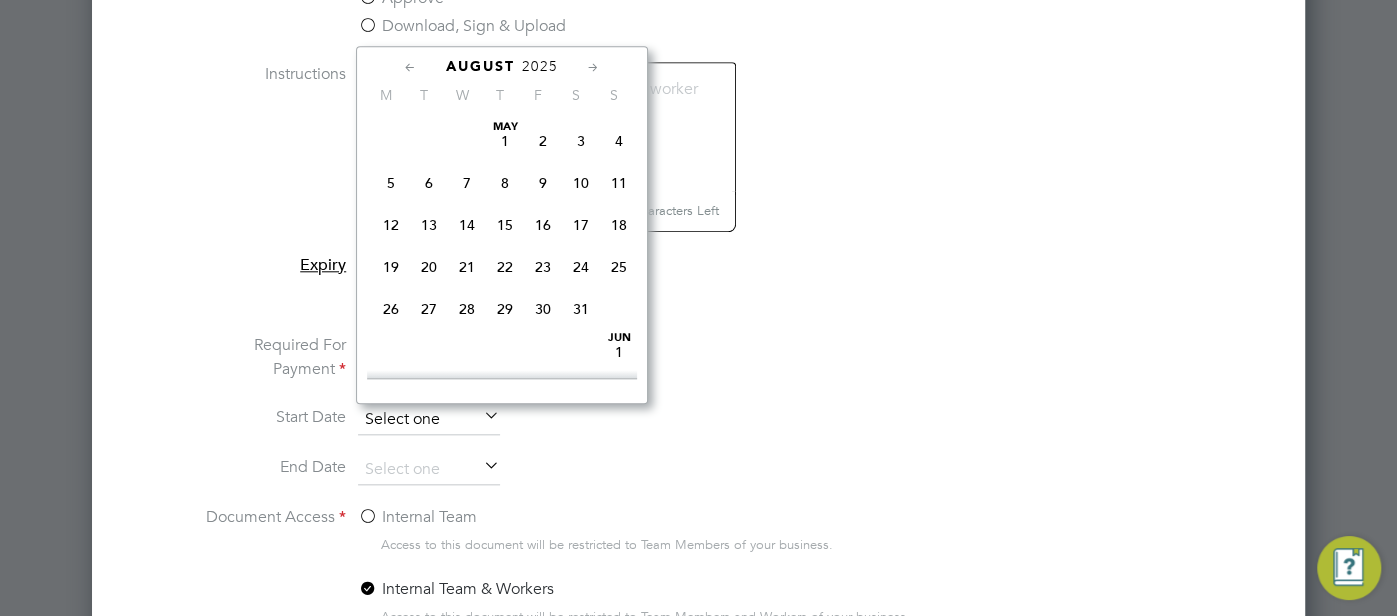 click at bounding box center (429, 420) 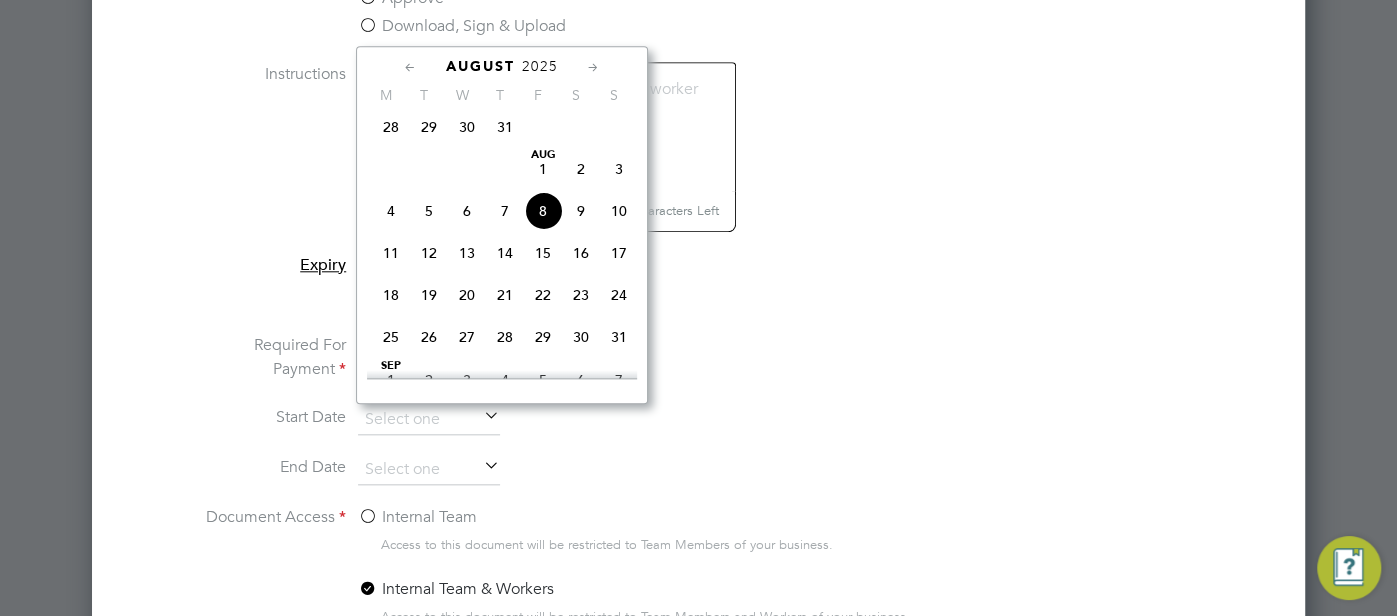 click on "7" 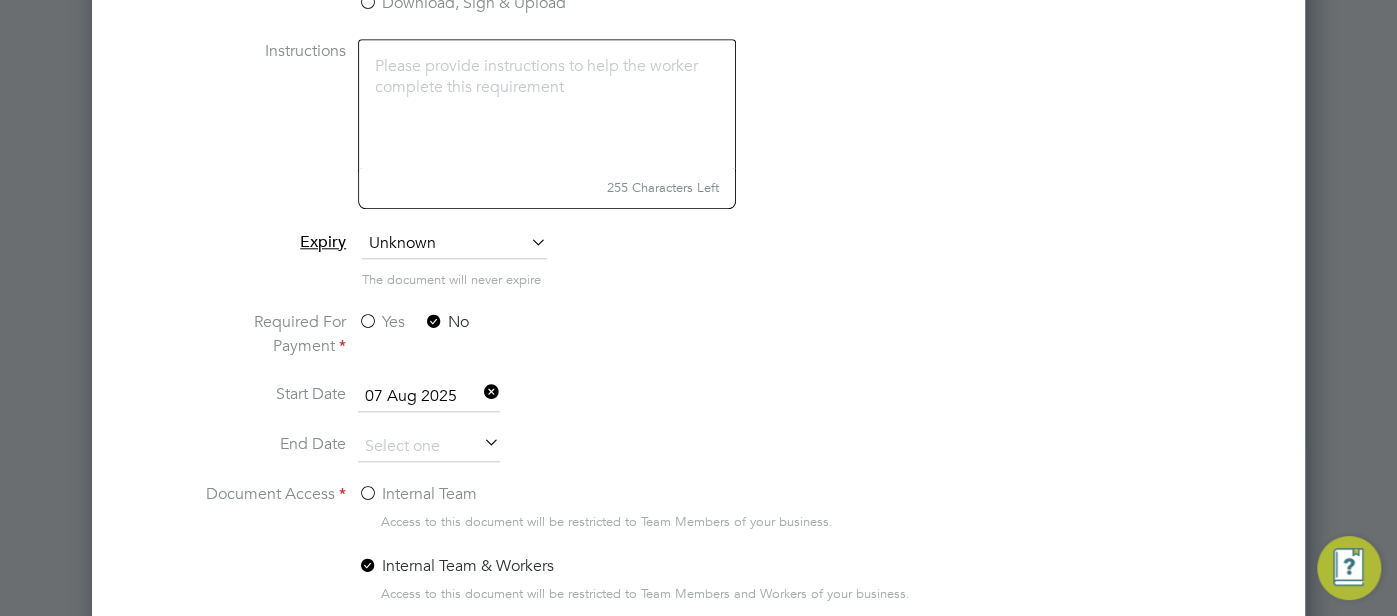 scroll, scrollTop: 1316, scrollLeft: 0, axis: vertical 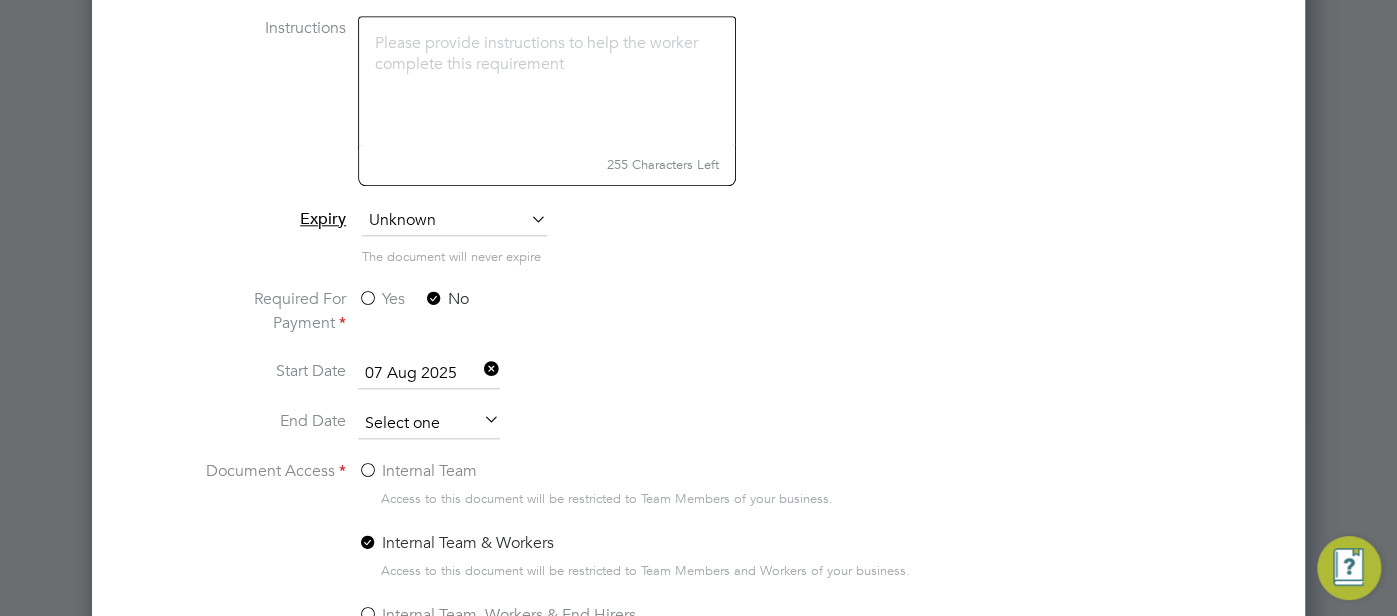 click at bounding box center [429, 424] 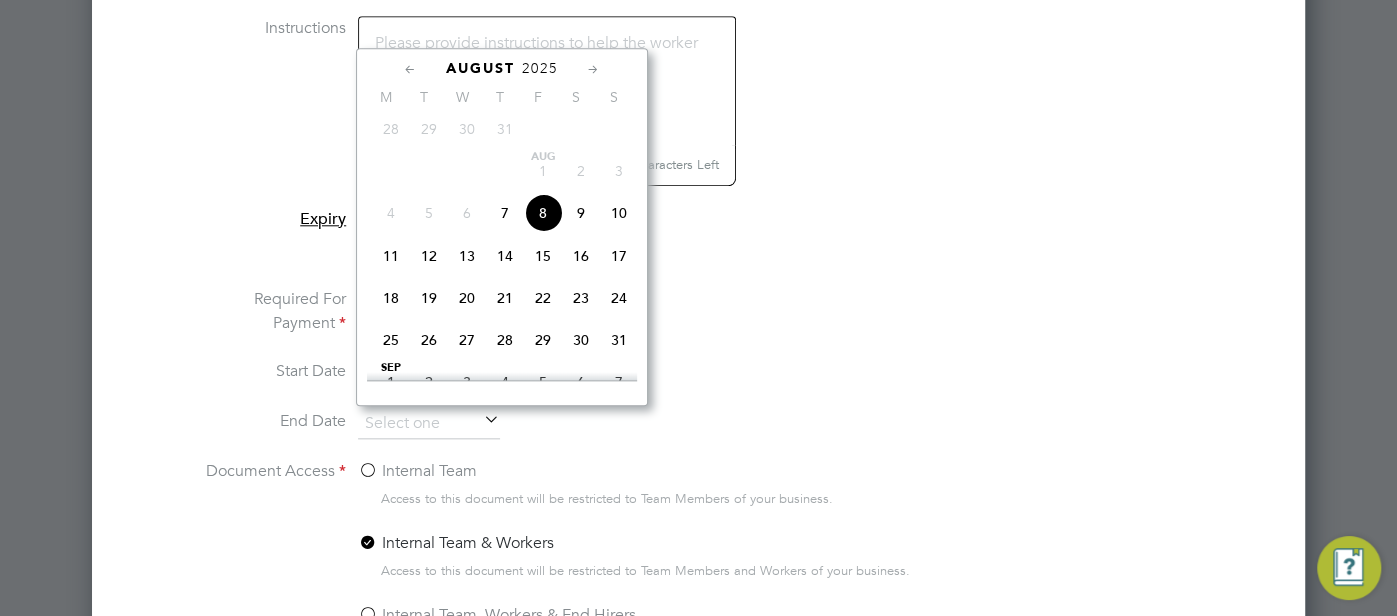click on "2025" 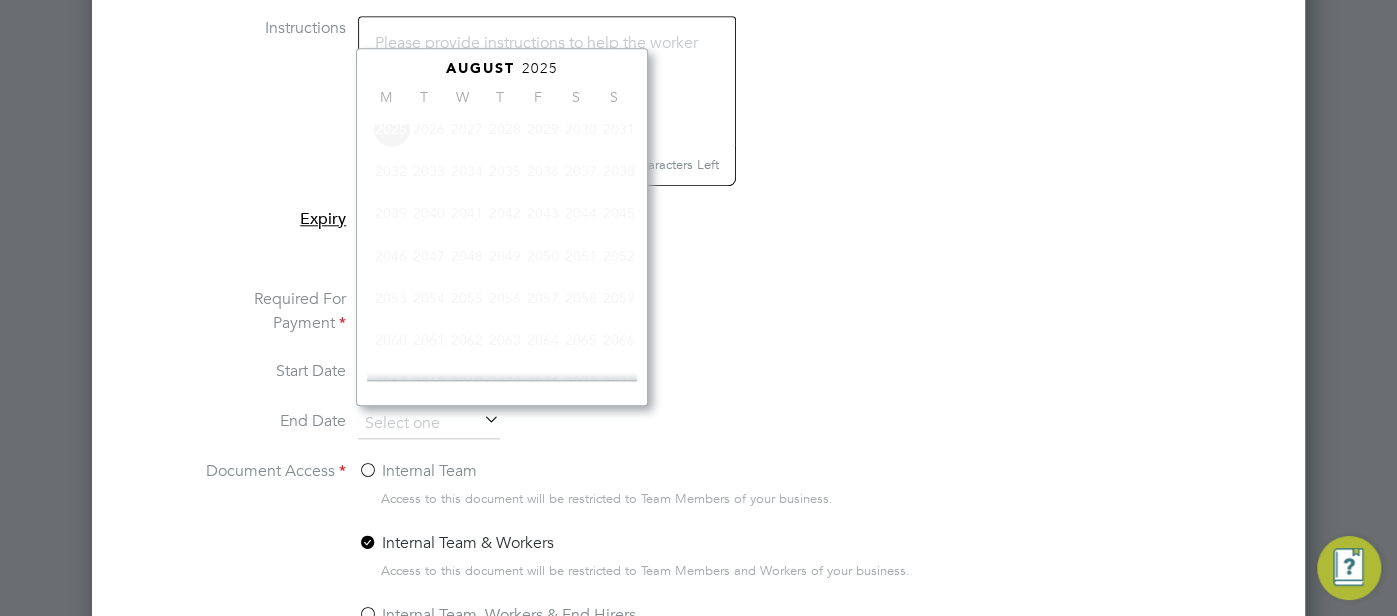 scroll, scrollTop: 528, scrollLeft: 0, axis: vertical 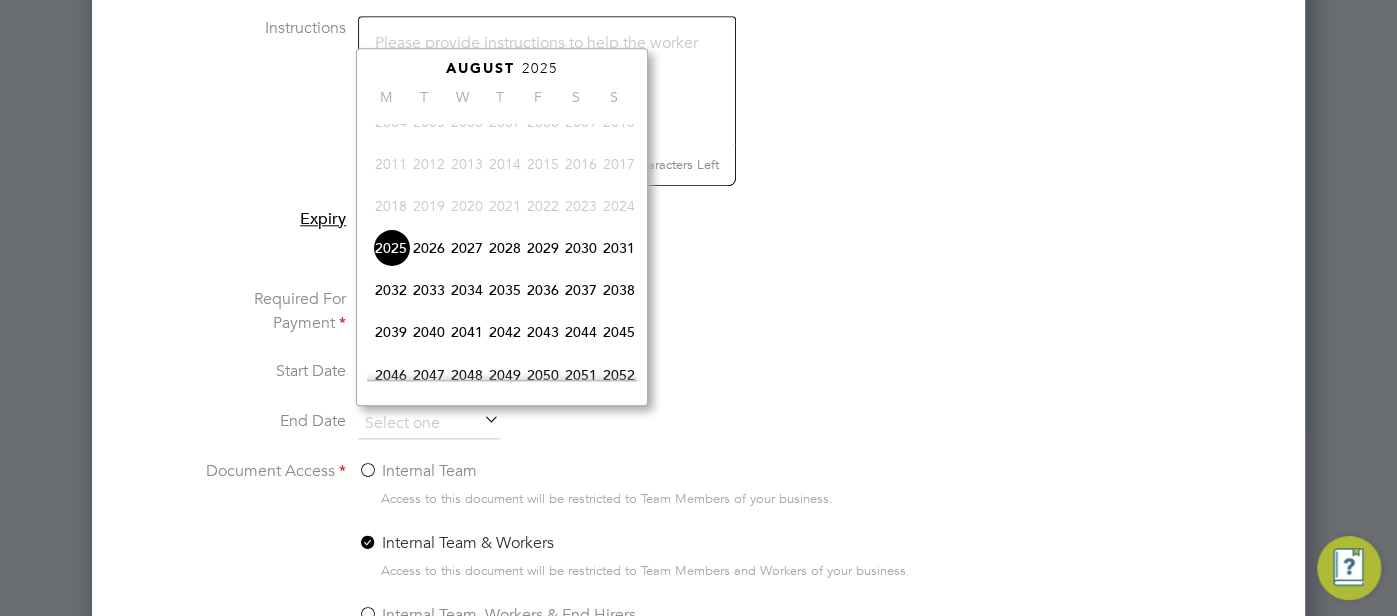 click on "2028" 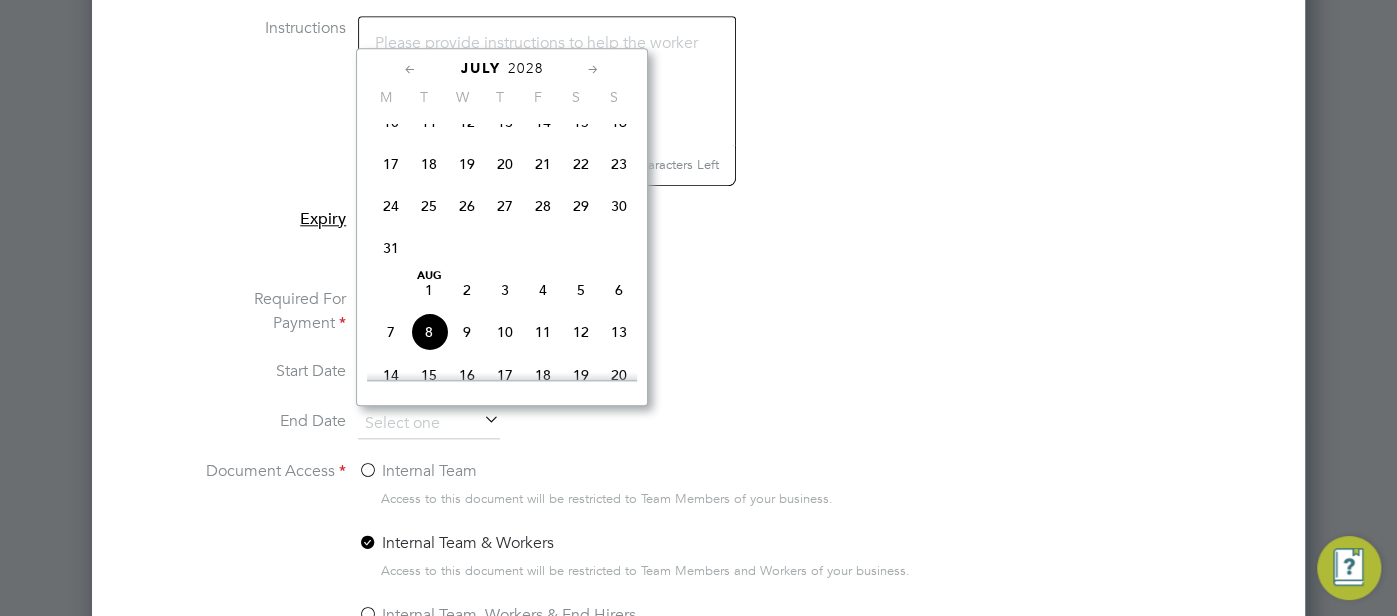 click on "7" 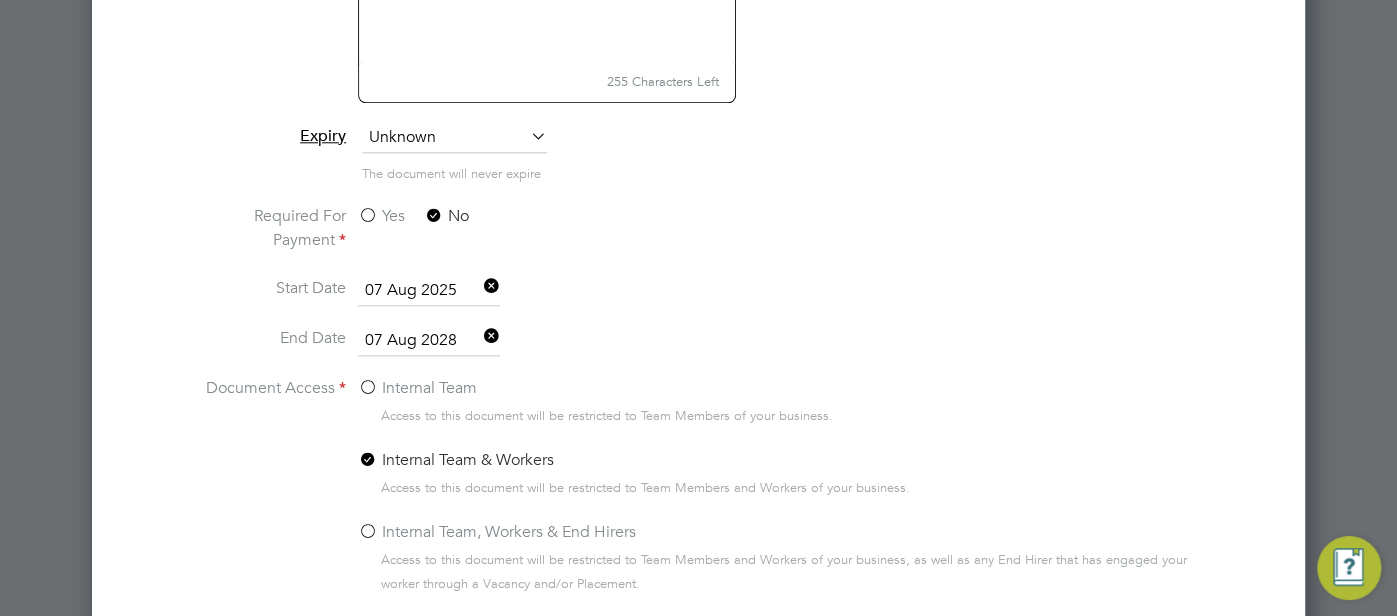 scroll, scrollTop: 1406, scrollLeft: 0, axis: vertical 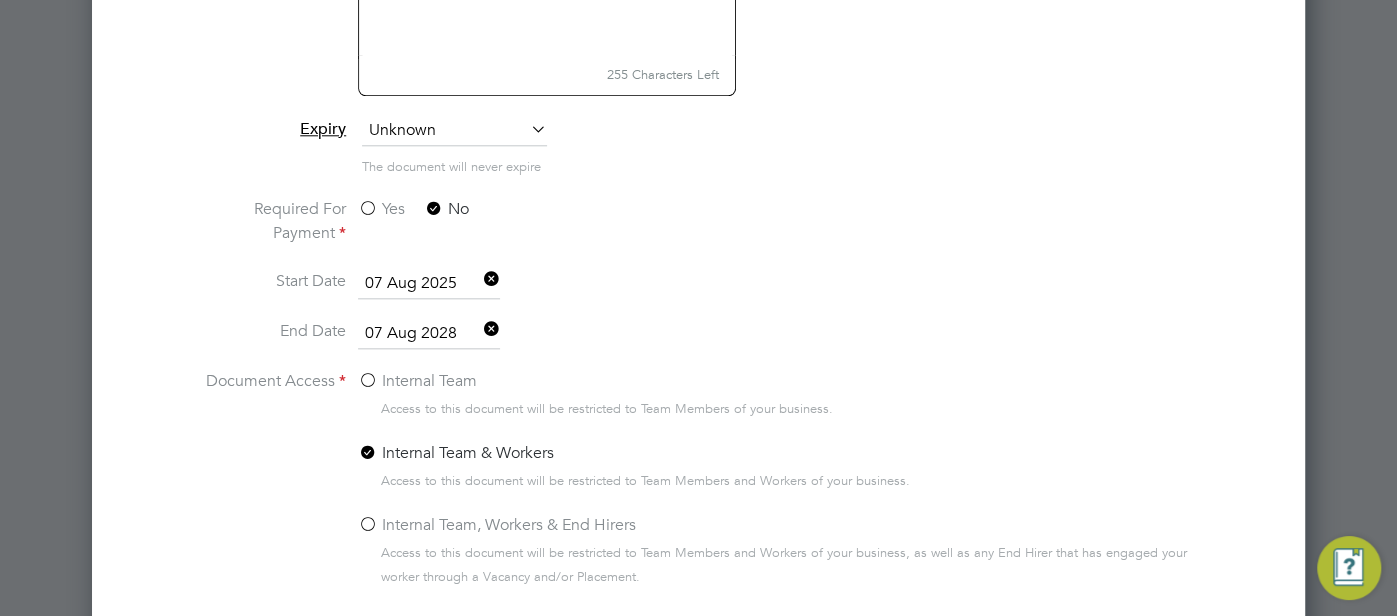 drag, startPoint x: 365, startPoint y: 515, endPoint x: 397, endPoint y: 514, distance: 32.01562 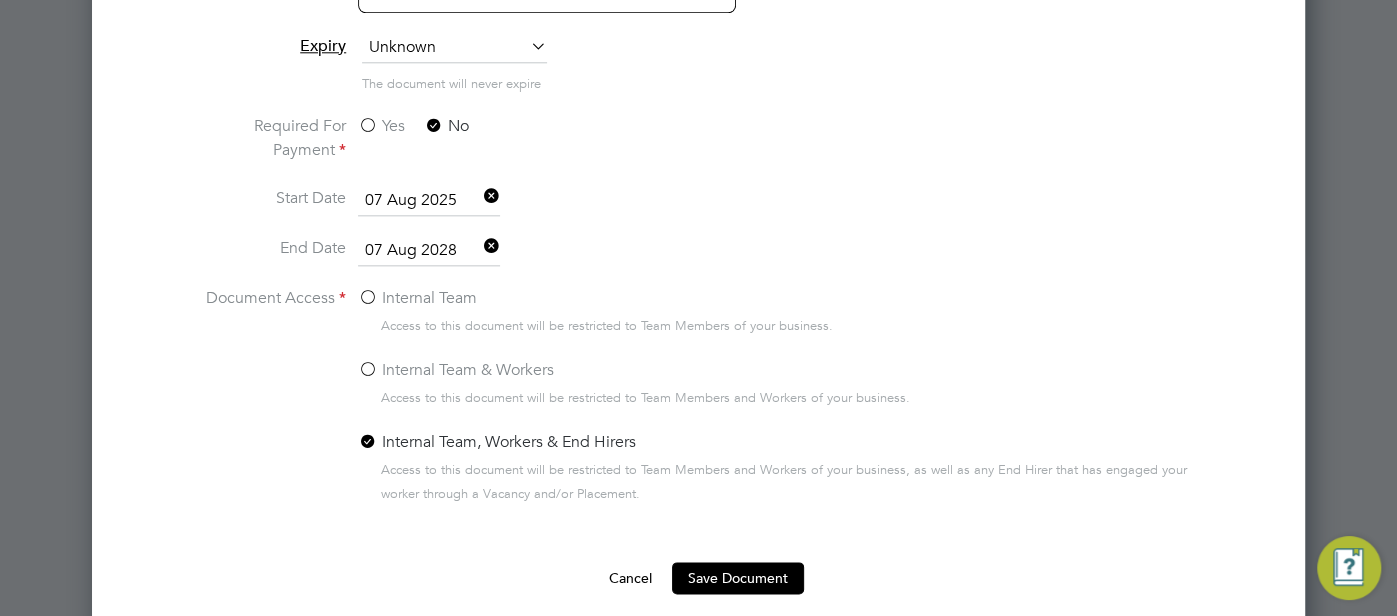 scroll, scrollTop: 1502, scrollLeft: 0, axis: vertical 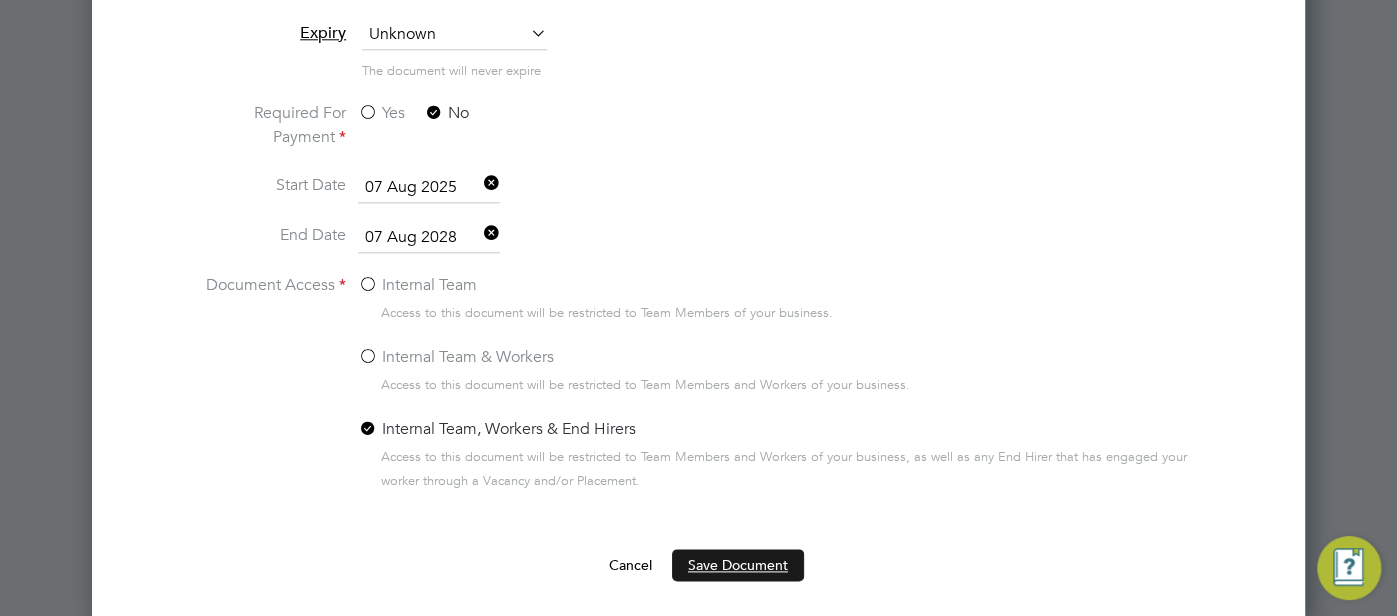 click on "Save Document" at bounding box center [738, 565] 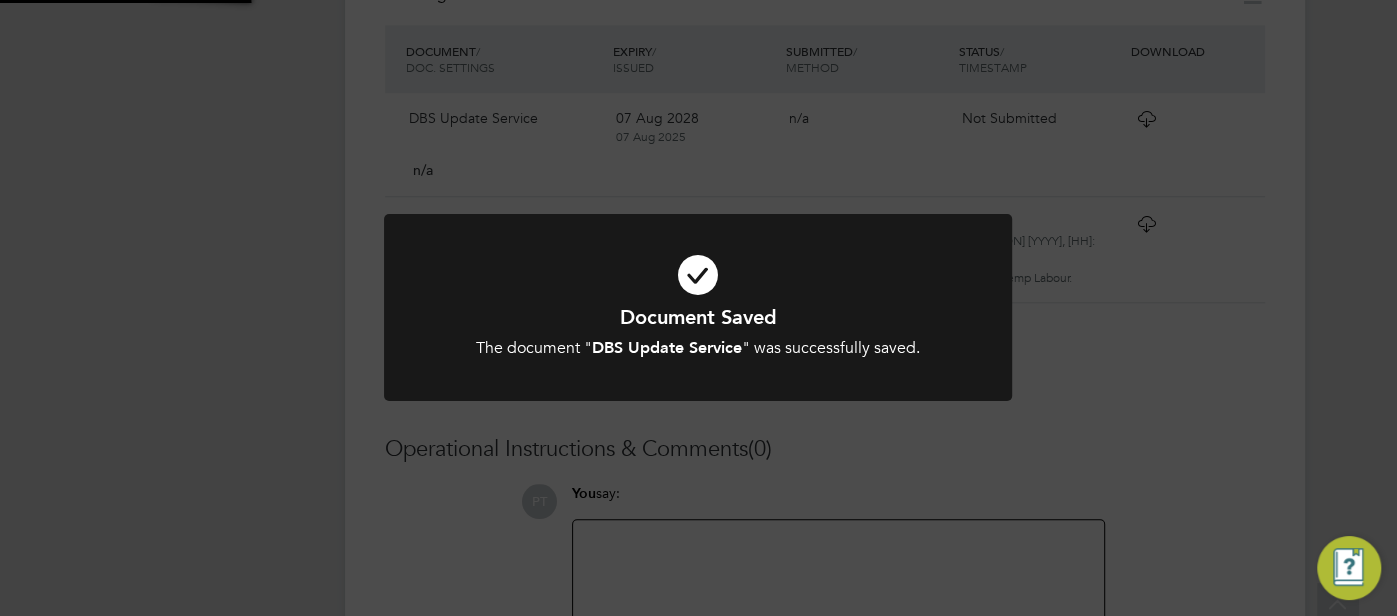 scroll, scrollTop: 999, scrollLeft: 0, axis: vertical 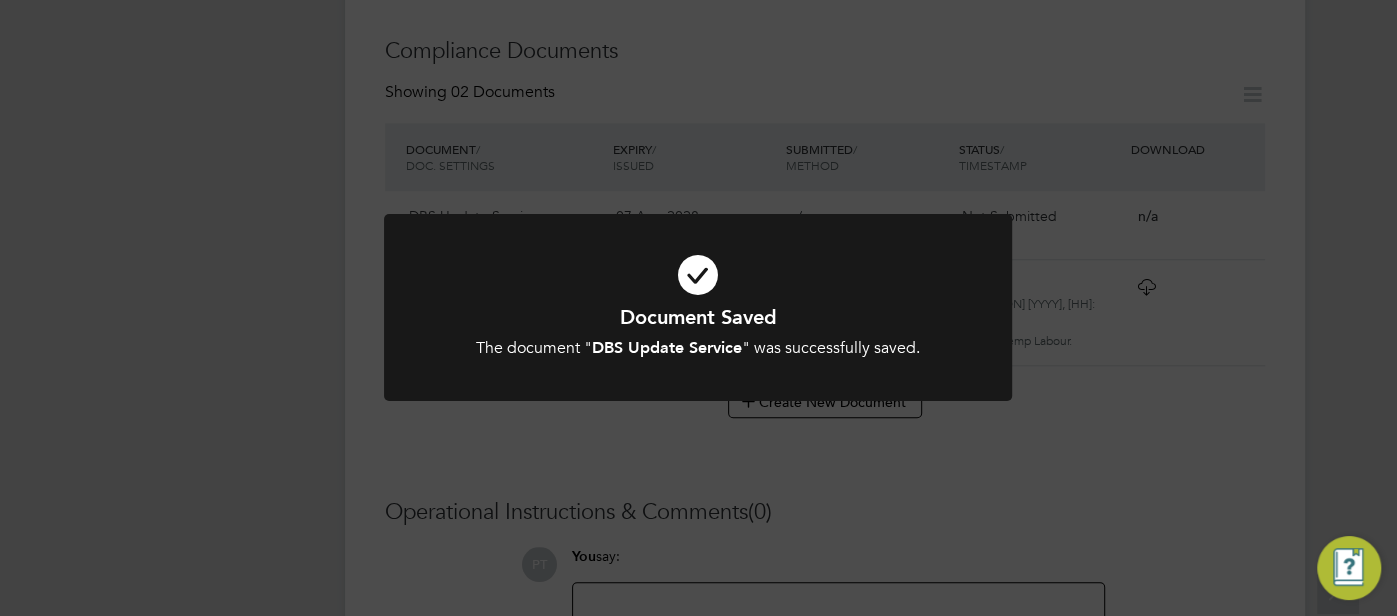 click at bounding box center (698, 275) 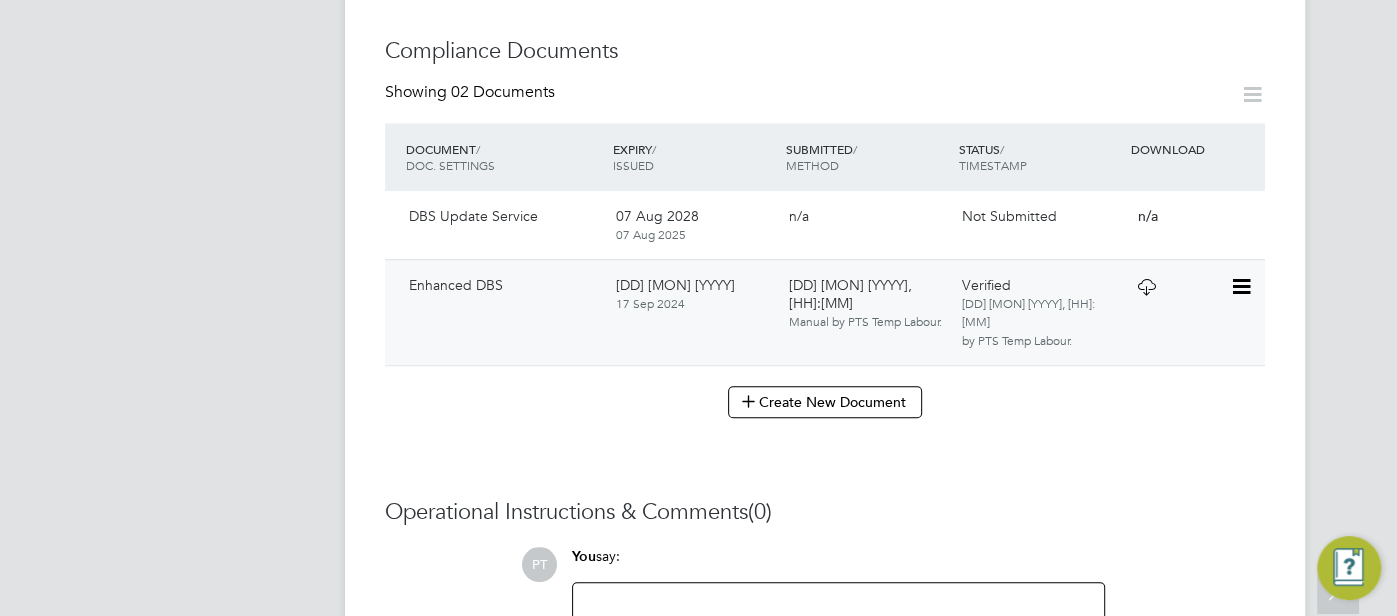 click 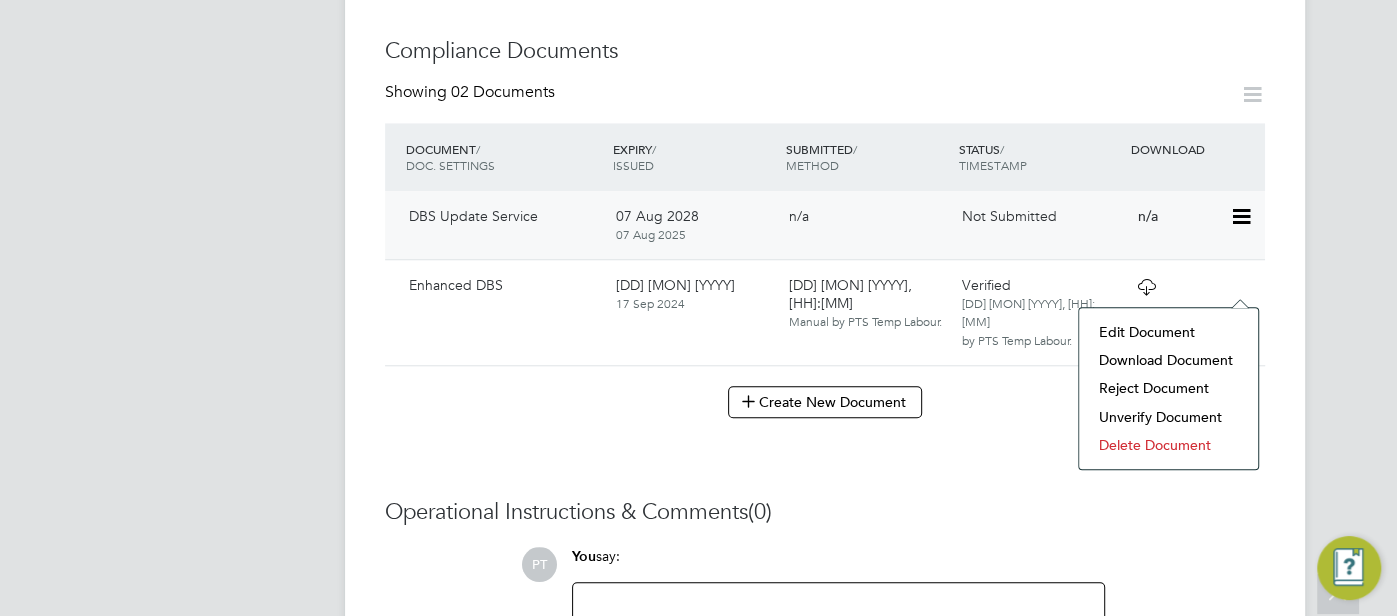 click on "DBS Update Service 07 Aug 2028 07 Aug 2025  n/a Not Submitted n/a" 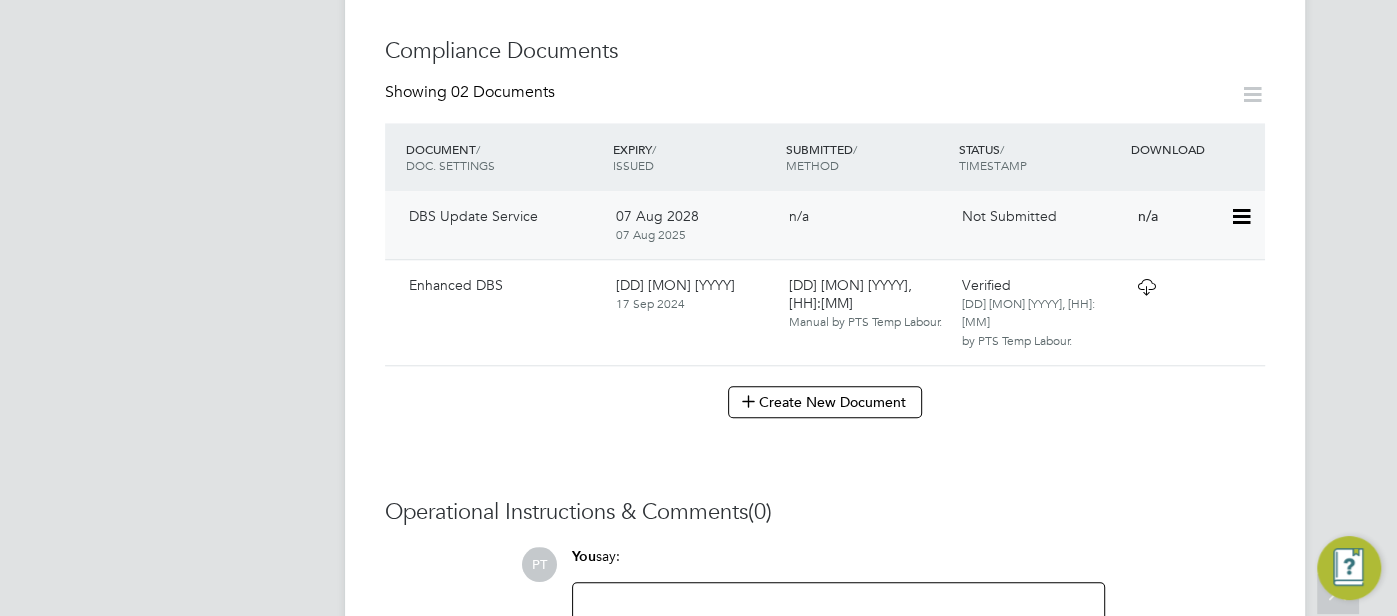 click 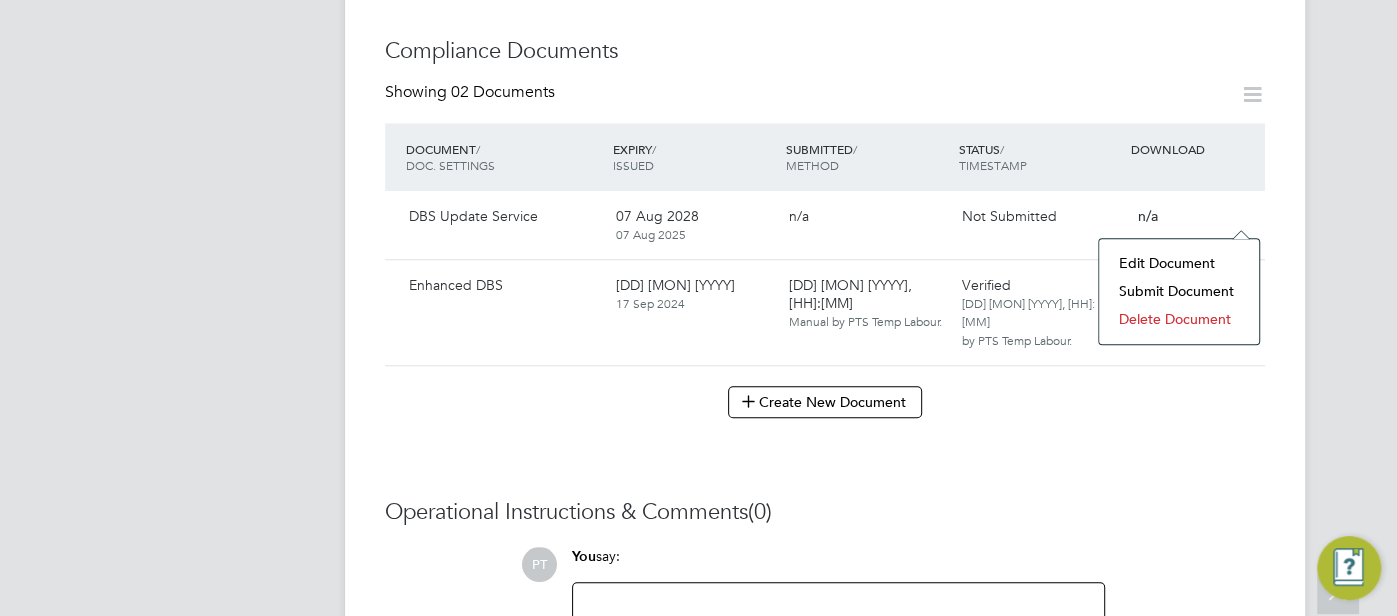 click on "Submit Document" 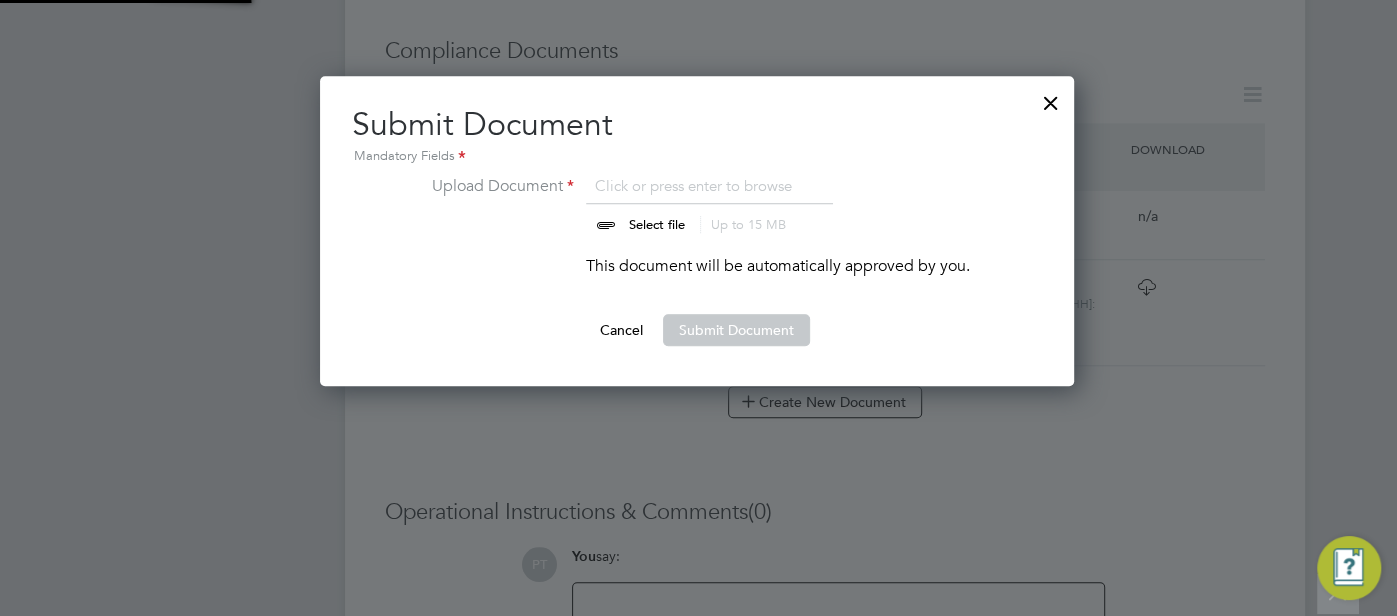 scroll, scrollTop: 10, scrollLeft: 10, axis: both 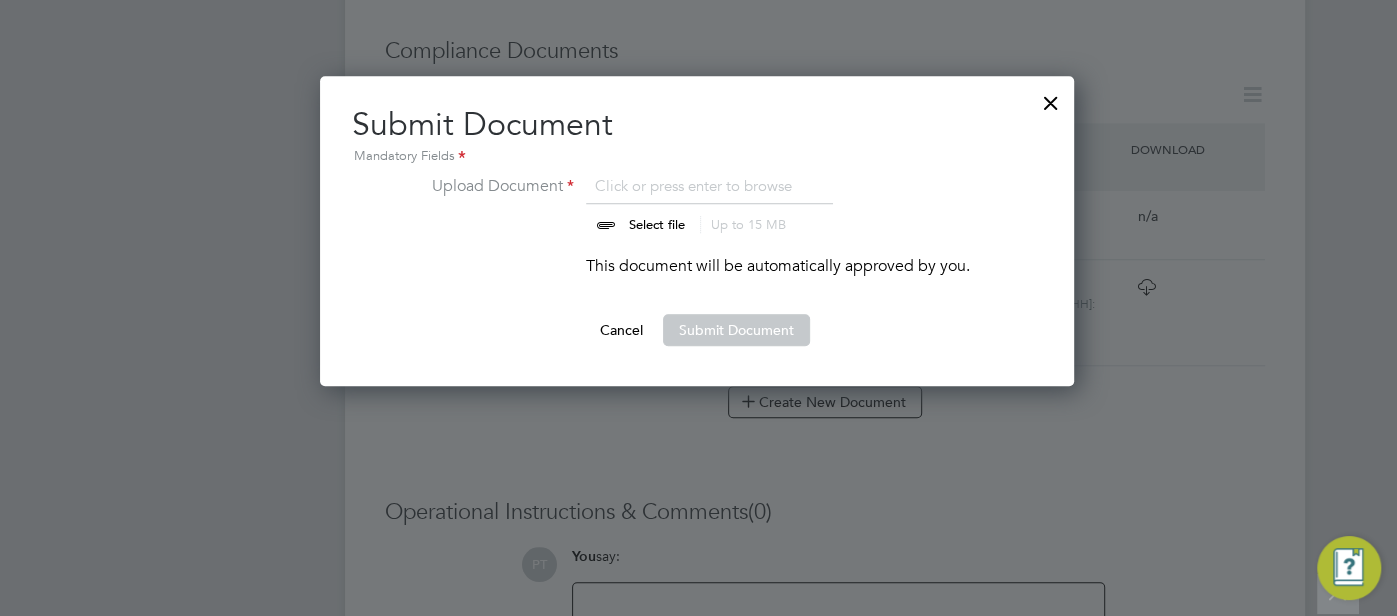 click at bounding box center [676, 204] 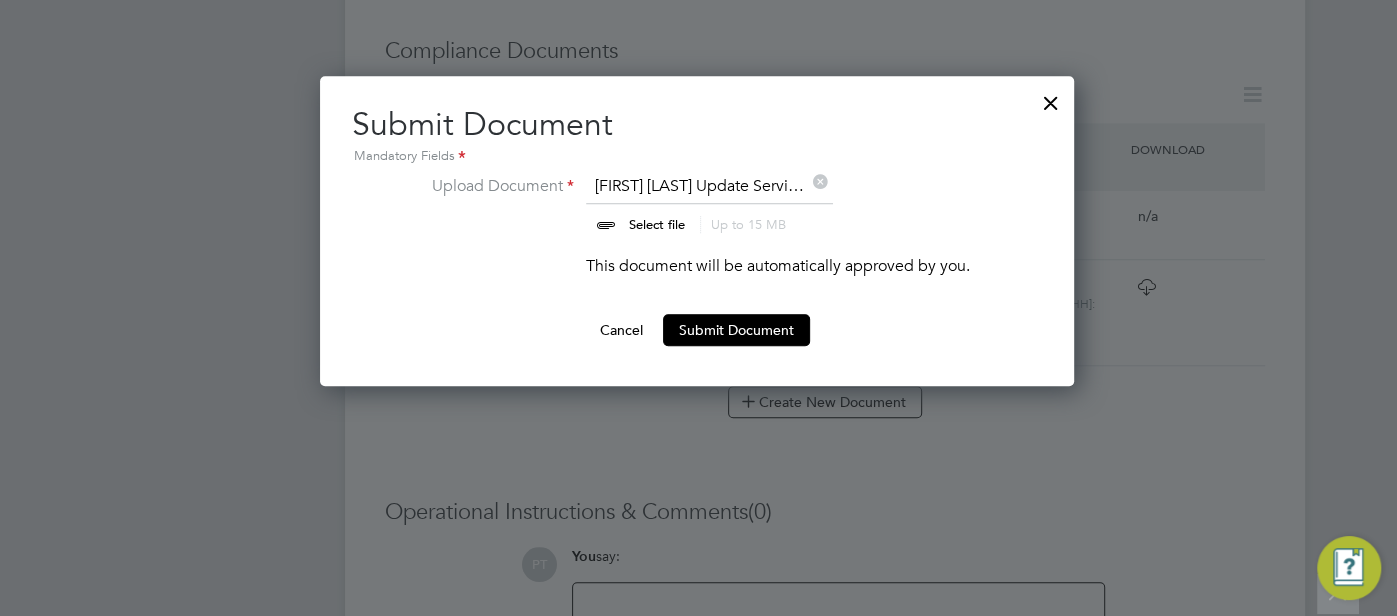 scroll, scrollTop: 30, scrollLeft: 247, axis: both 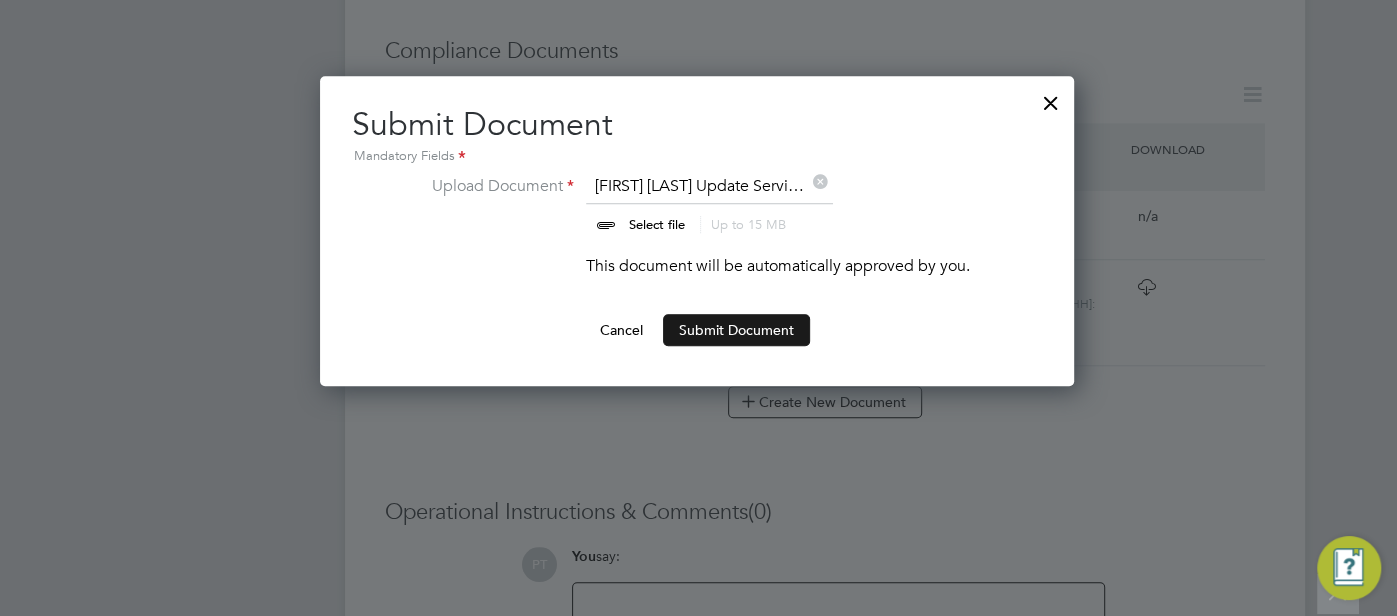 click on "Submit Document" at bounding box center [736, 330] 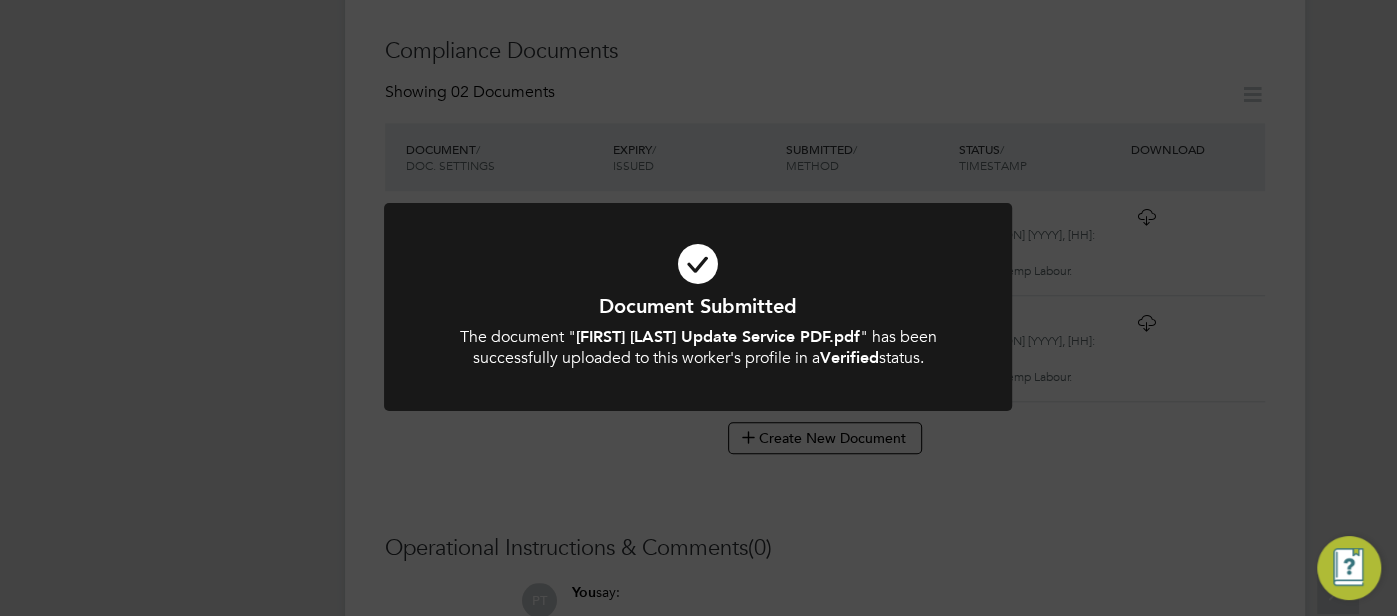 click at bounding box center [698, 264] 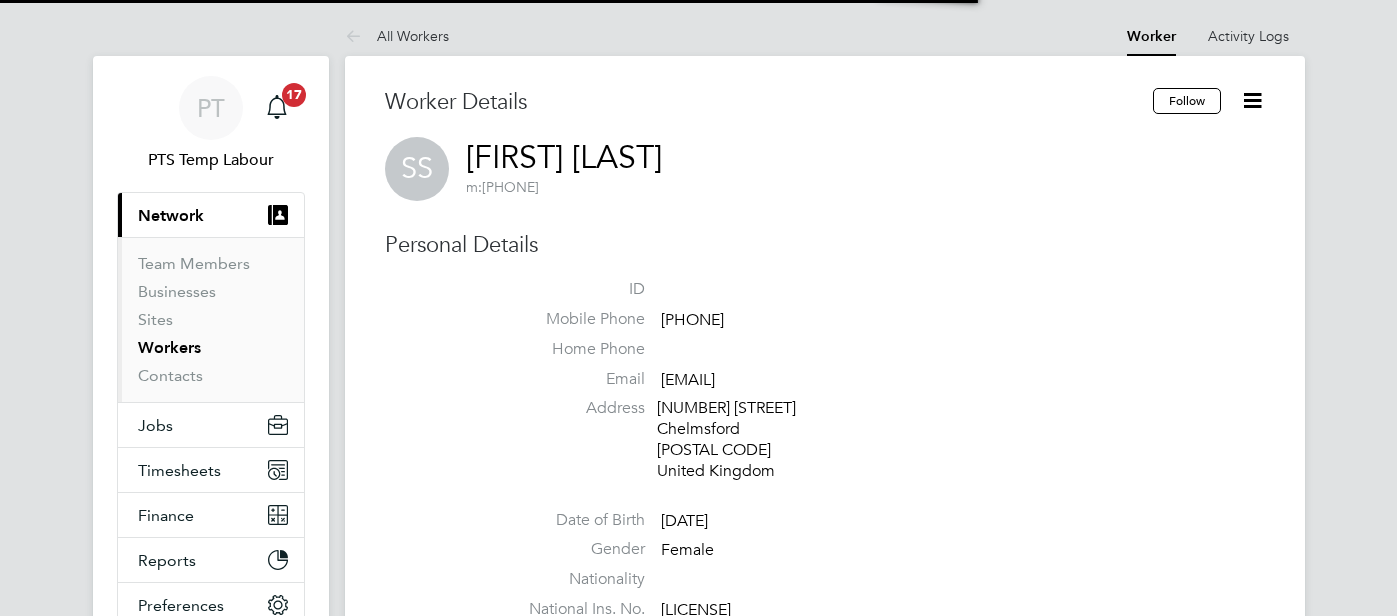 scroll, scrollTop: 0, scrollLeft: 0, axis: both 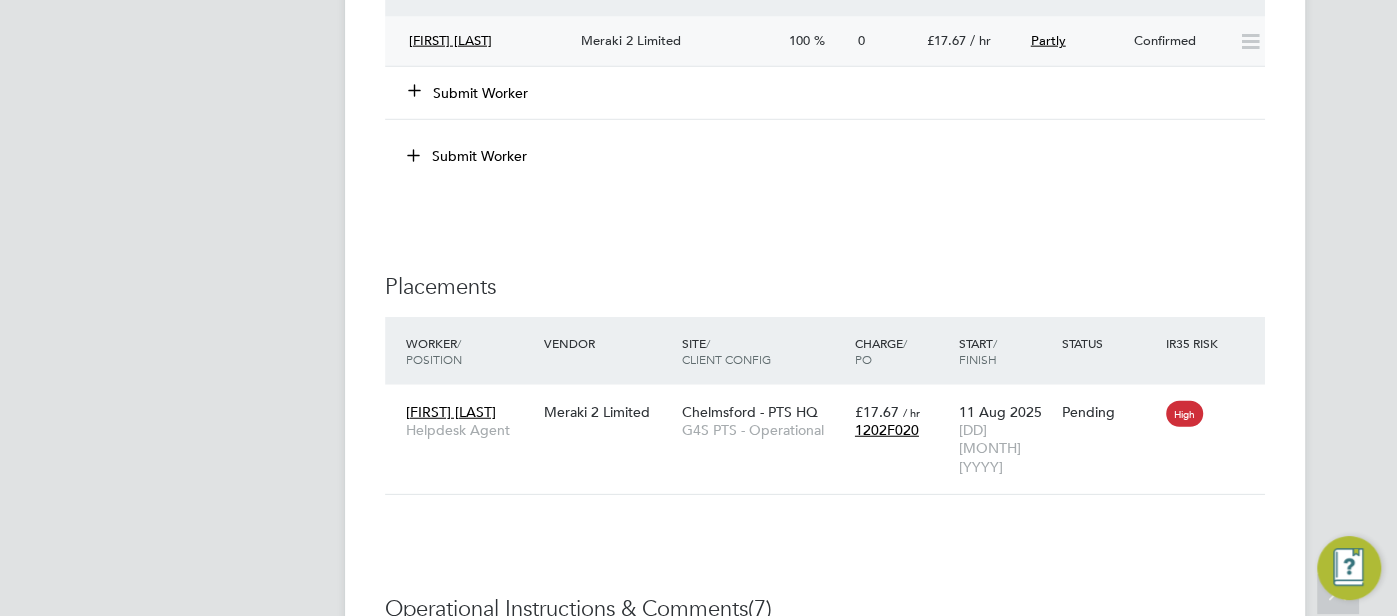 click on "Confirmed" 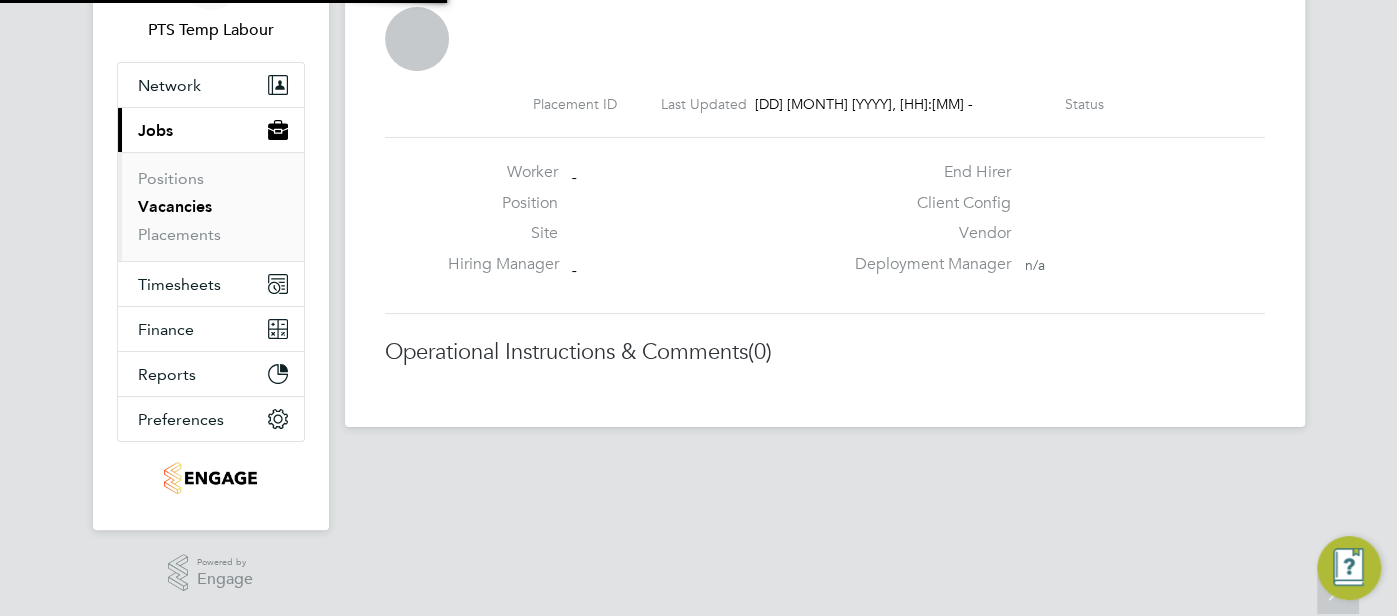 scroll, scrollTop: 127, scrollLeft: 0, axis: vertical 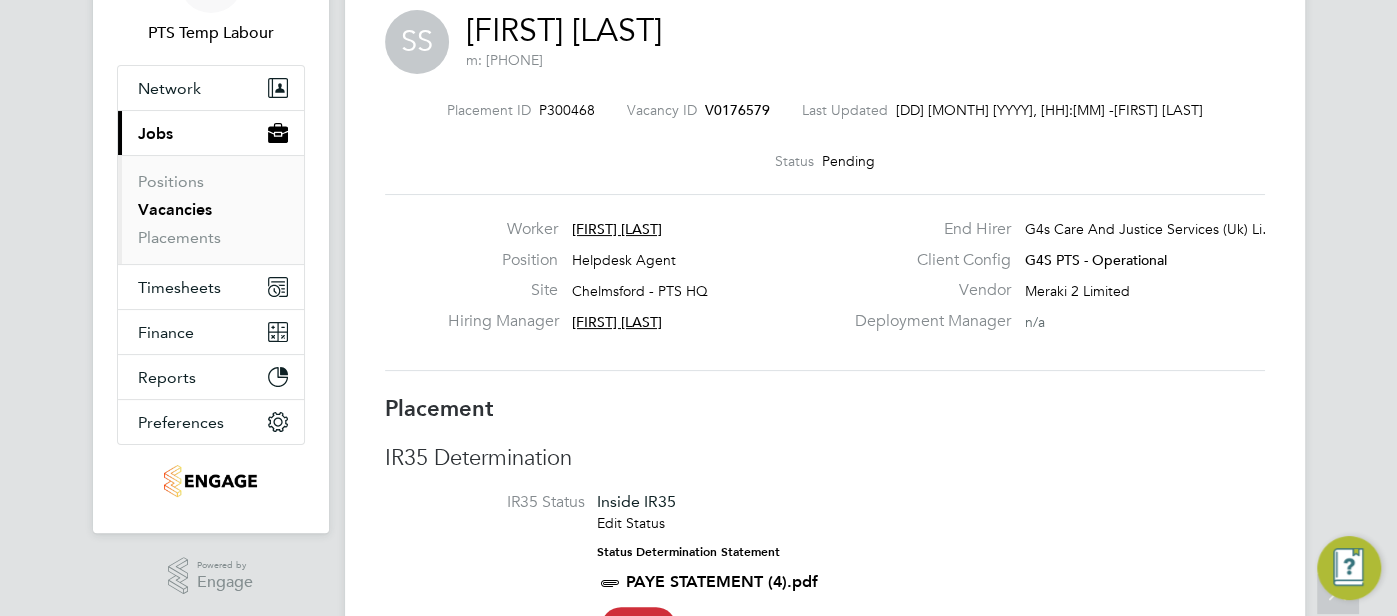 click on "Sonia Samuel" 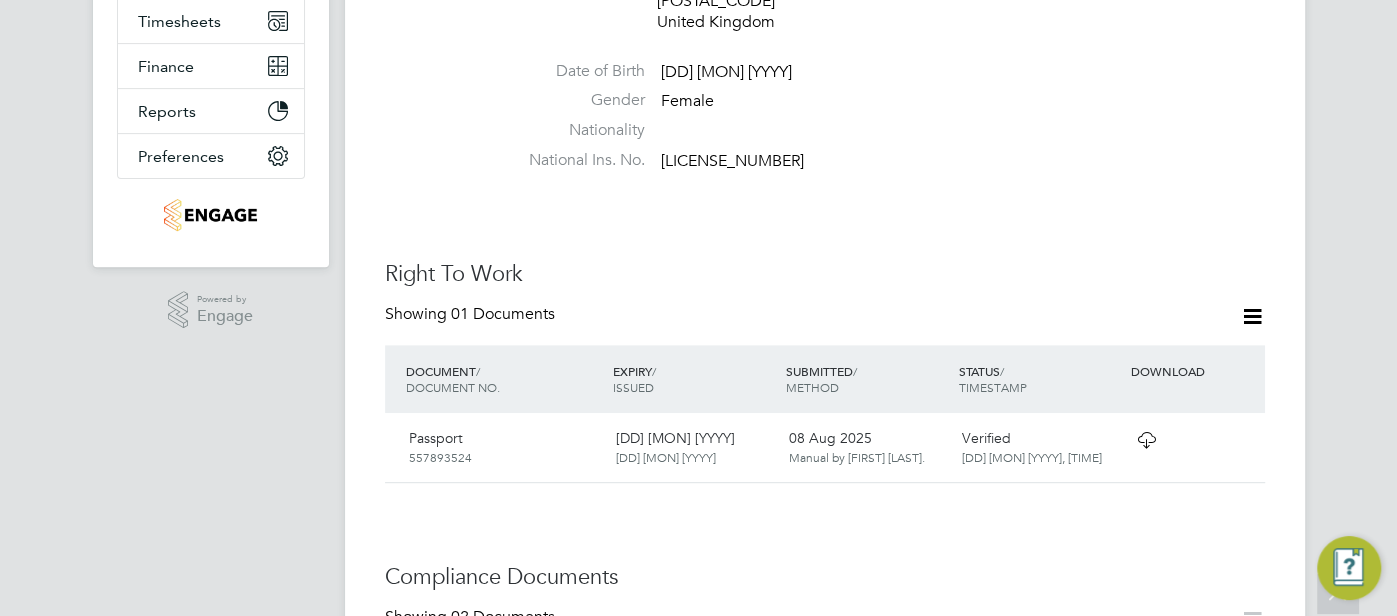 scroll, scrollTop: 554, scrollLeft: 0, axis: vertical 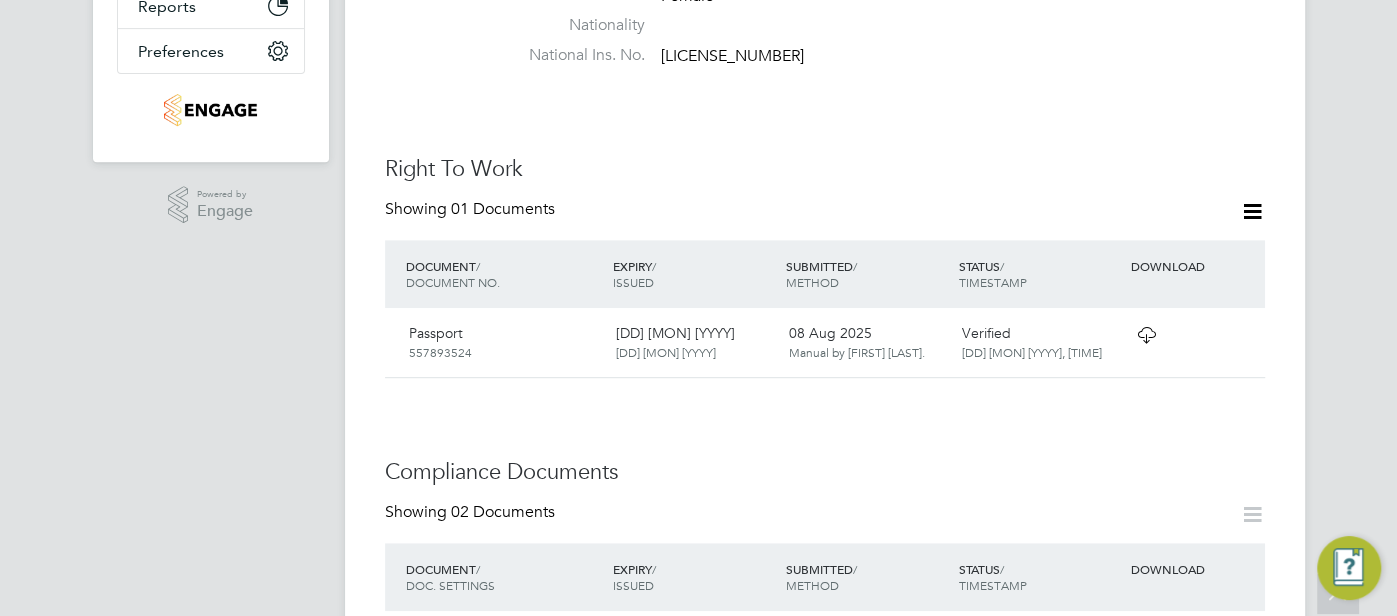 click 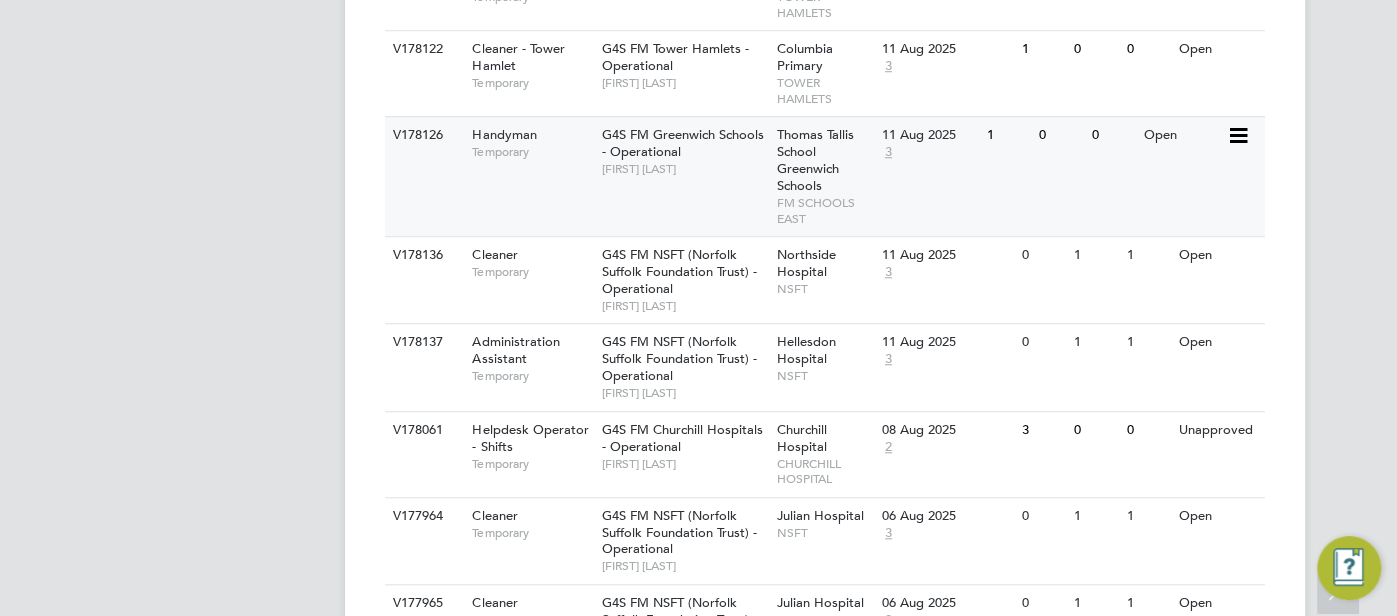 scroll, scrollTop: 1073, scrollLeft: 0, axis: vertical 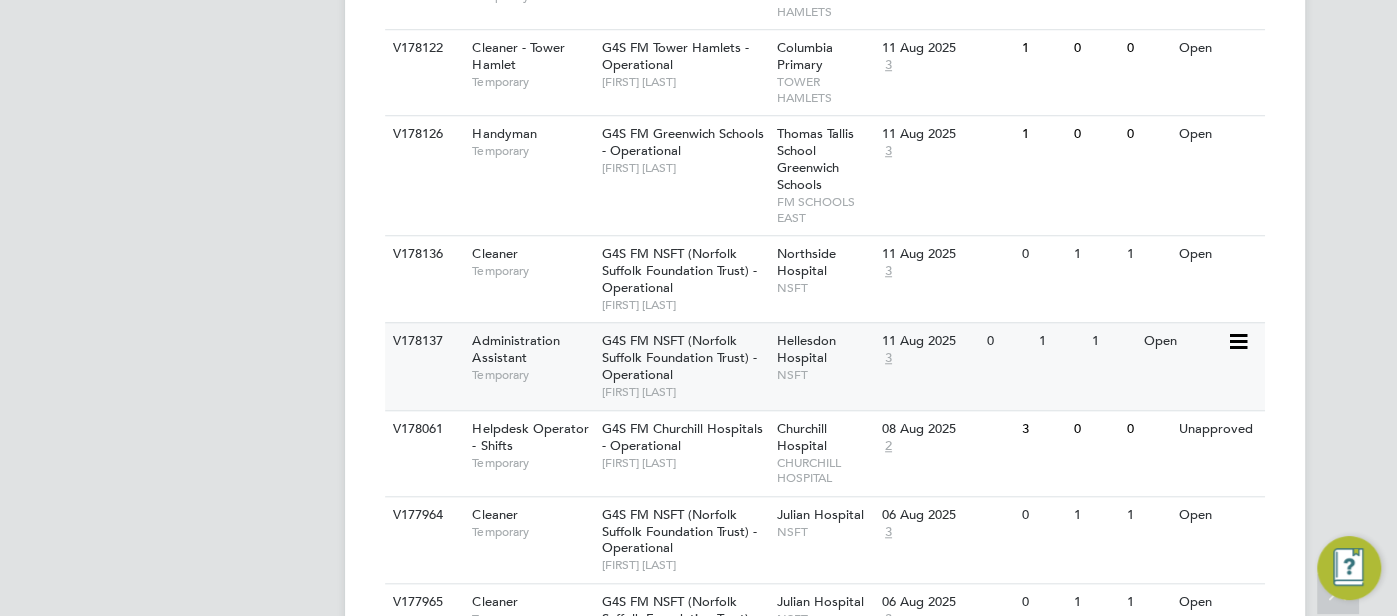 click on "1" 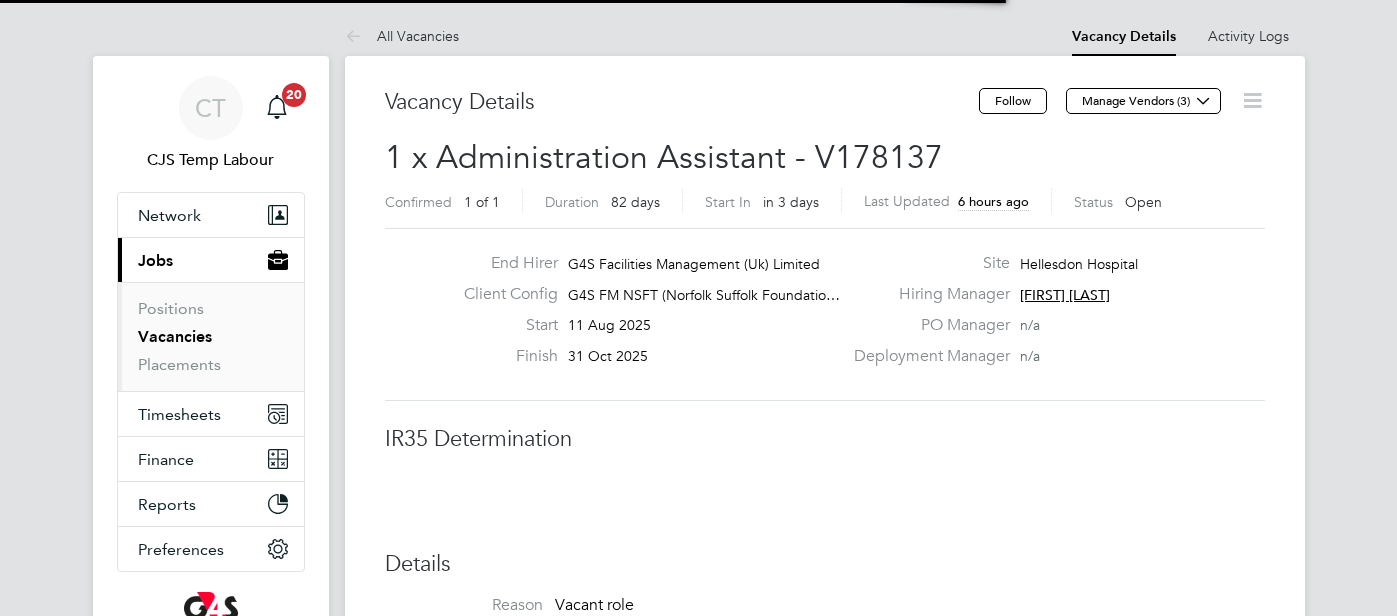 scroll, scrollTop: 0, scrollLeft: 0, axis: both 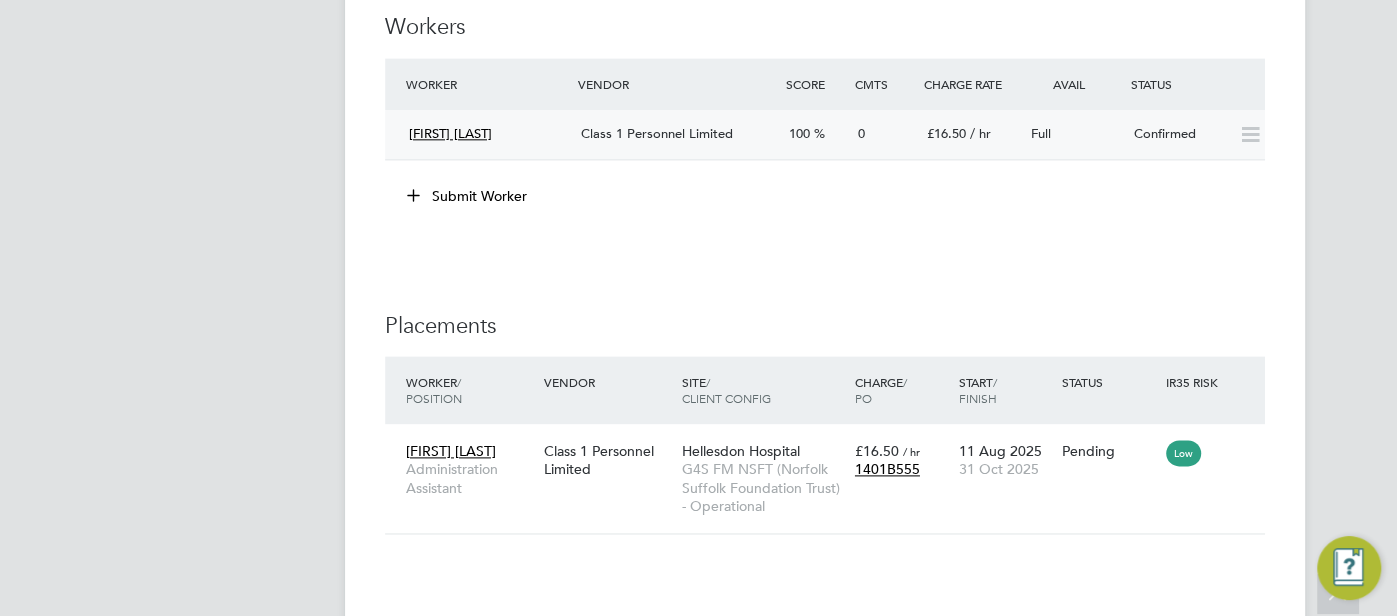 click on "Full" 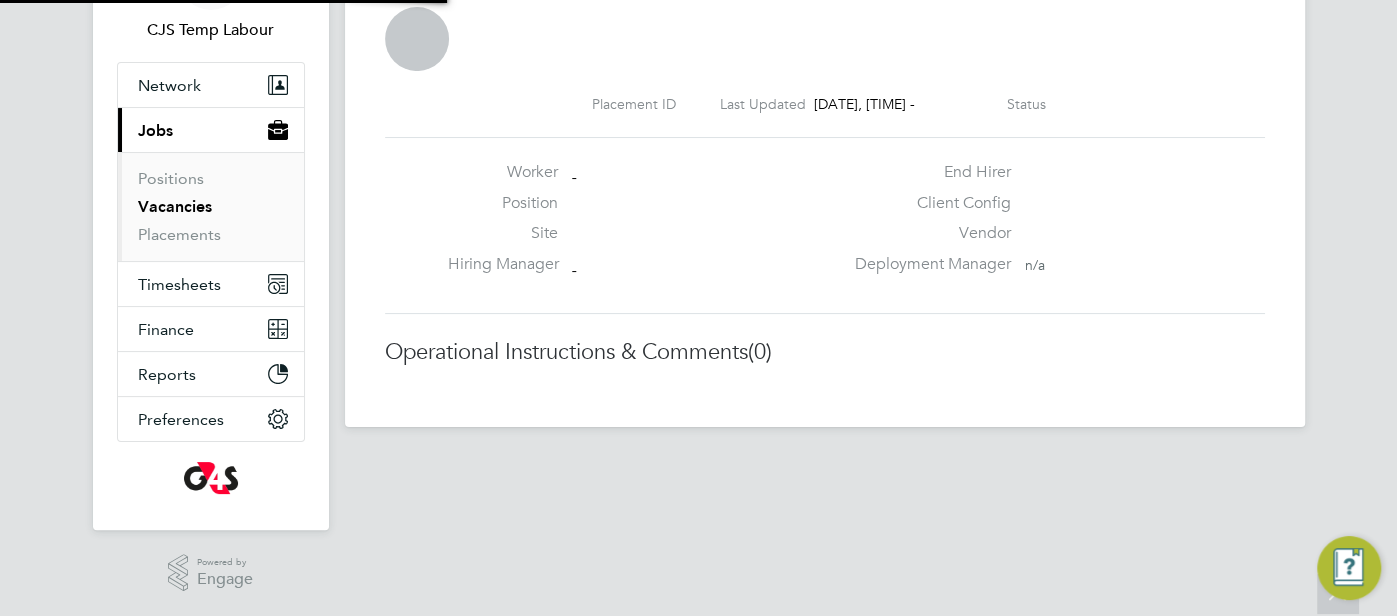 scroll, scrollTop: 127, scrollLeft: 0, axis: vertical 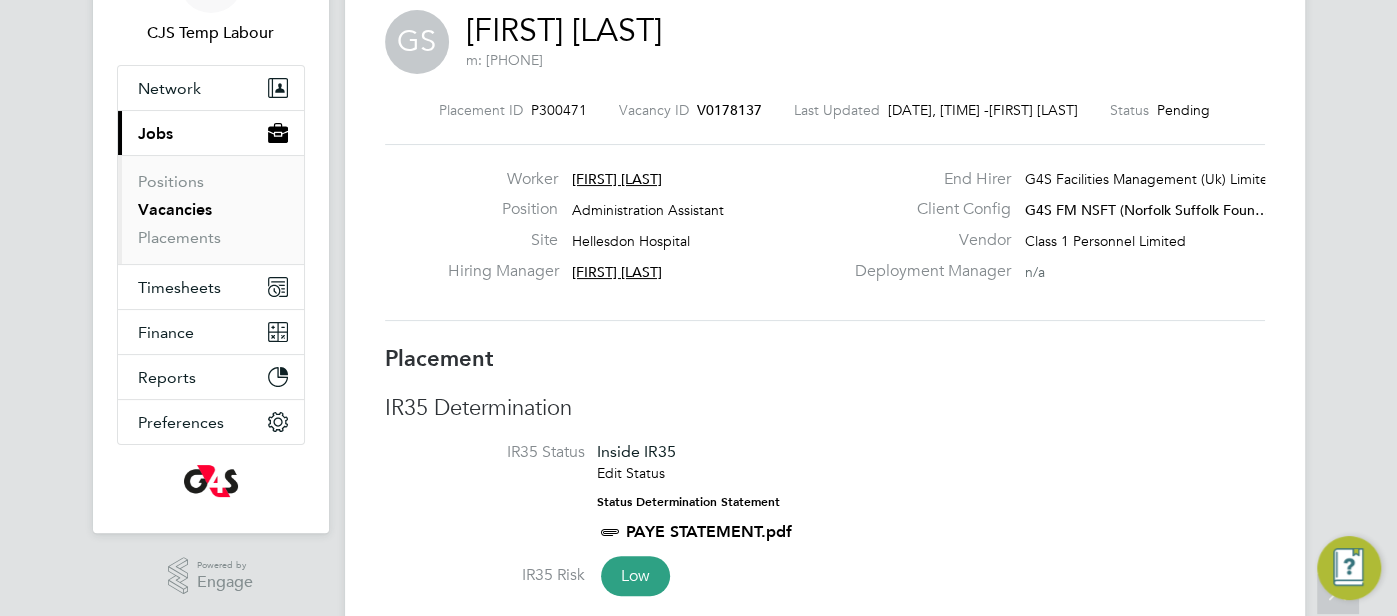 click on "Gabriella Santina" 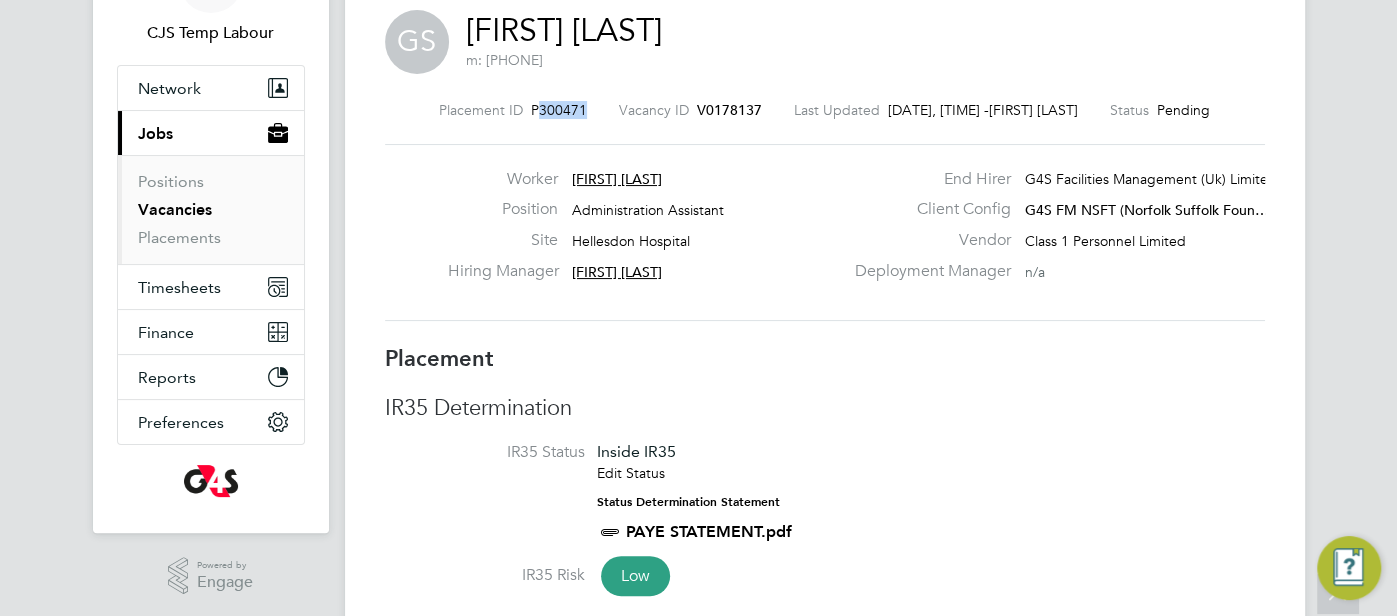drag, startPoint x: 565, startPoint y: 111, endPoint x: 515, endPoint y: 106, distance: 50.24938 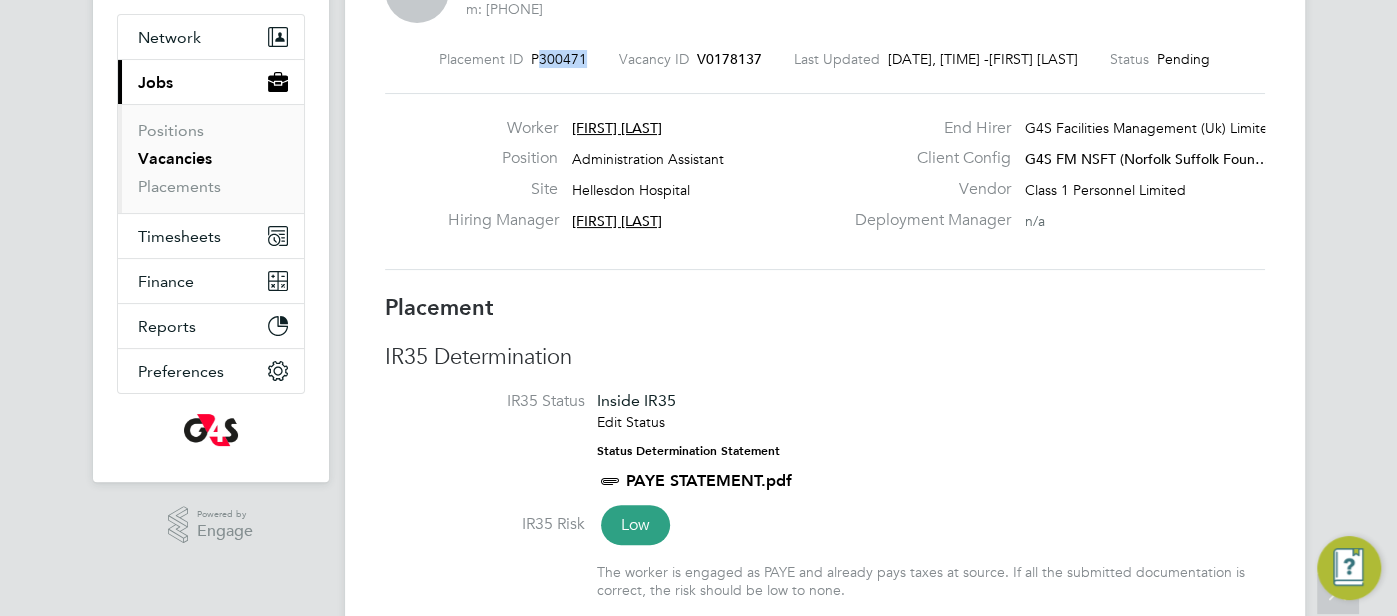 scroll, scrollTop: 391, scrollLeft: 0, axis: vertical 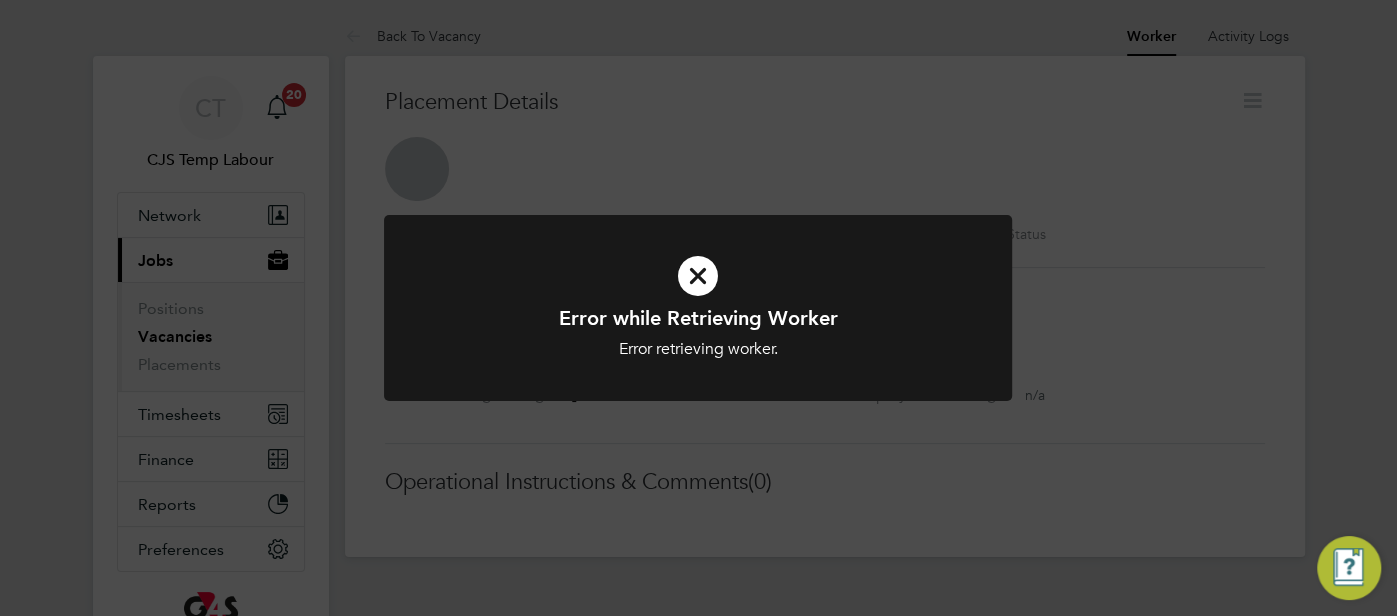 click at bounding box center (698, 276) 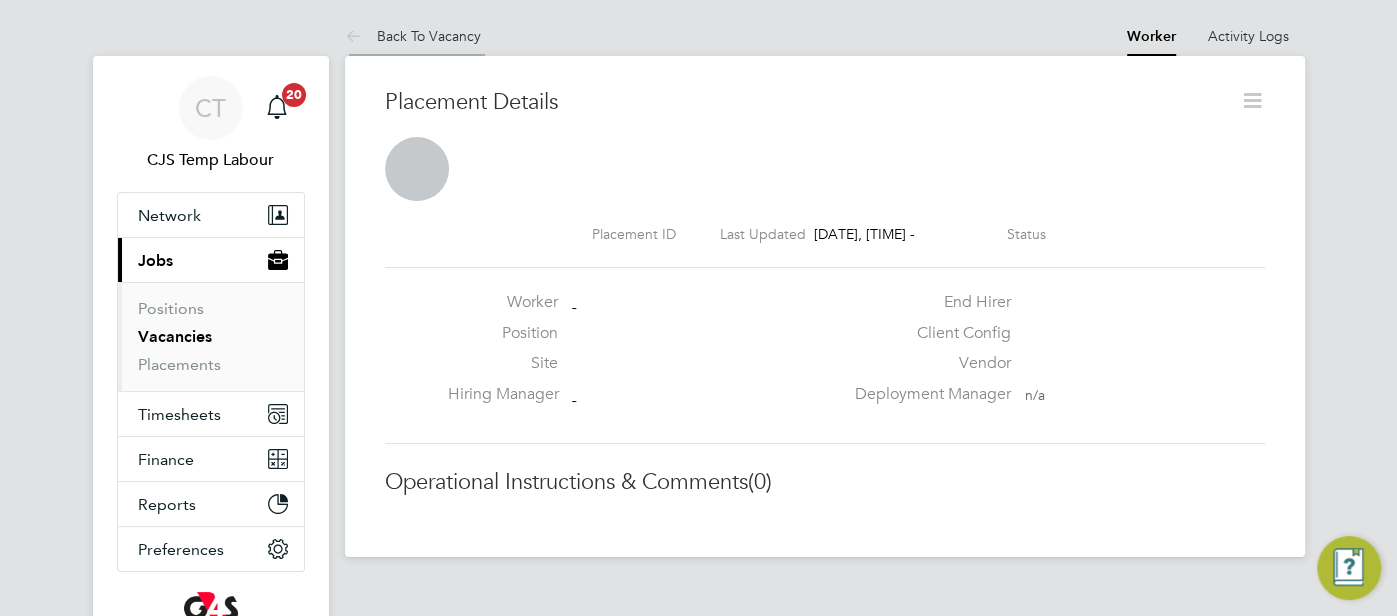 click on "Back To Vacancy" at bounding box center [413, 36] 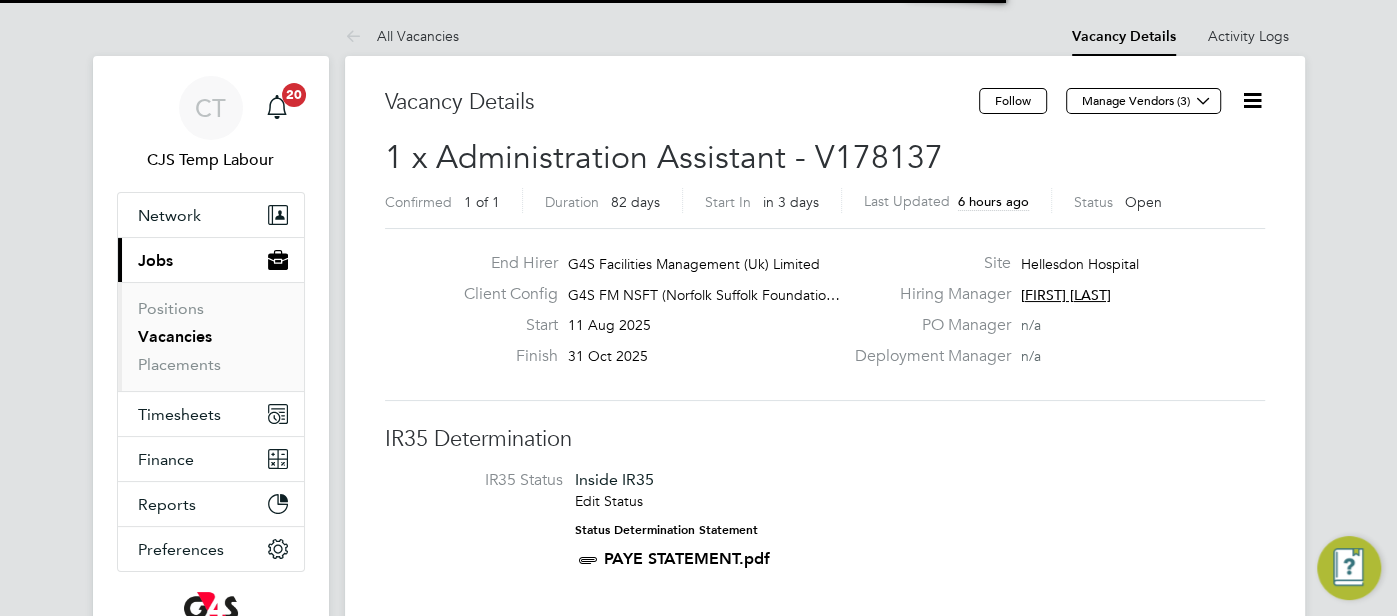 scroll, scrollTop: 10, scrollLeft: 9, axis: both 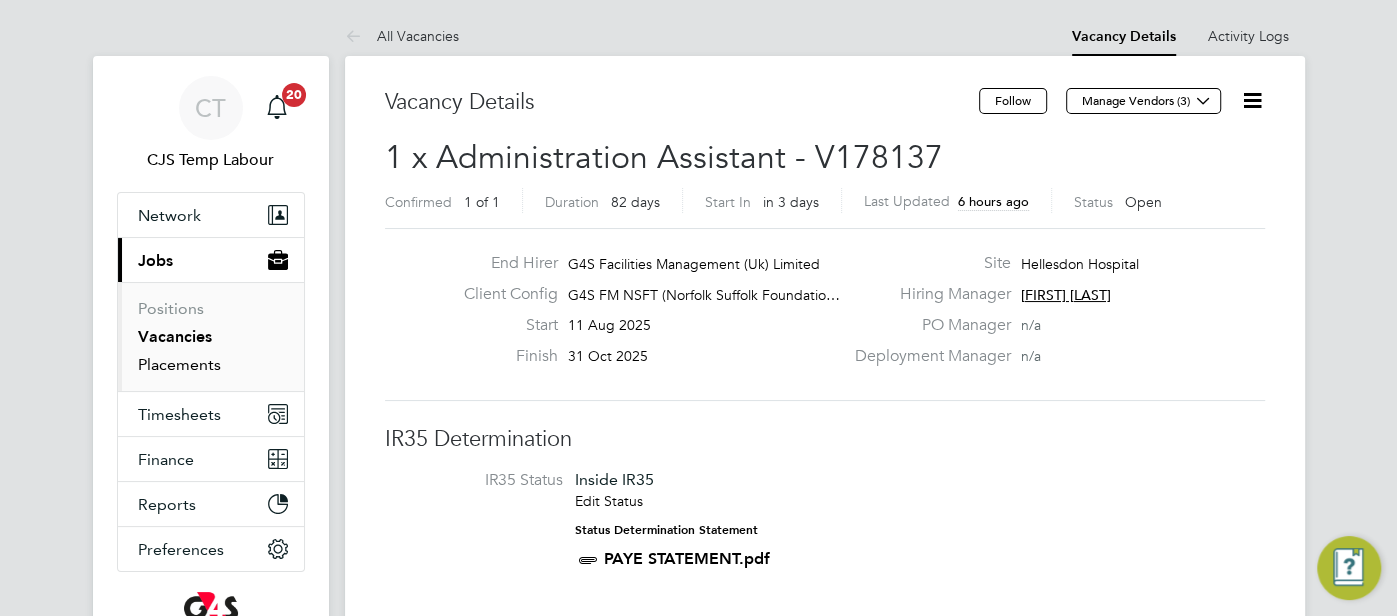 click on "Placements" at bounding box center [179, 364] 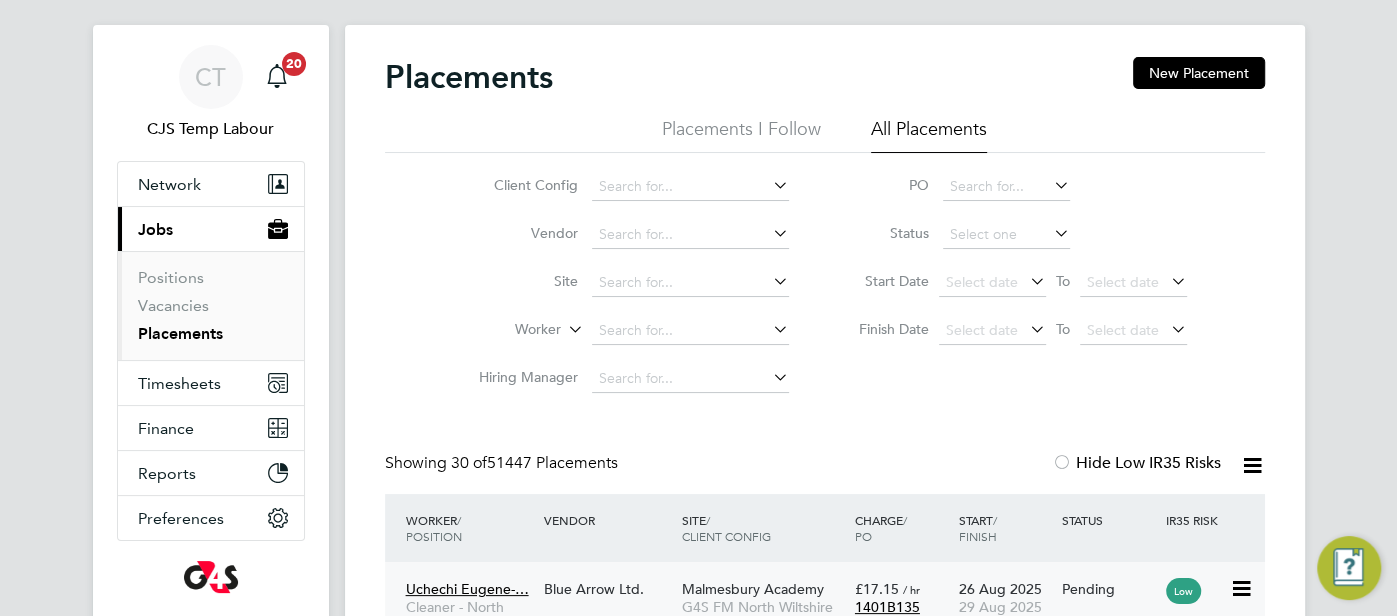 click on "1401B135" 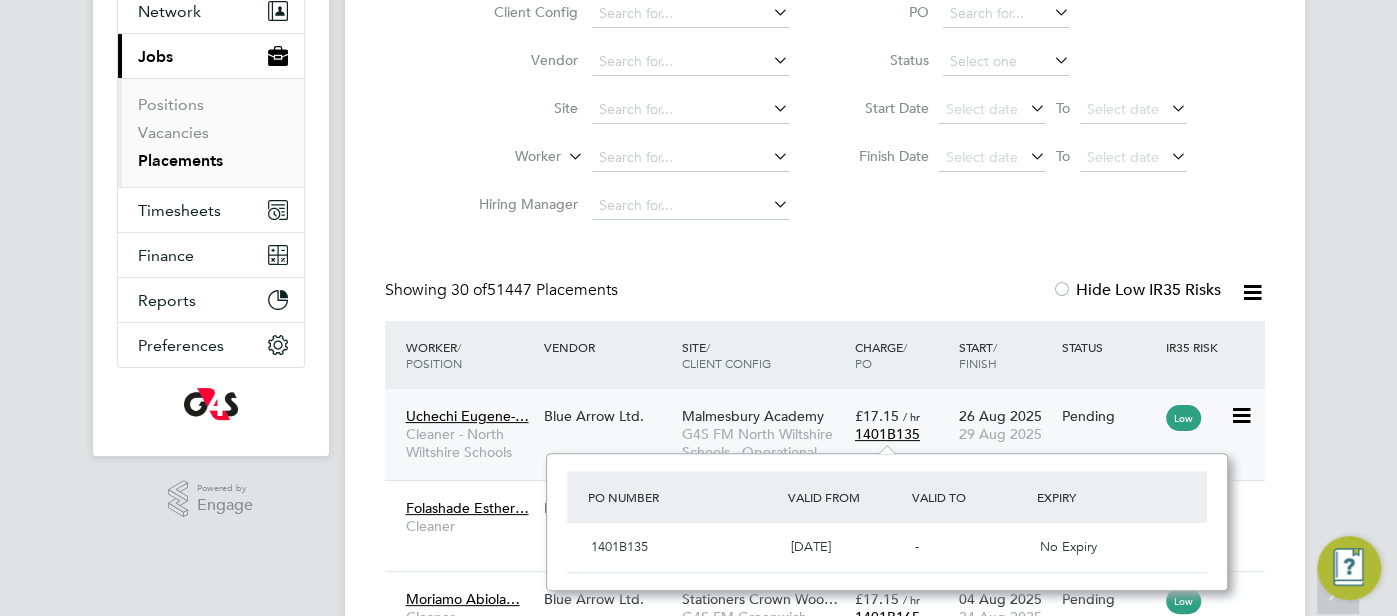 click on "26 Aug 2025 29 Aug 2025" 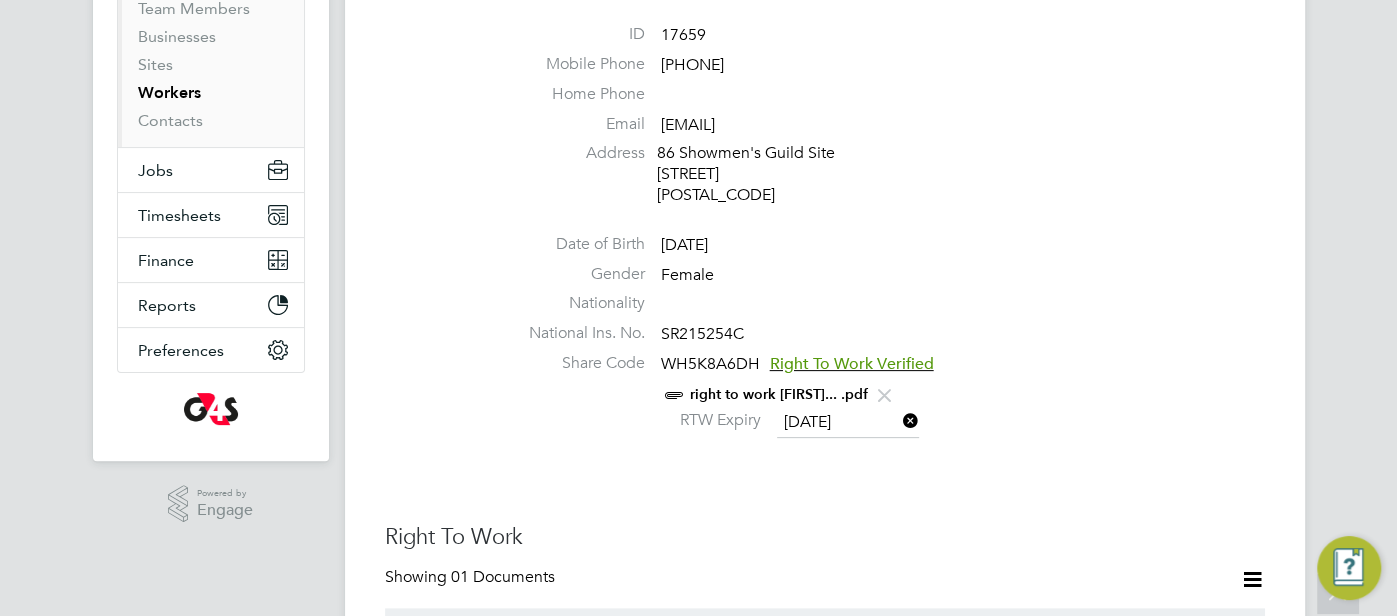 scroll, scrollTop: 292, scrollLeft: 0, axis: vertical 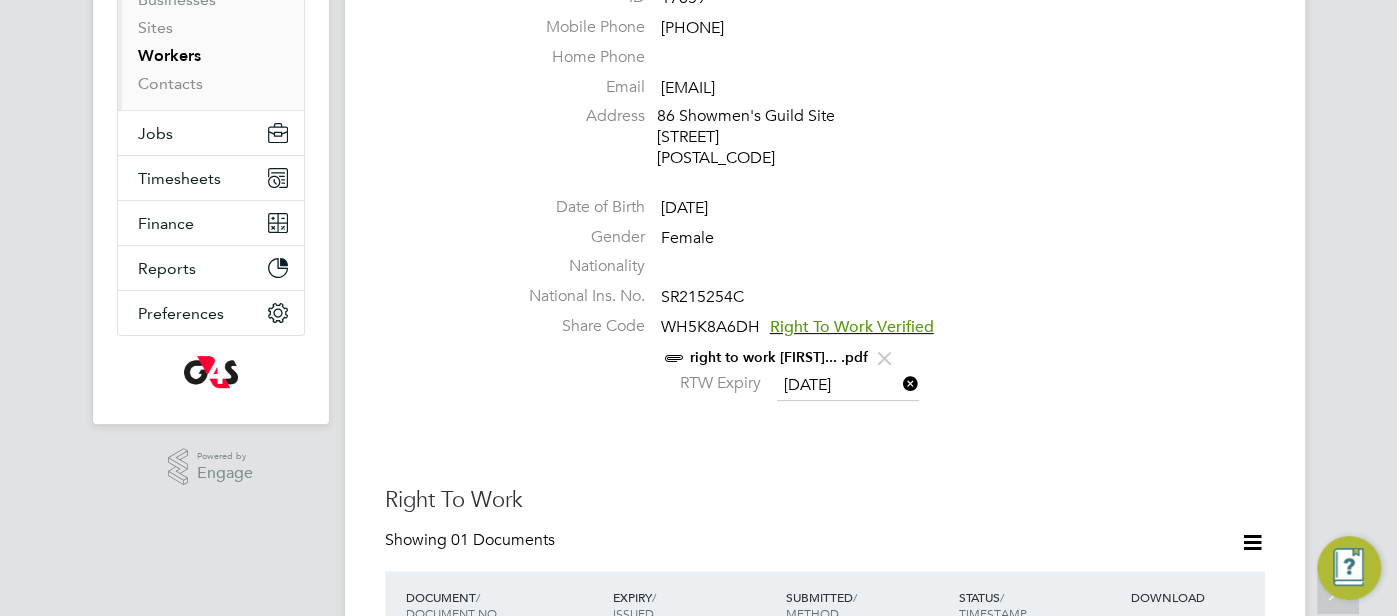 click on "right to work [FIRST]... .pdf" 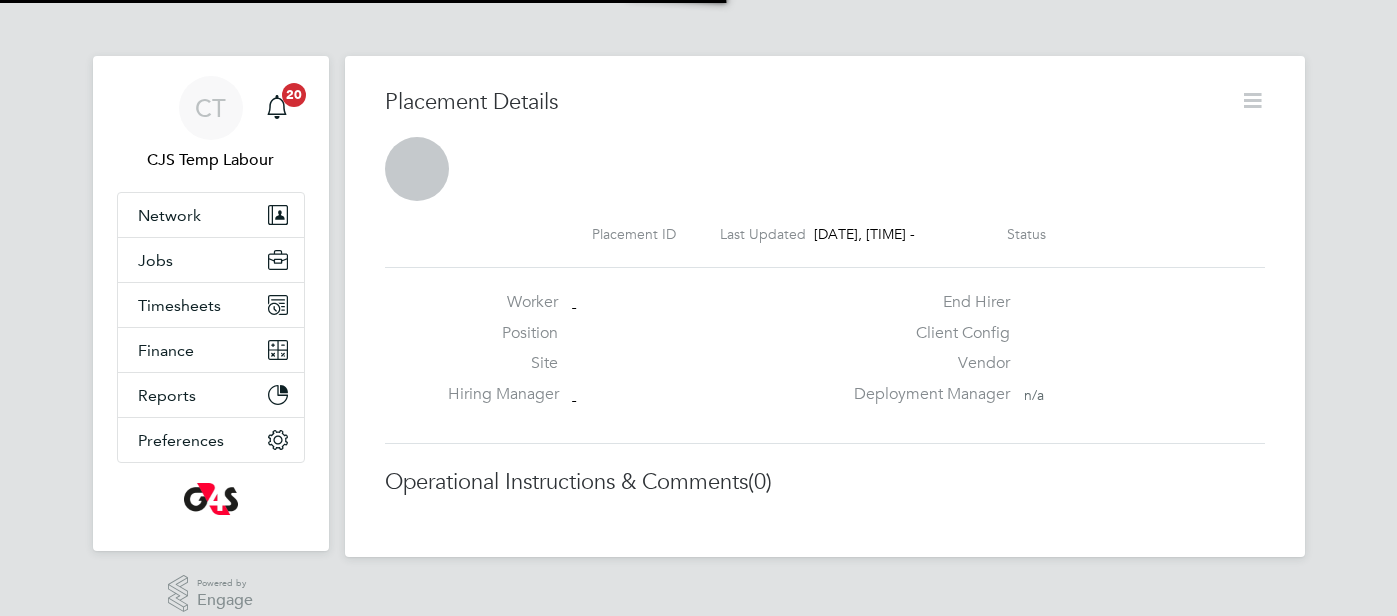 scroll, scrollTop: 0, scrollLeft: 0, axis: both 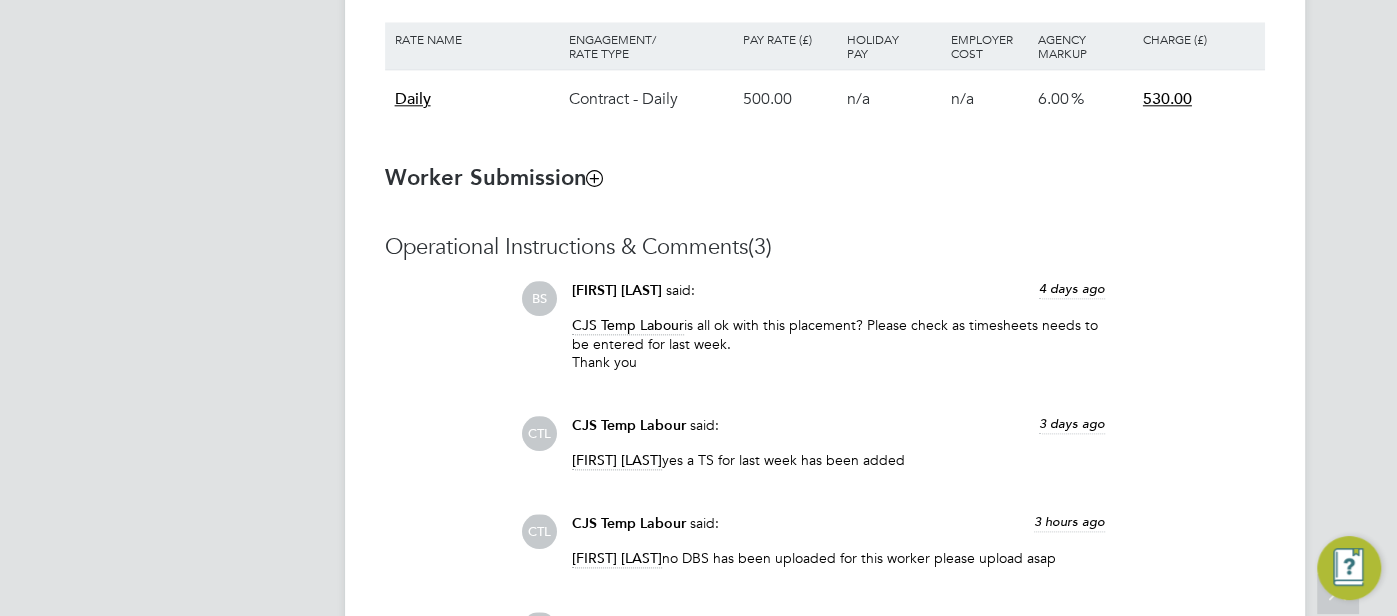 click at bounding box center (594, 177) 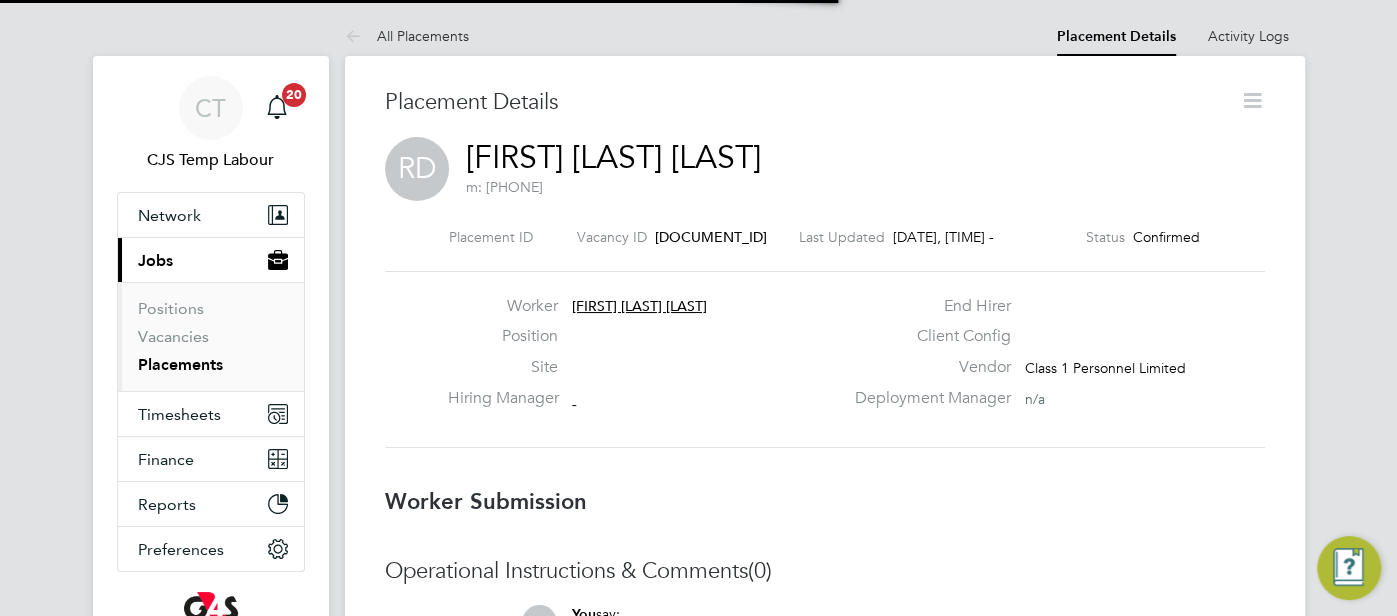 scroll, scrollTop: 10, scrollLeft: 10, axis: both 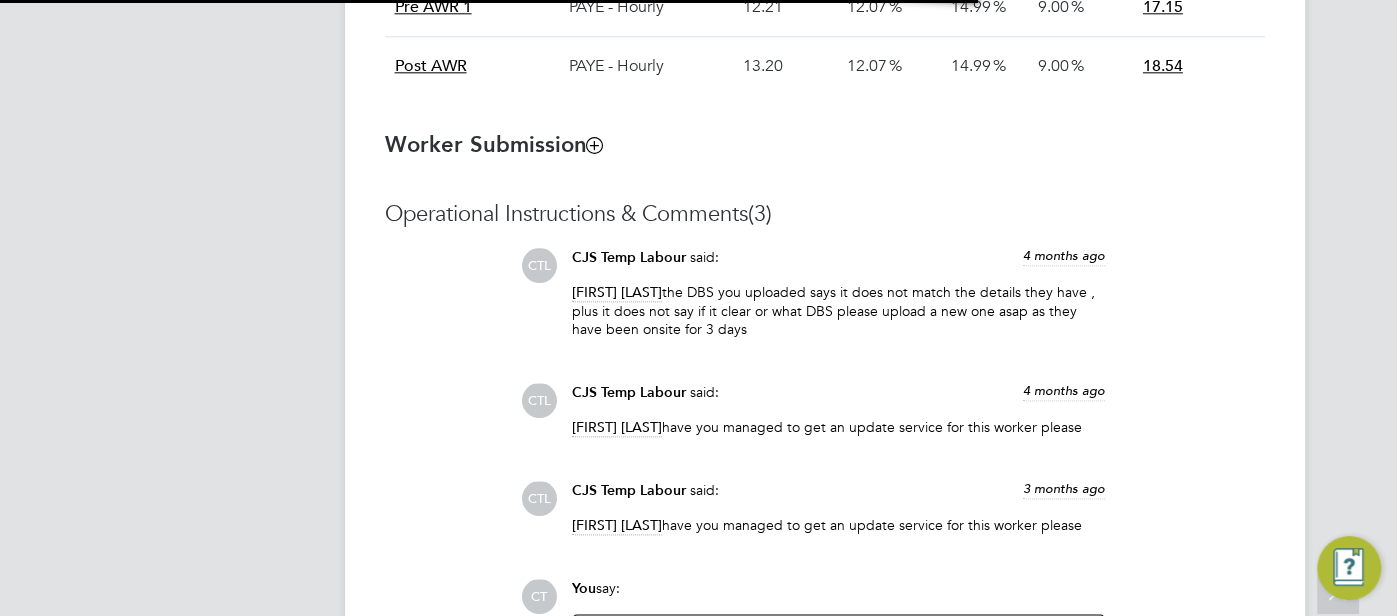 click at bounding box center (594, 144) 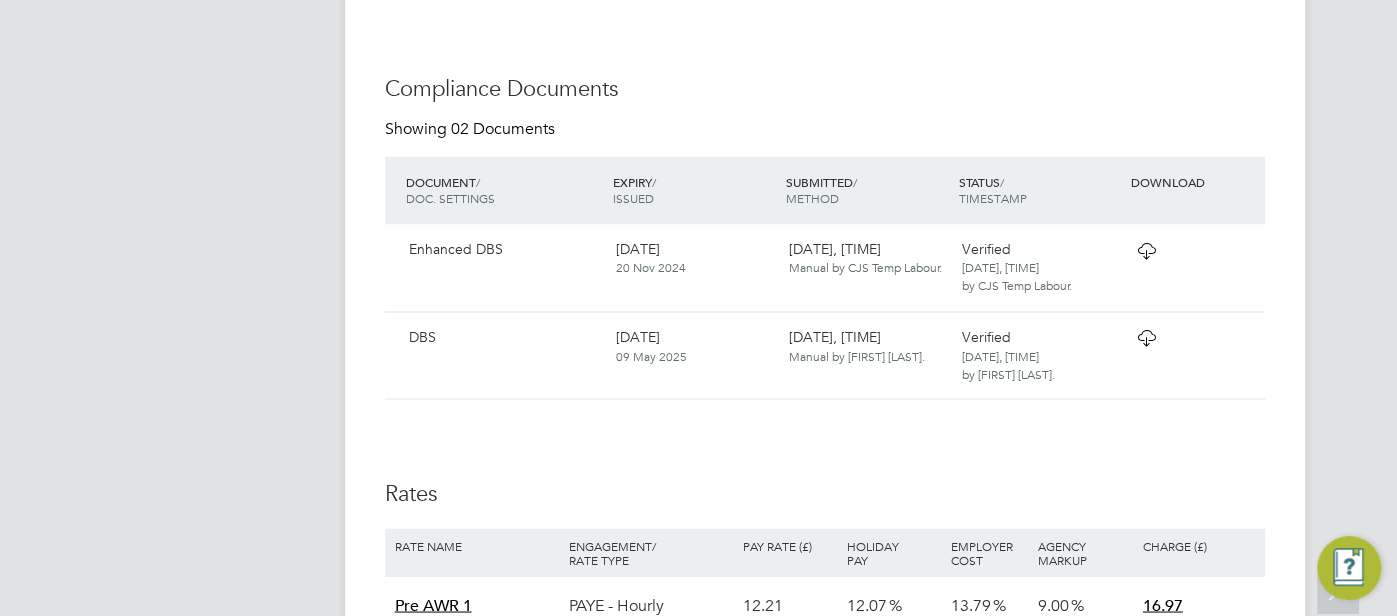 click on "Verified 09 May 2025, 18:00 by Esther Isaac." at bounding box center [1039, 355] 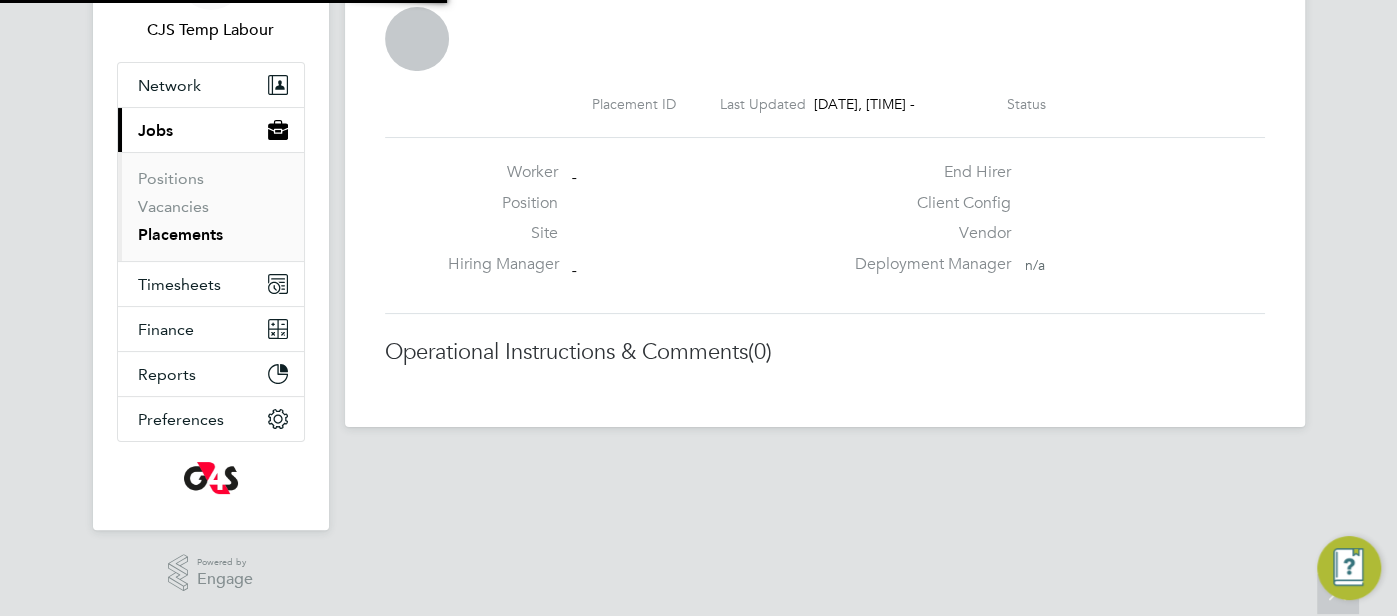 scroll, scrollTop: 0, scrollLeft: 0, axis: both 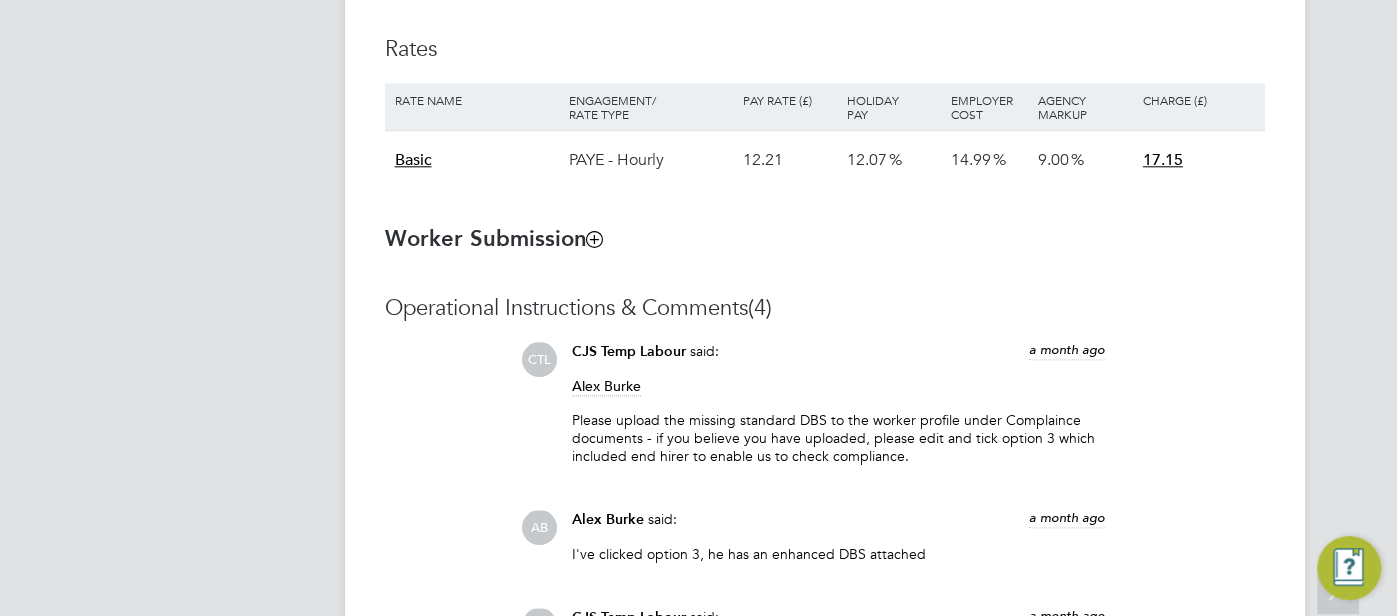 click at bounding box center [594, 238] 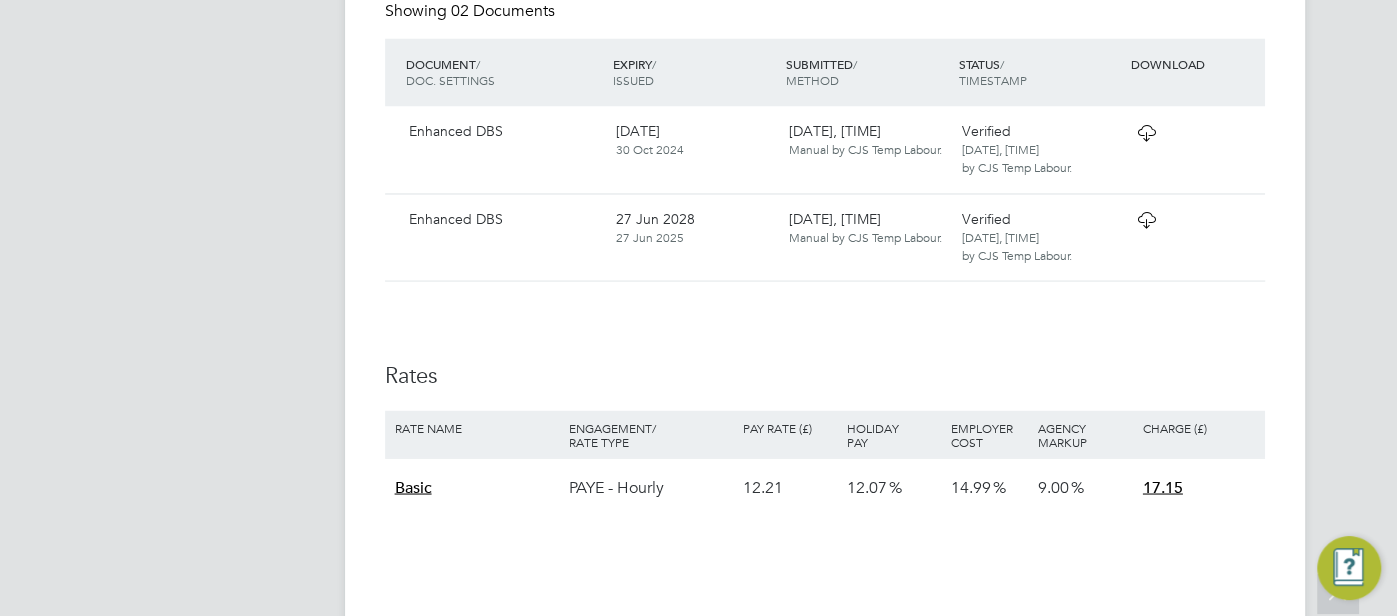 click at bounding box center [1146, 220] 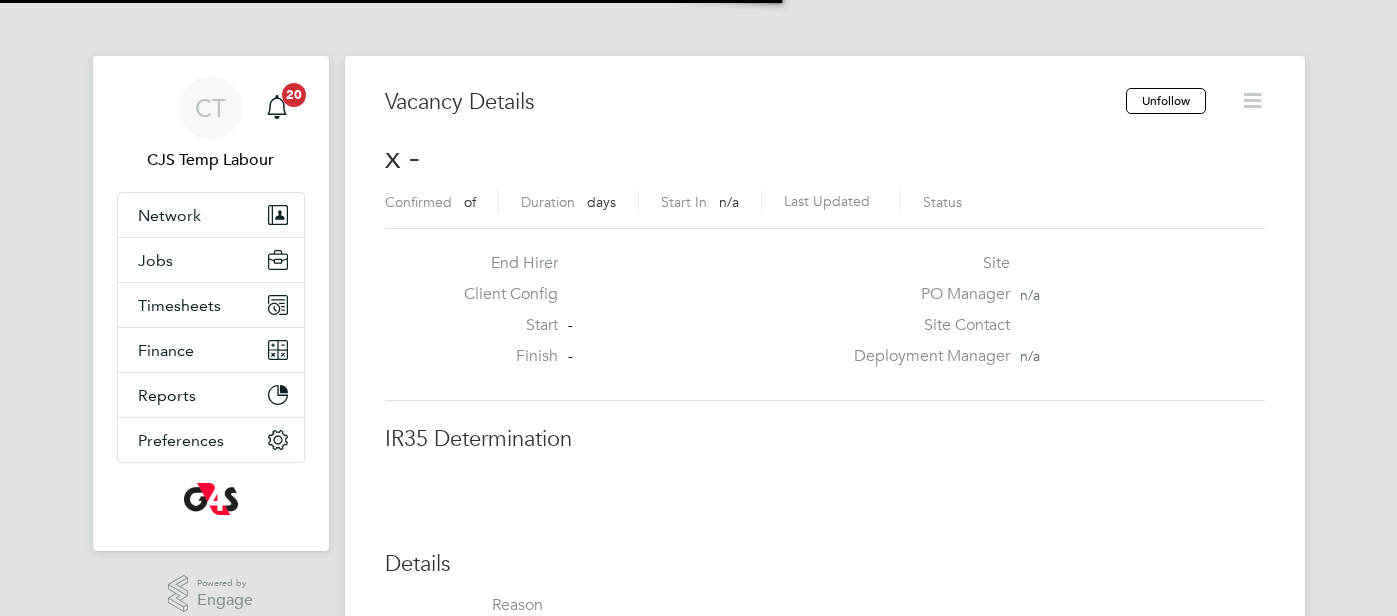 scroll, scrollTop: 0, scrollLeft: 0, axis: both 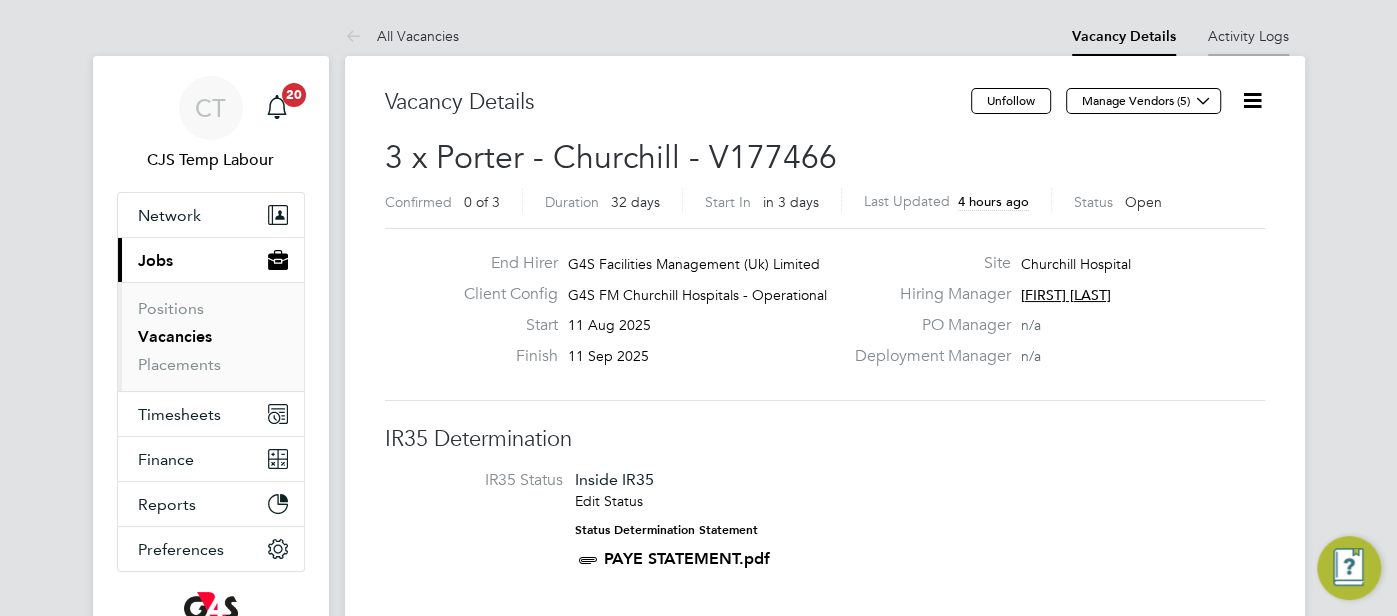 click on "Activity Logs" at bounding box center (1248, 36) 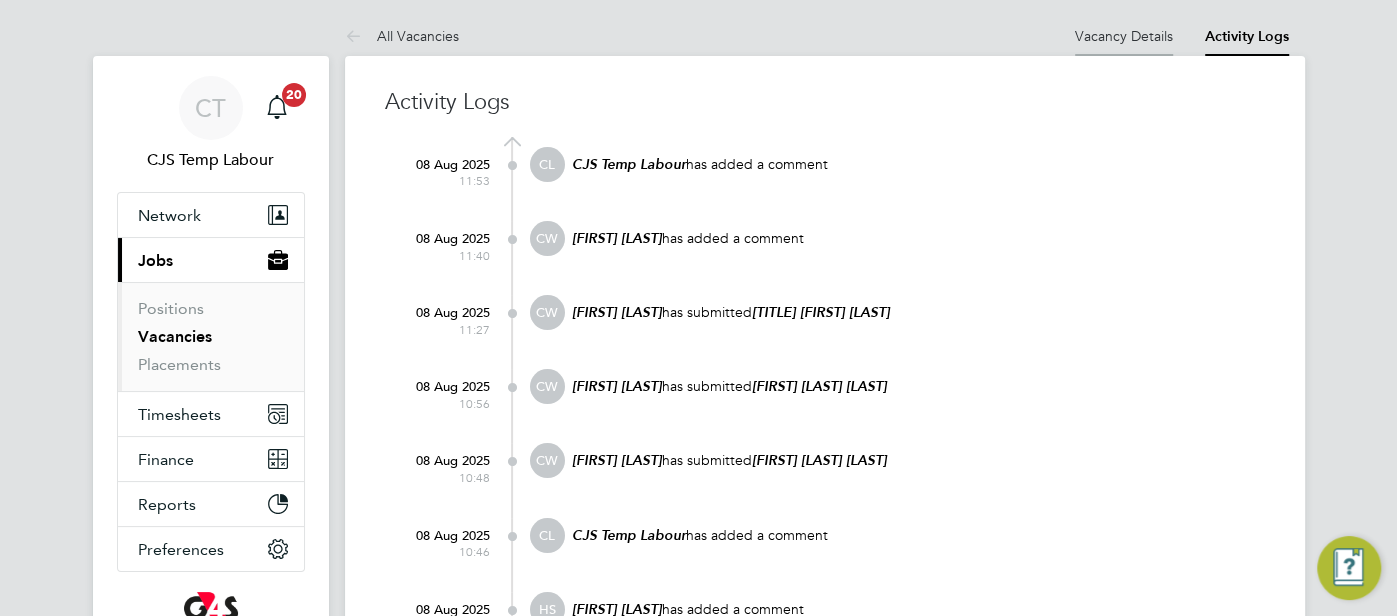 click on "Vacancy Details" at bounding box center [1124, 36] 